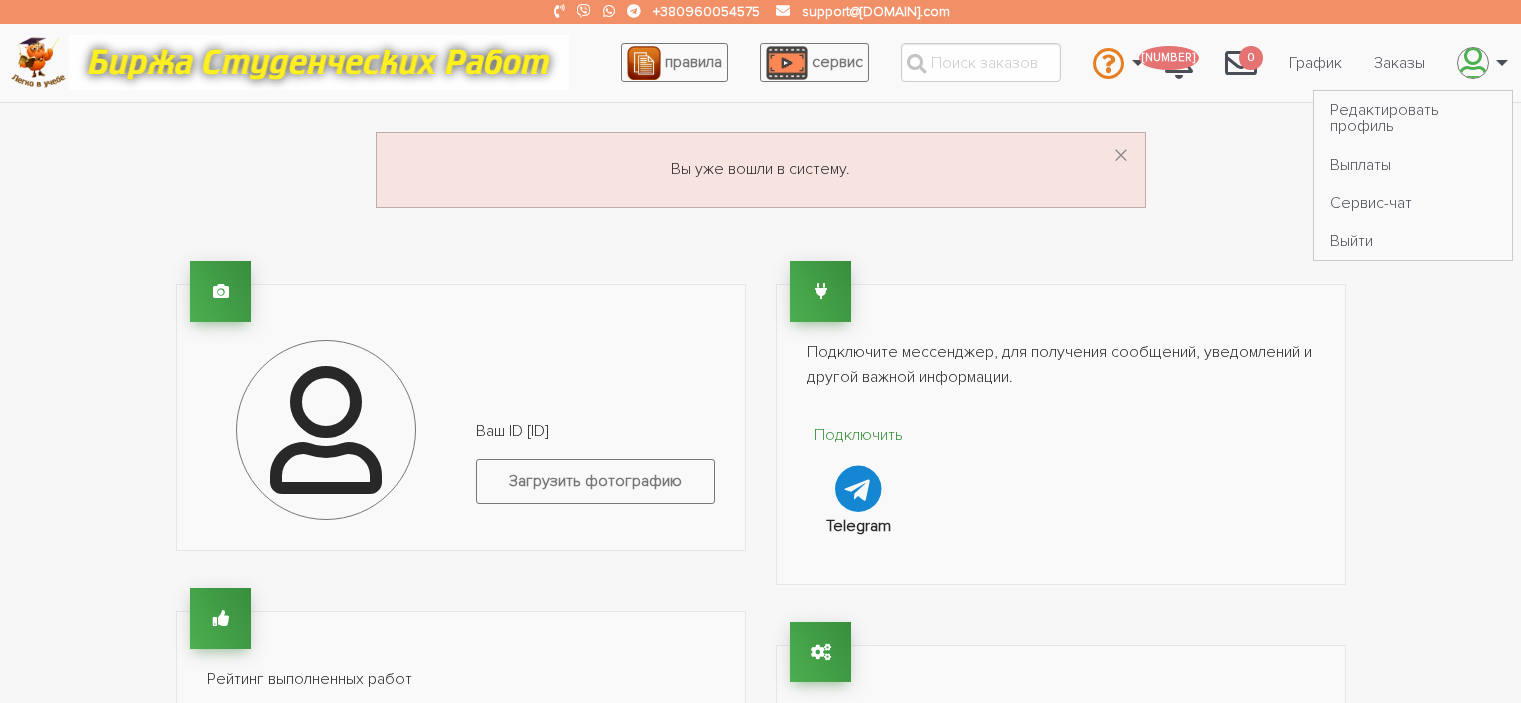 scroll, scrollTop: 0, scrollLeft: 0, axis: both 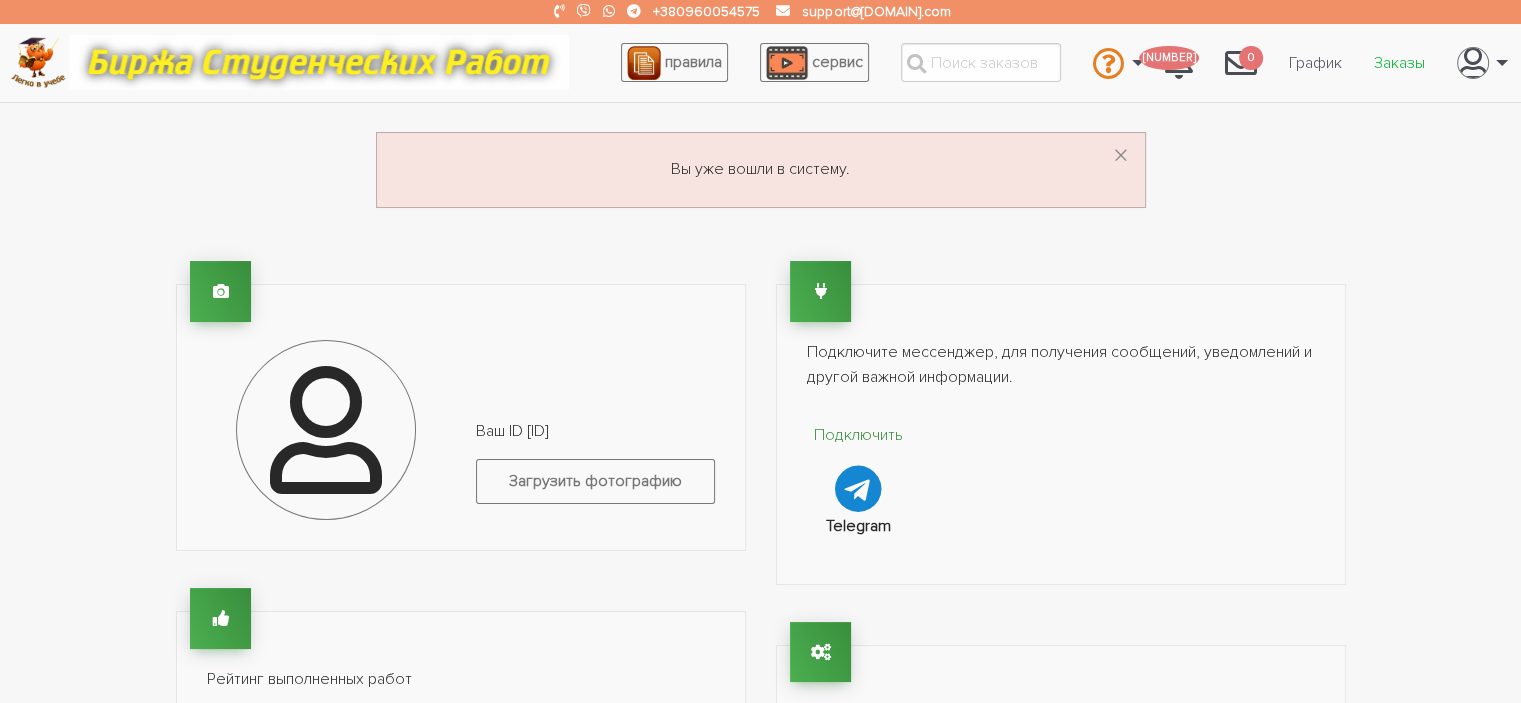 click on "Заказы" at bounding box center [1399, 63] 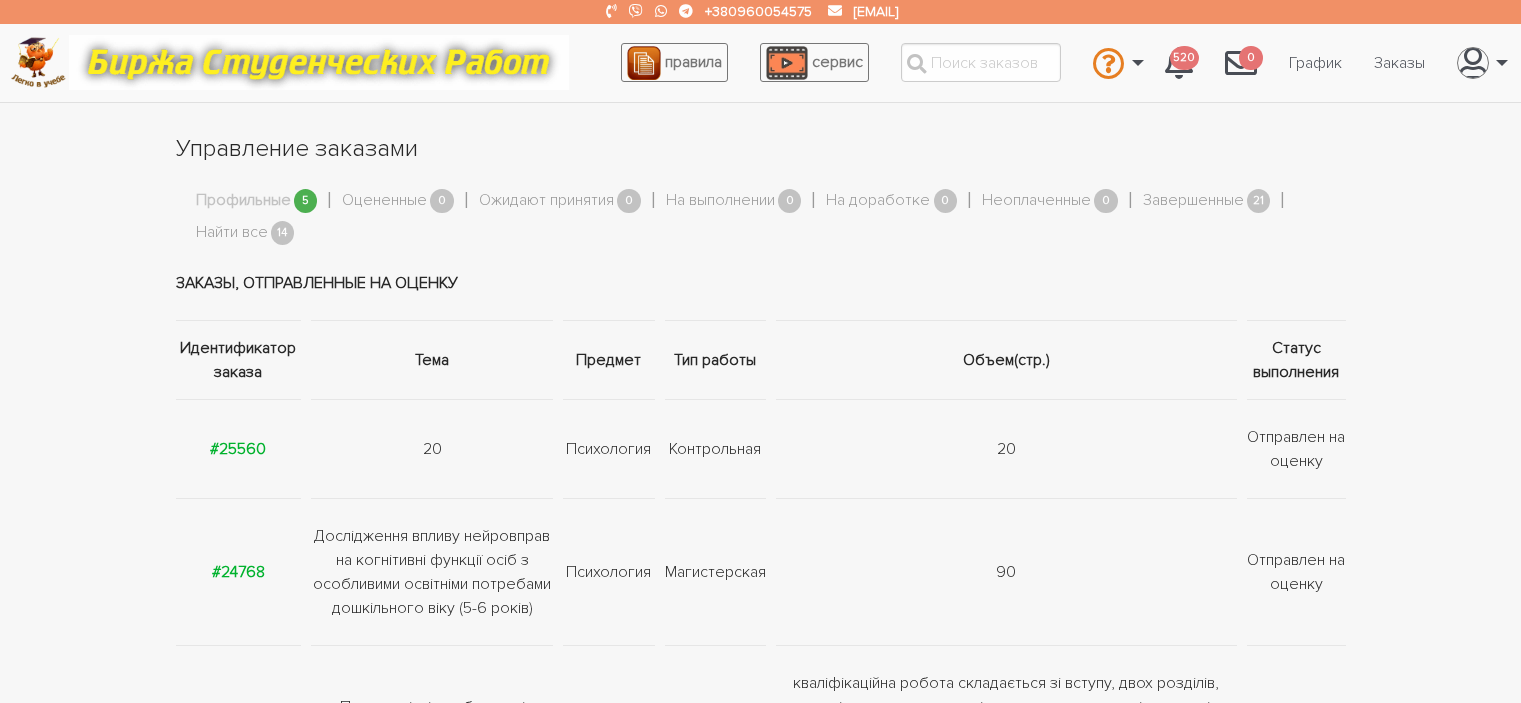 scroll, scrollTop: 0, scrollLeft: 0, axis: both 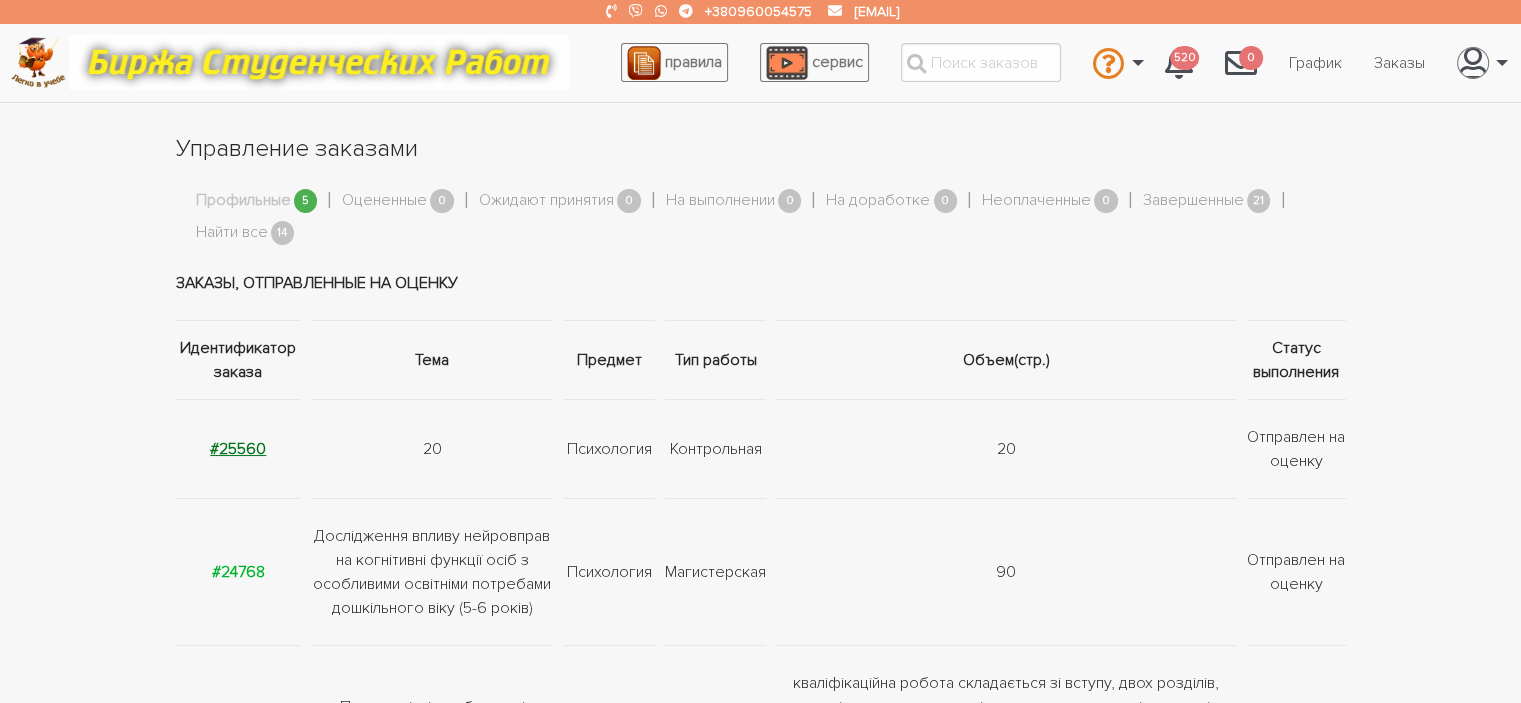 click on "#25560" at bounding box center (238, 449) 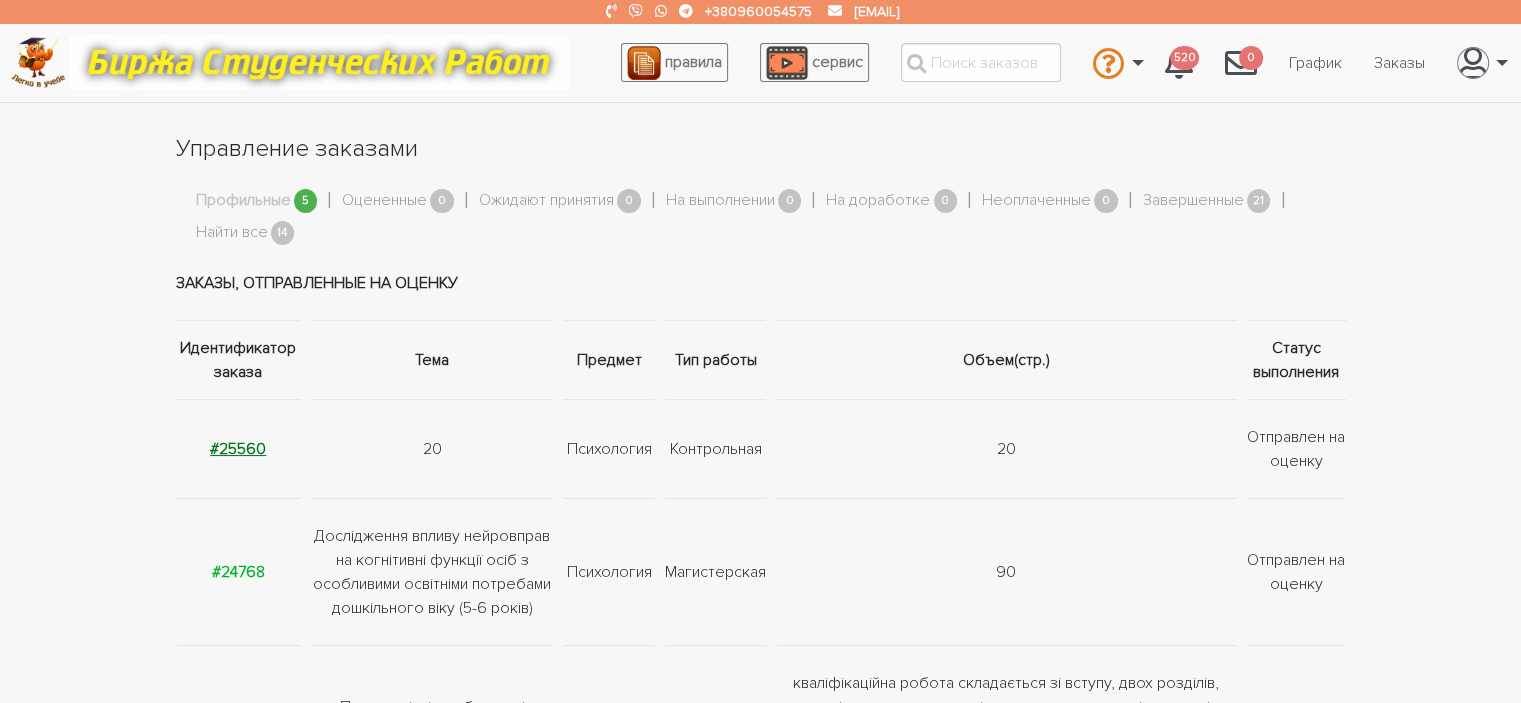 click on "#25560" at bounding box center (238, 449) 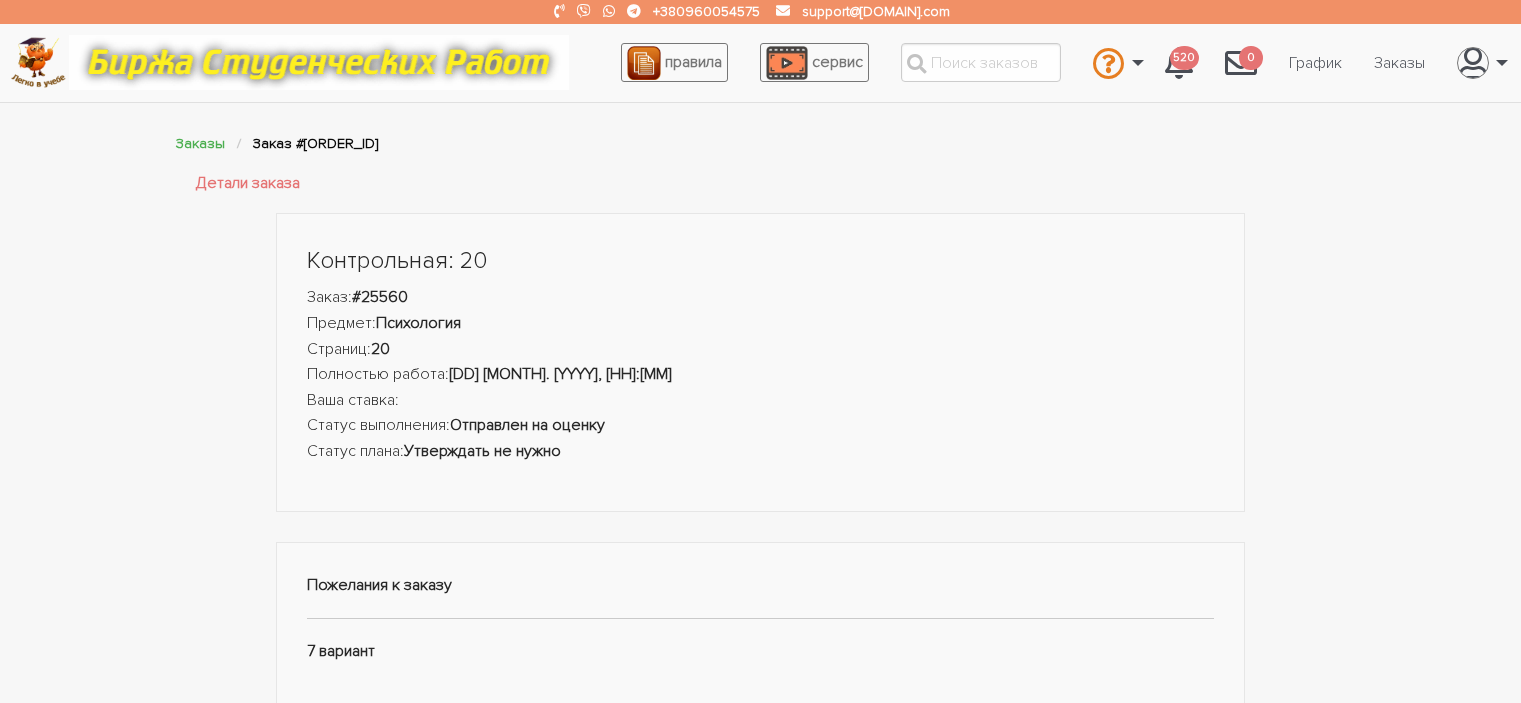 scroll, scrollTop: 0, scrollLeft: 0, axis: both 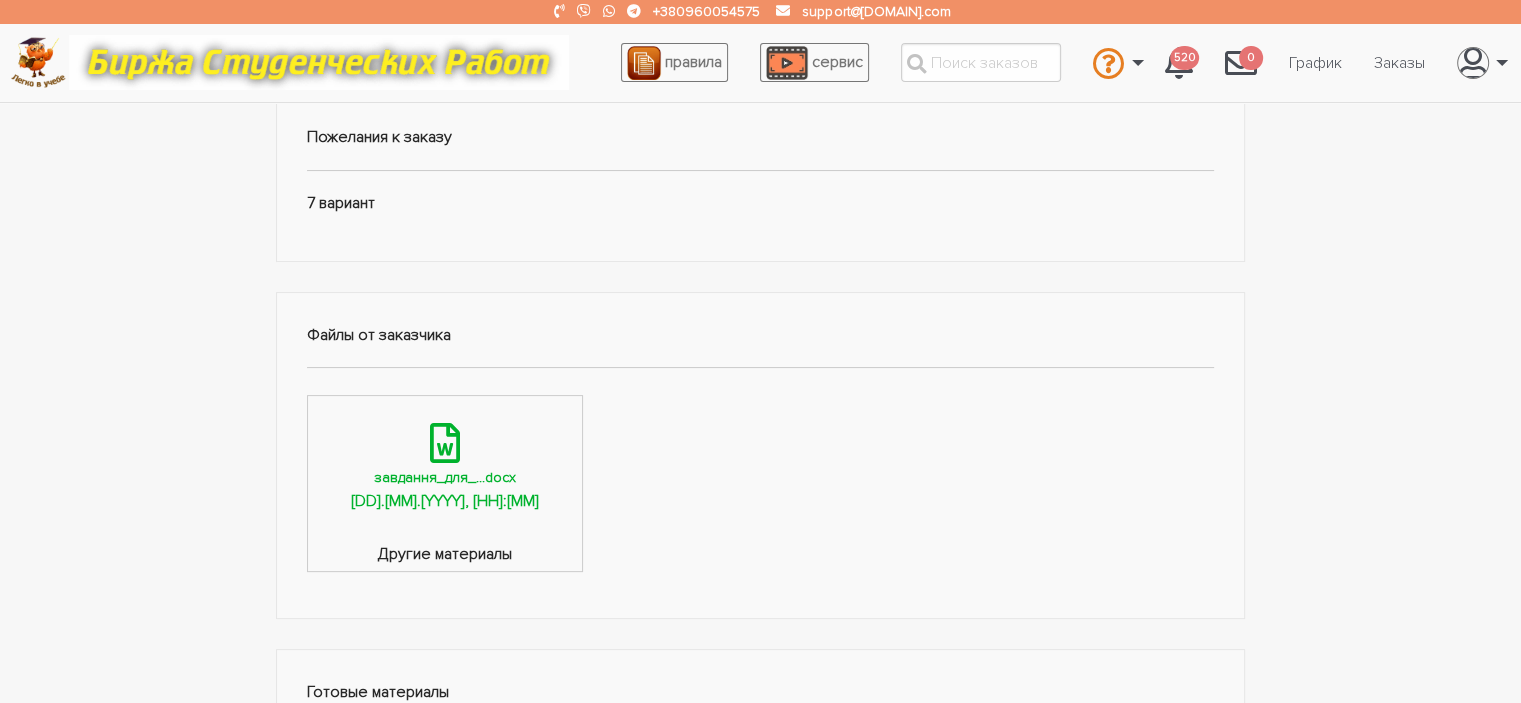 click at bounding box center (445, 443) 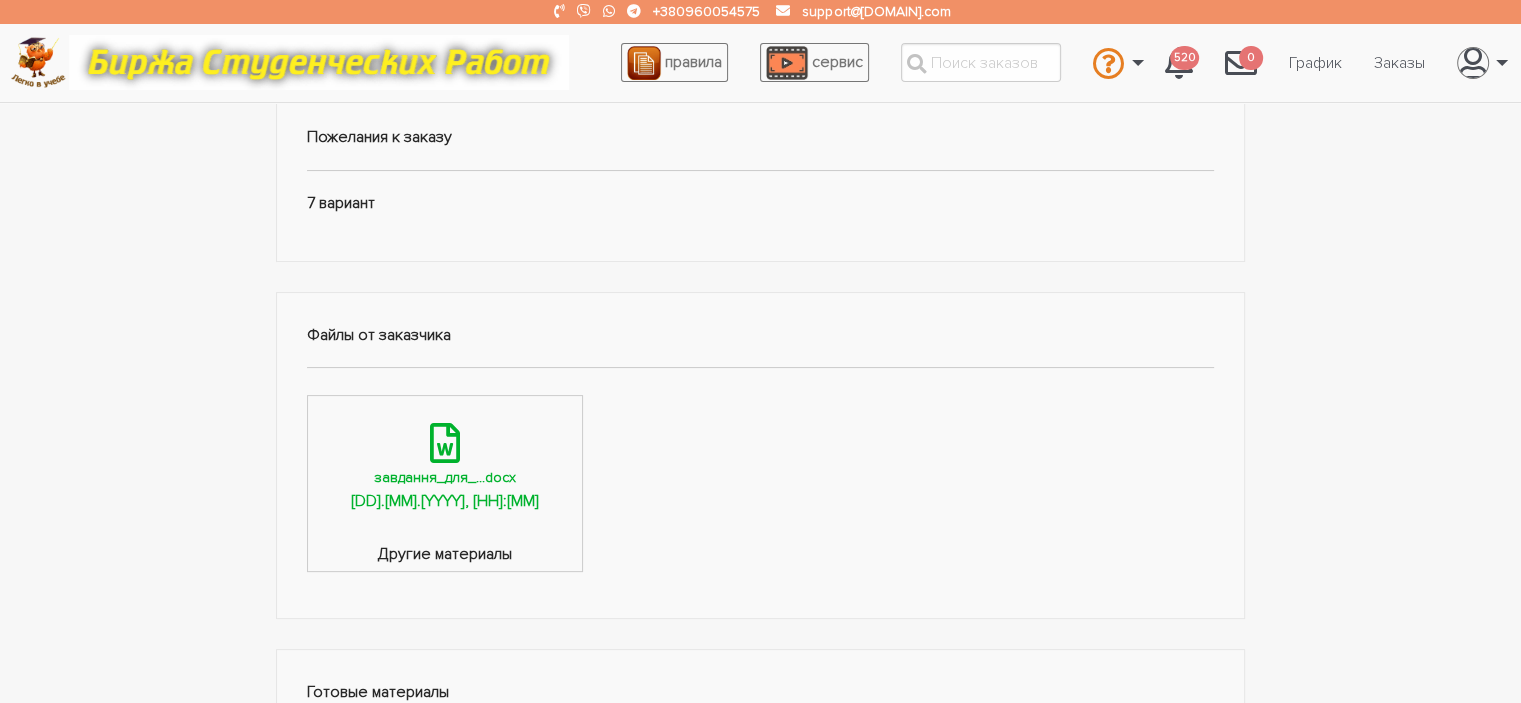 click on "завдання_для_...docx" at bounding box center (445, 477) 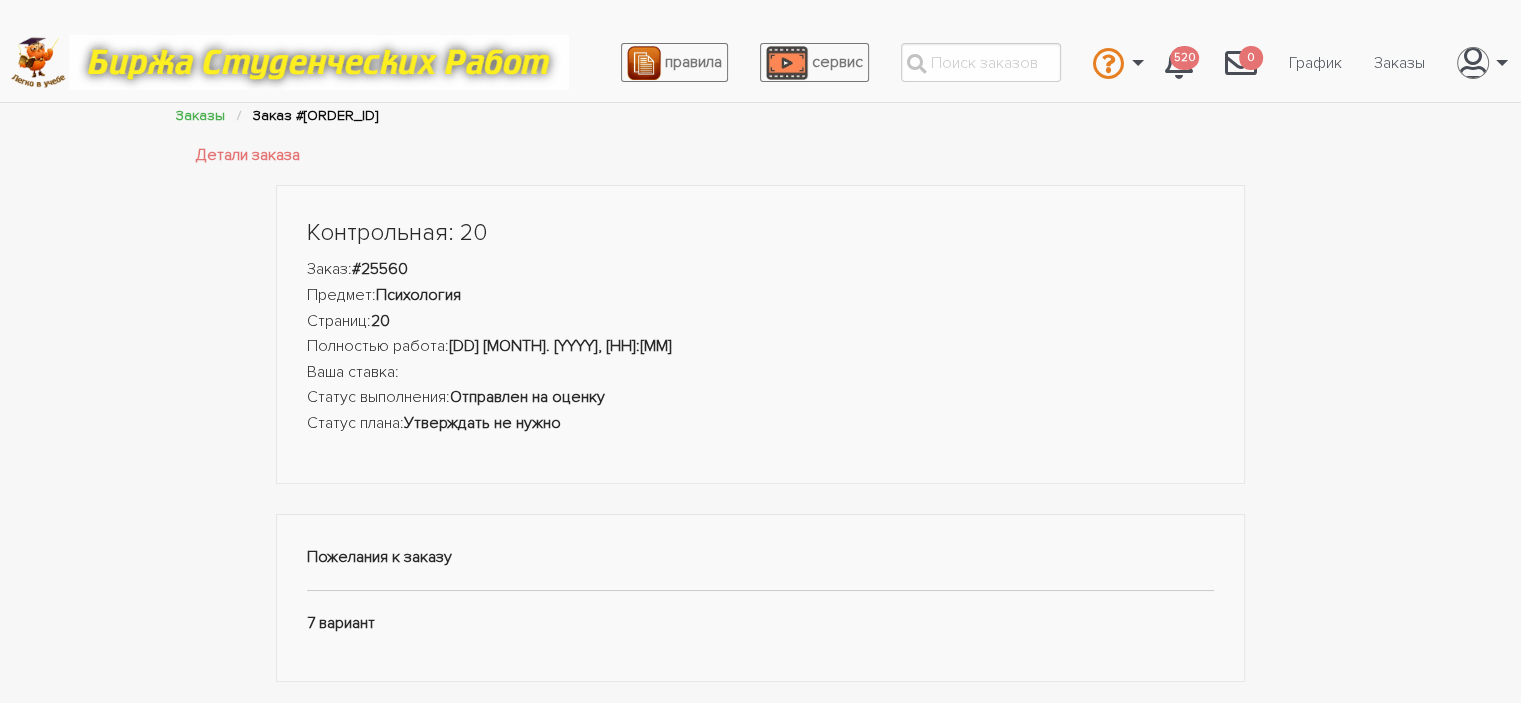 scroll, scrollTop: 0, scrollLeft: 0, axis: both 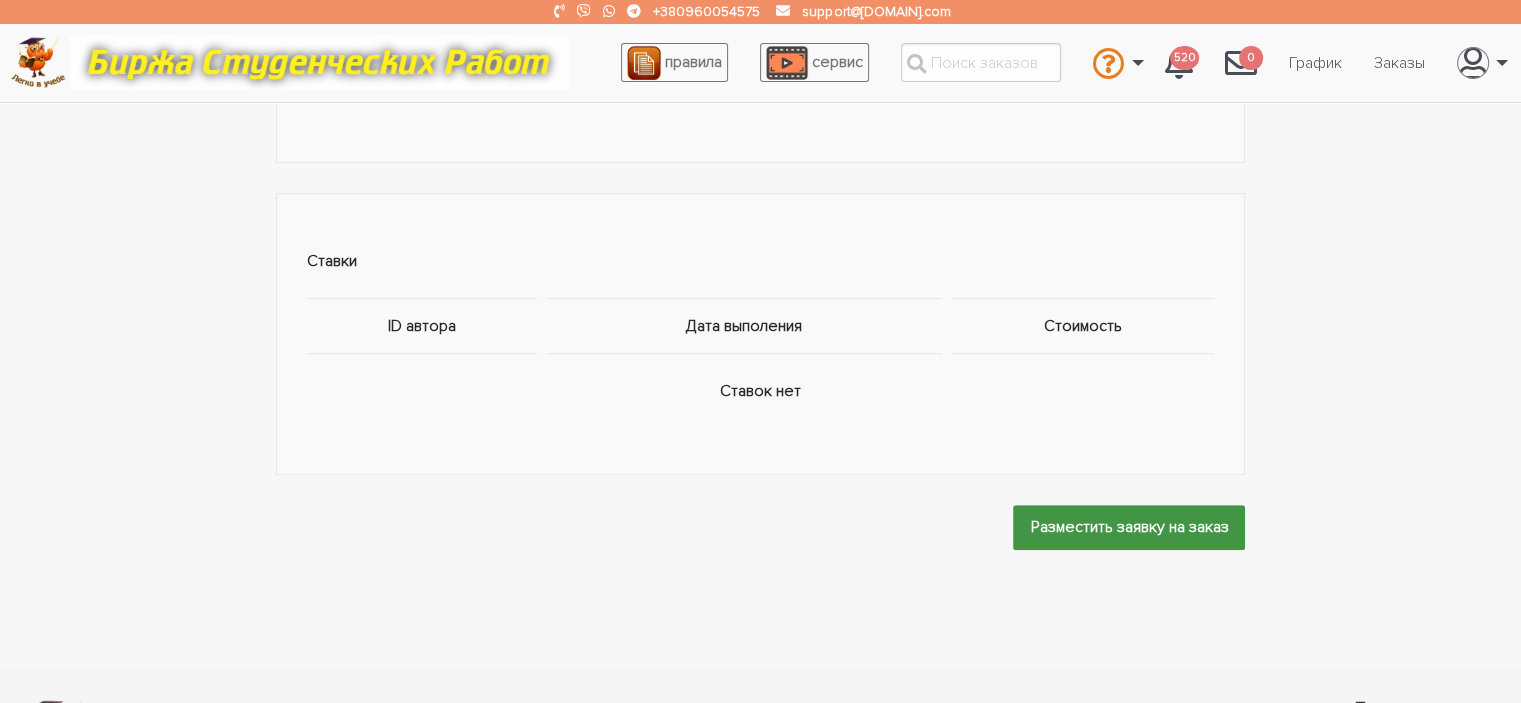 click on "Разместить заявку на заказ" at bounding box center (1129, 527) 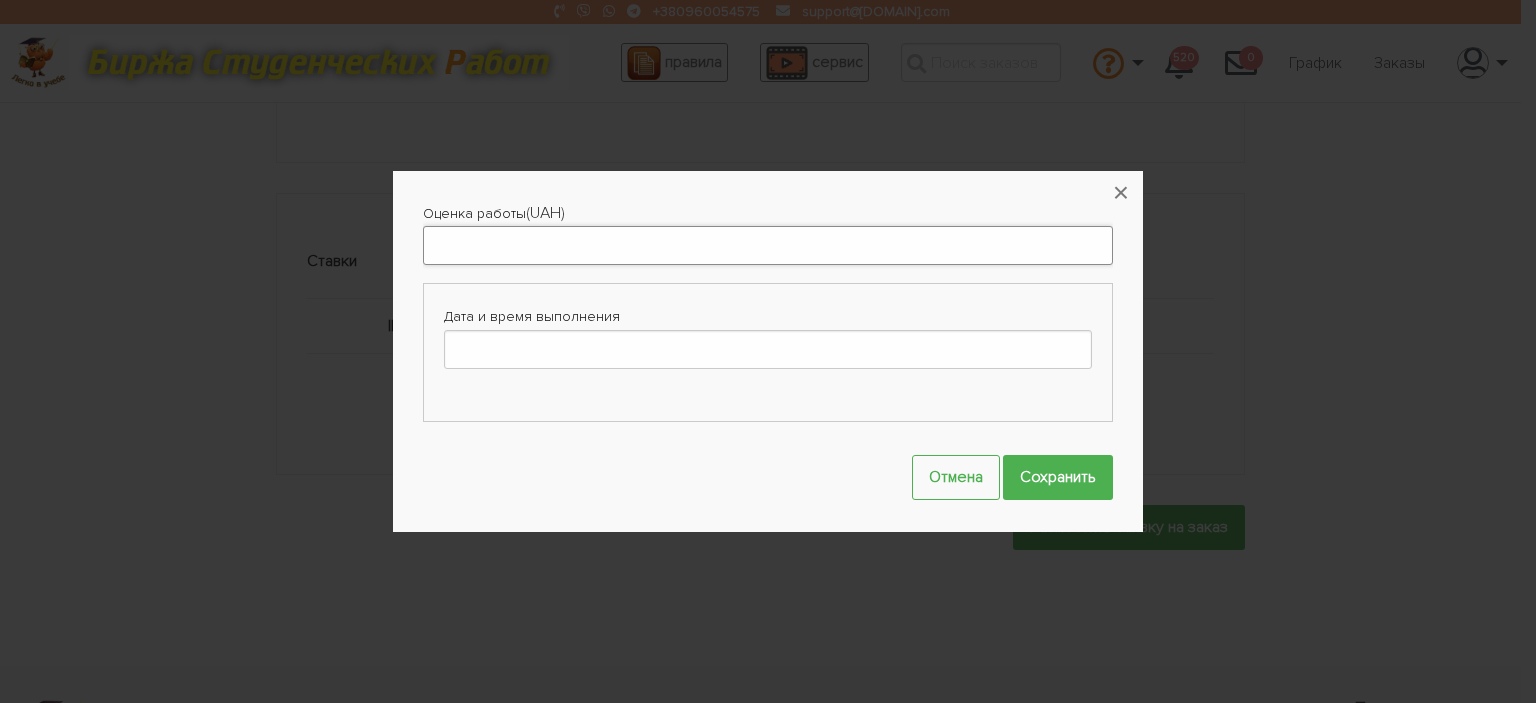 click on "Оценка работы" at bounding box center [768, 245] 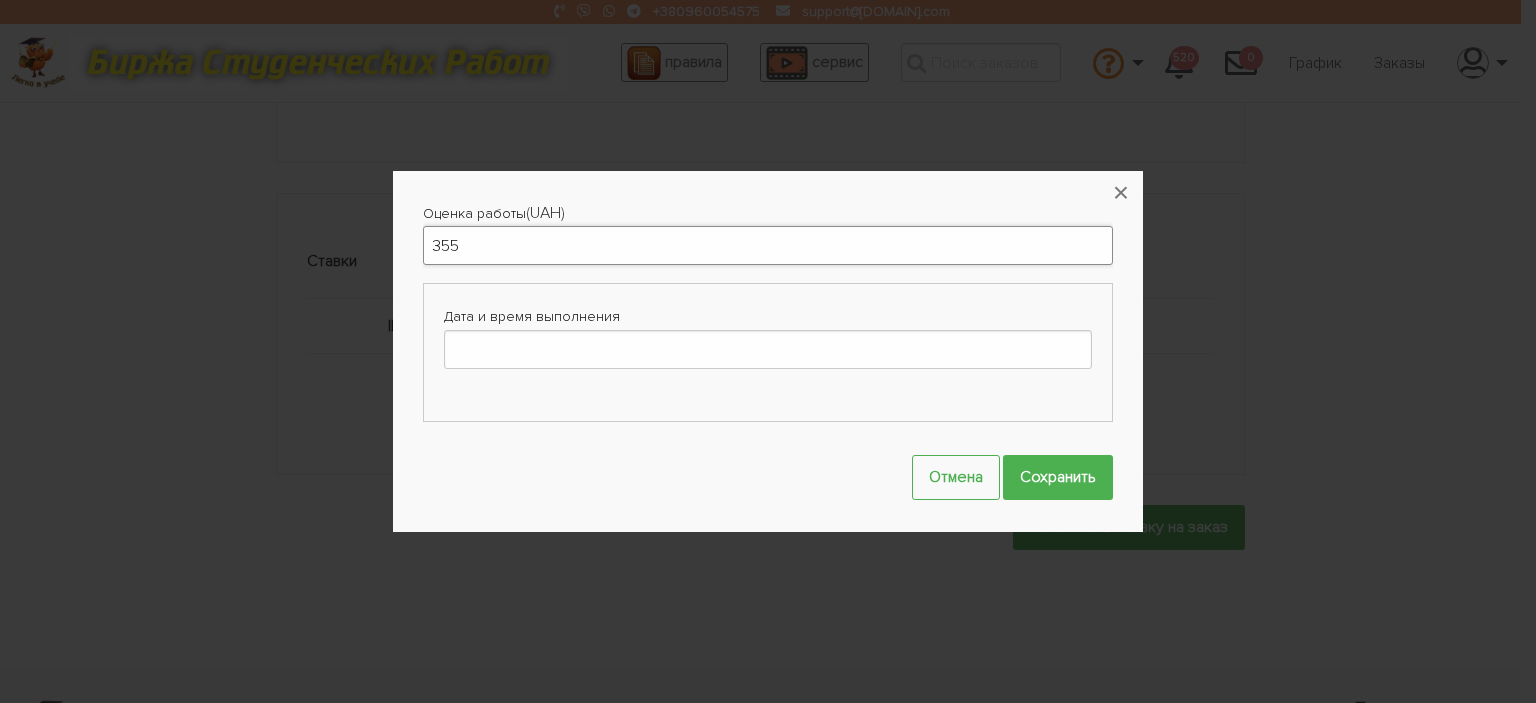type on "355" 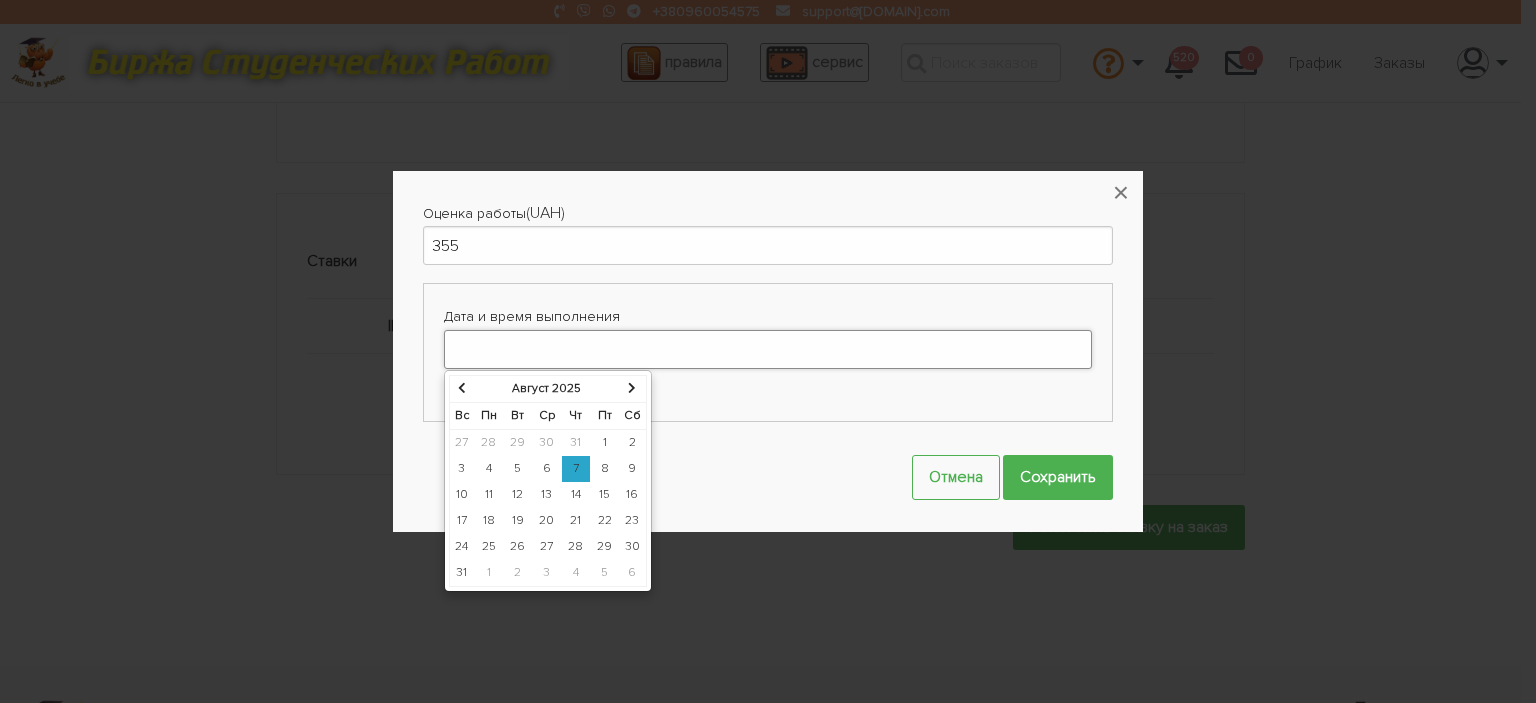 click on "Дата и время выполнения" at bounding box center [768, 349] 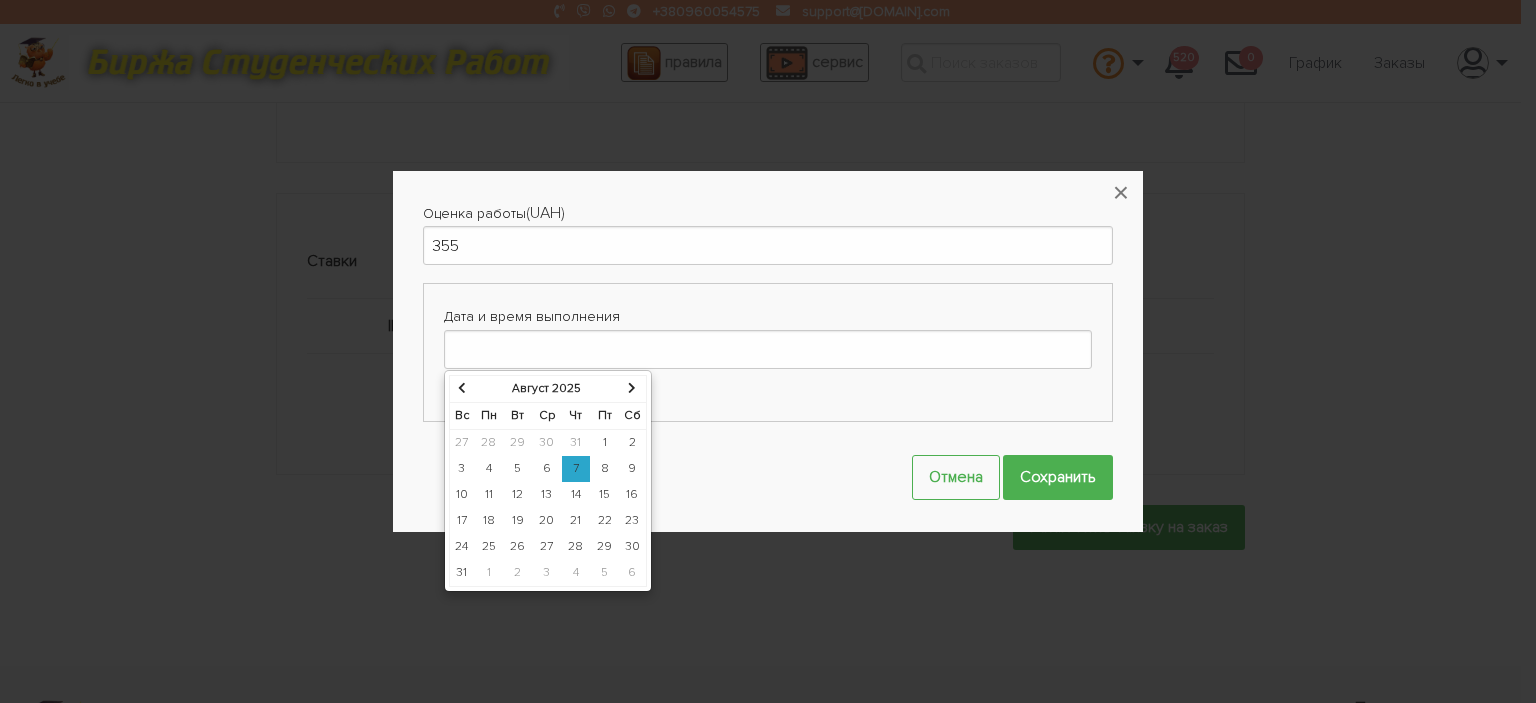 click on "26" at bounding box center [517, 547] 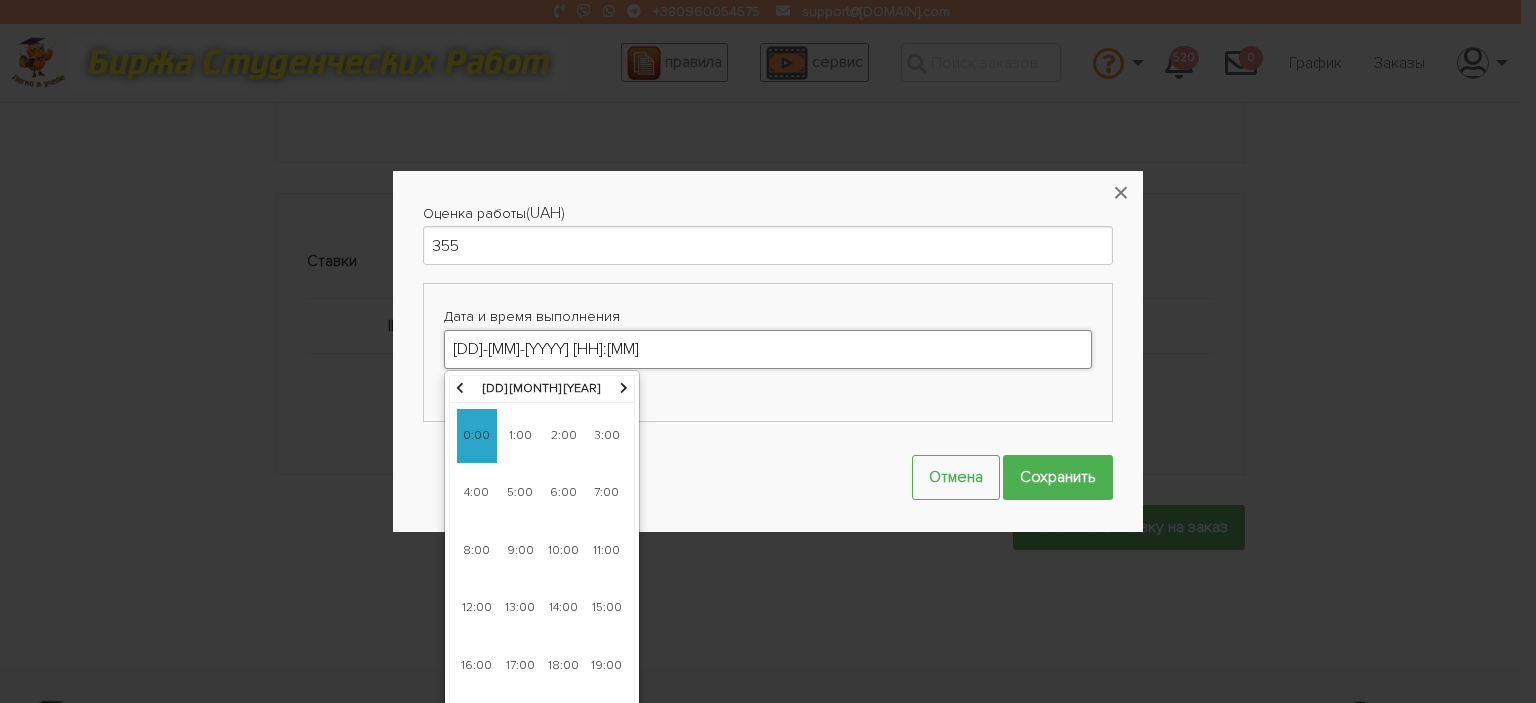 scroll, scrollTop: 1337, scrollLeft: 0, axis: vertical 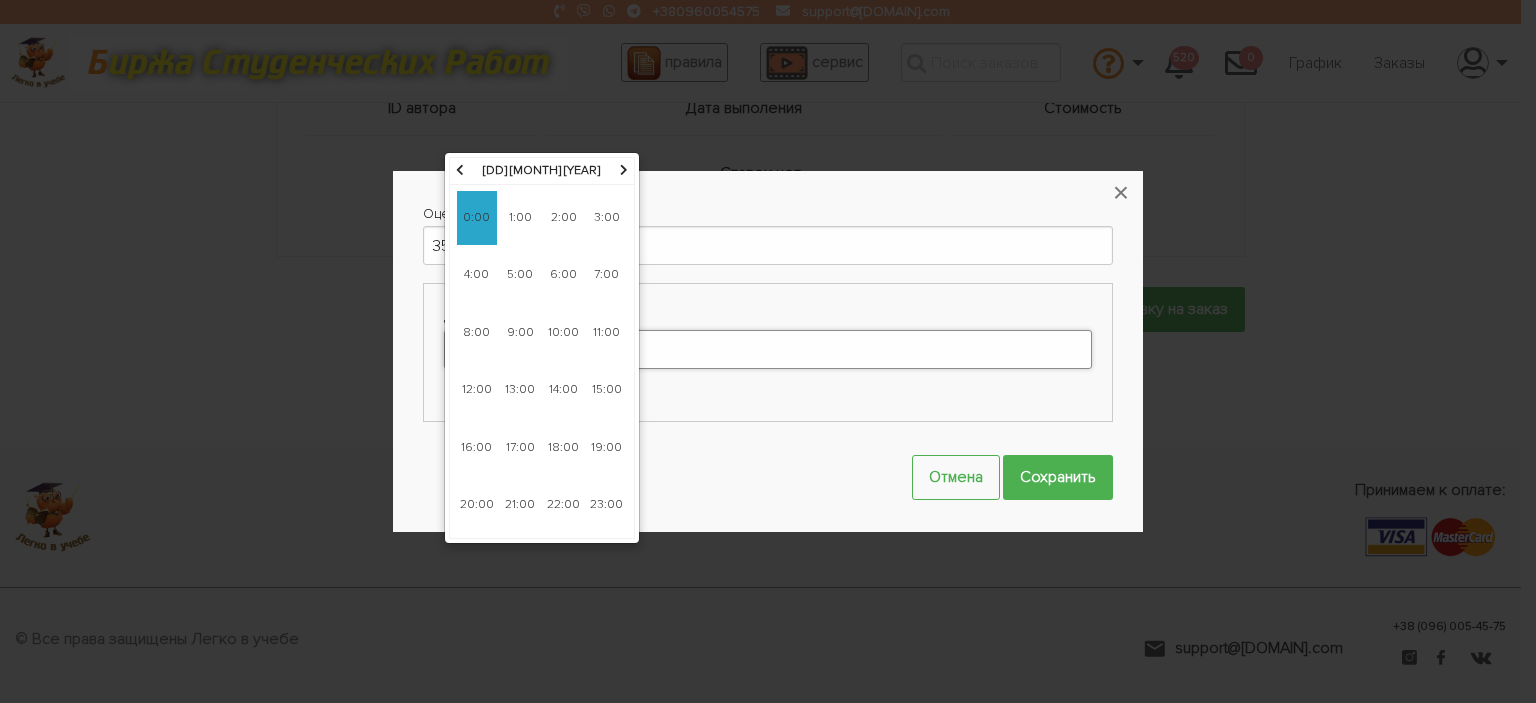 drag, startPoint x: 559, startPoint y: 347, endPoint x: 568, endPoint y: 333, distance: 16.643316 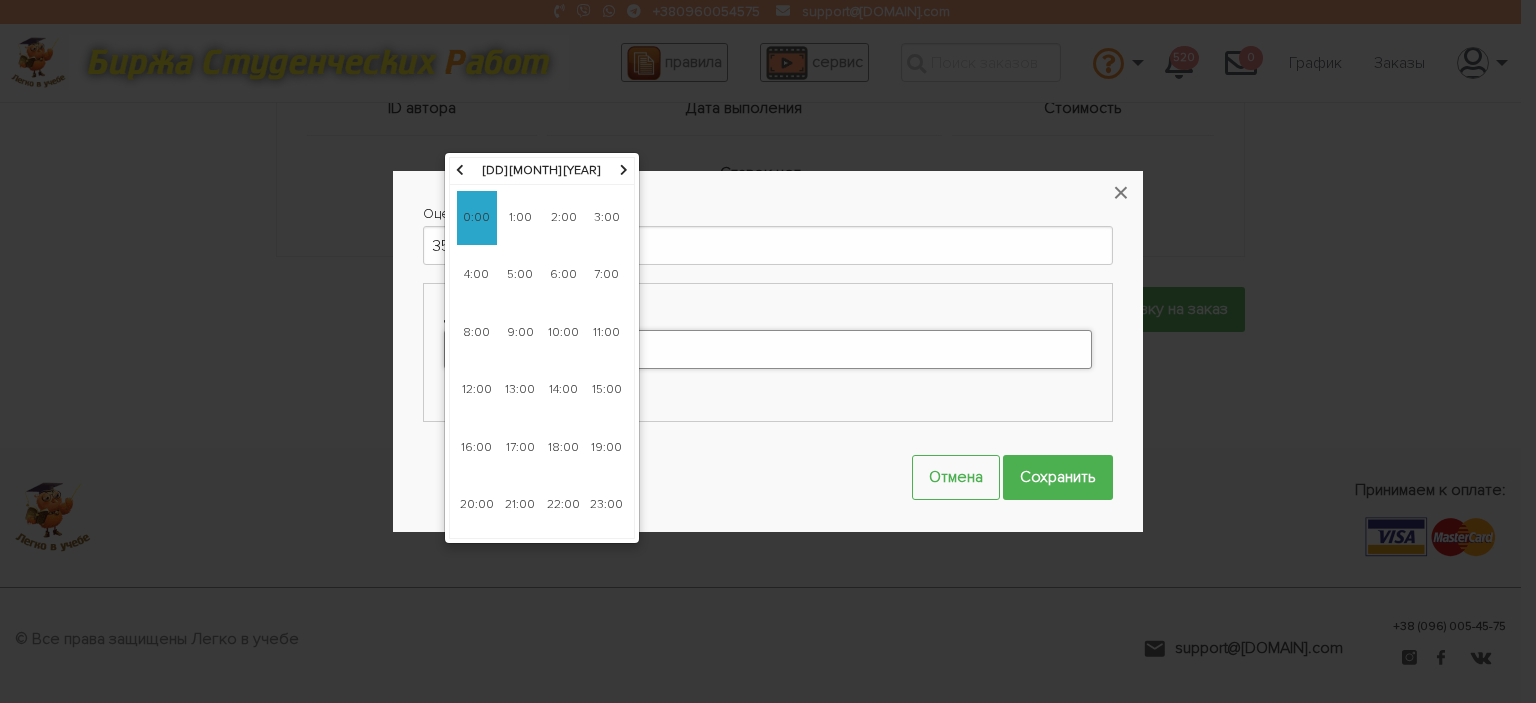 click on "Оценка работы  (UAH)
355
Дата и время выполнения
26-08-2025 00:00
Отмена
Сохранить
× Loading...
+380960054575
support@legko-v-uchebe.com
правила
сервис
Связаться с оператором" at bounding box center [760, -314] 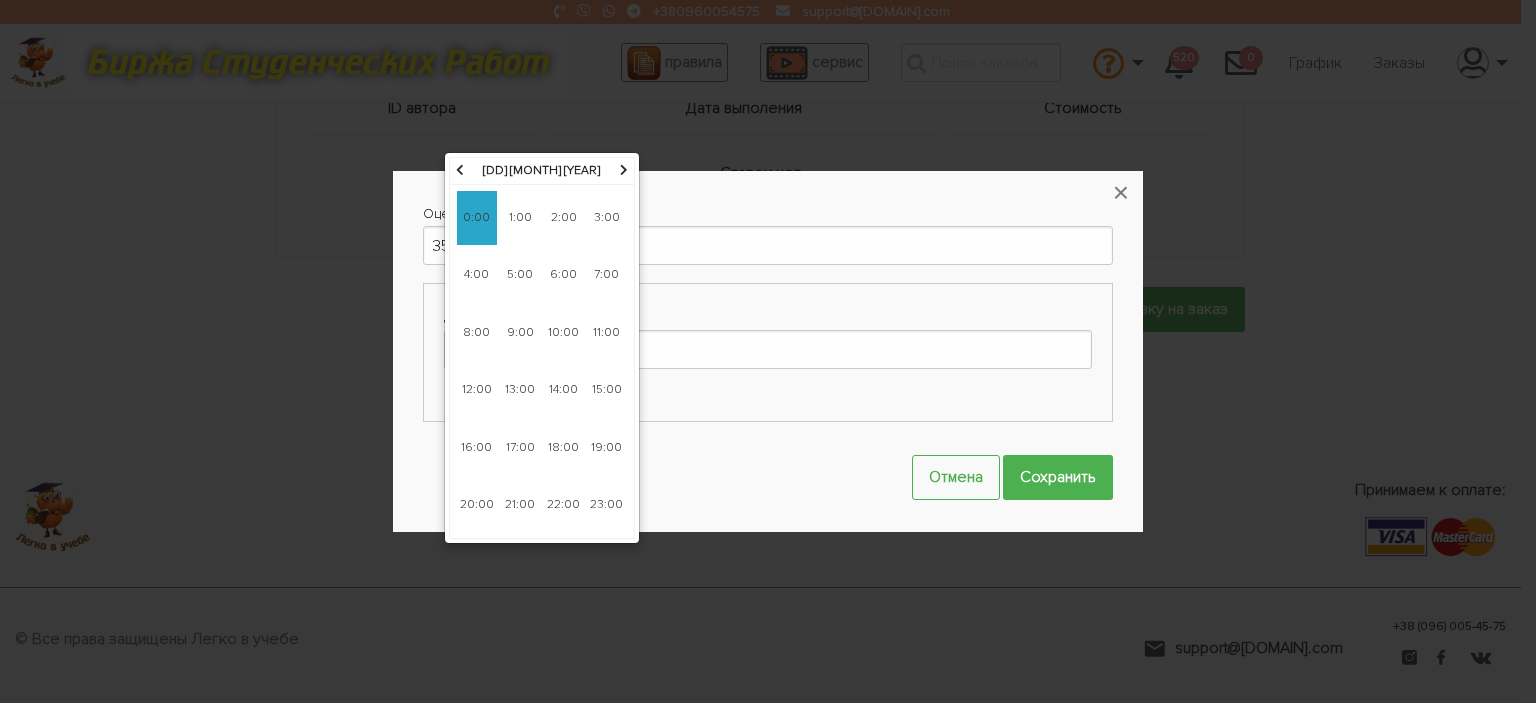 click on "10:00" at bounding box center (564, 333) 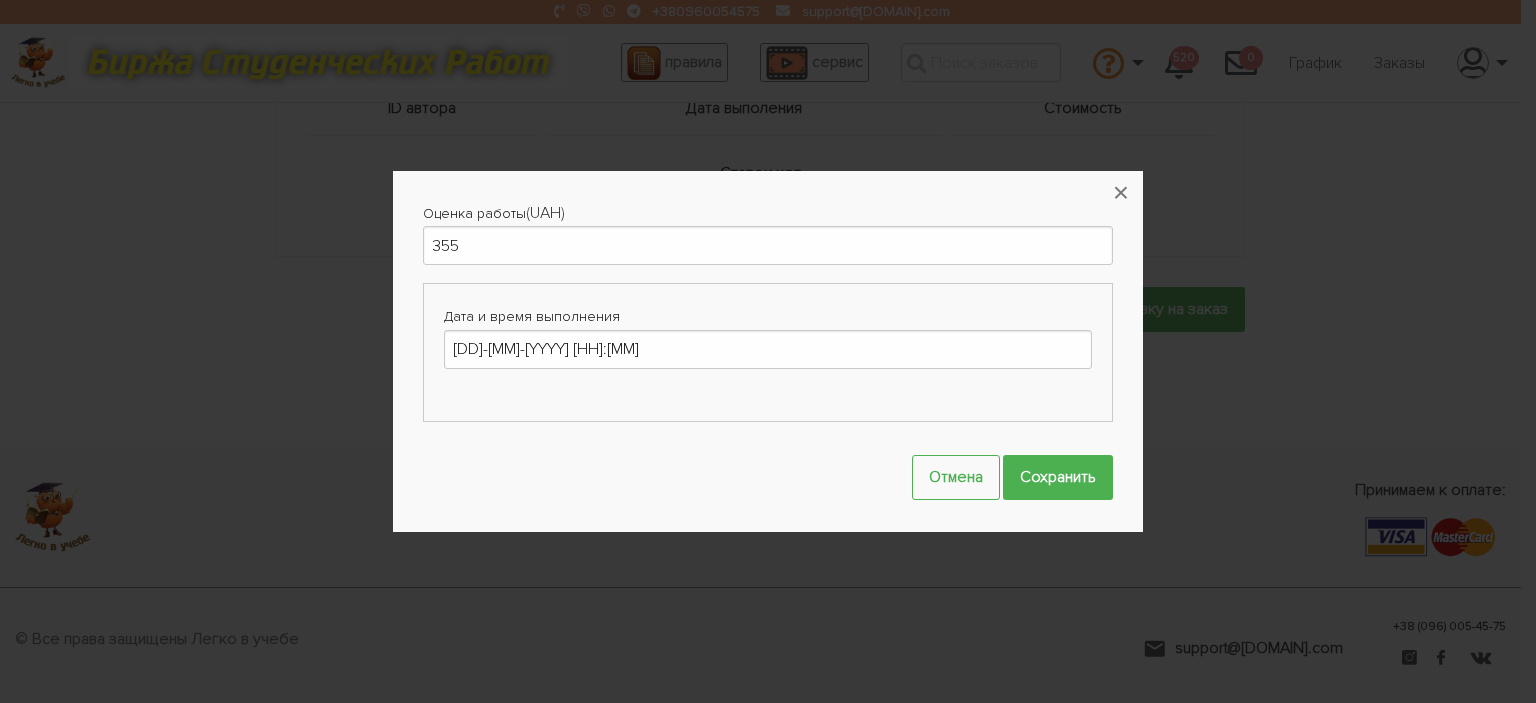 click on "Оценка работы  (UAH)
355
Дата и время выполнения
26-08-2025 10:00
Отмена
Сохранить
× Loading..." at bounding box center (768, 351) 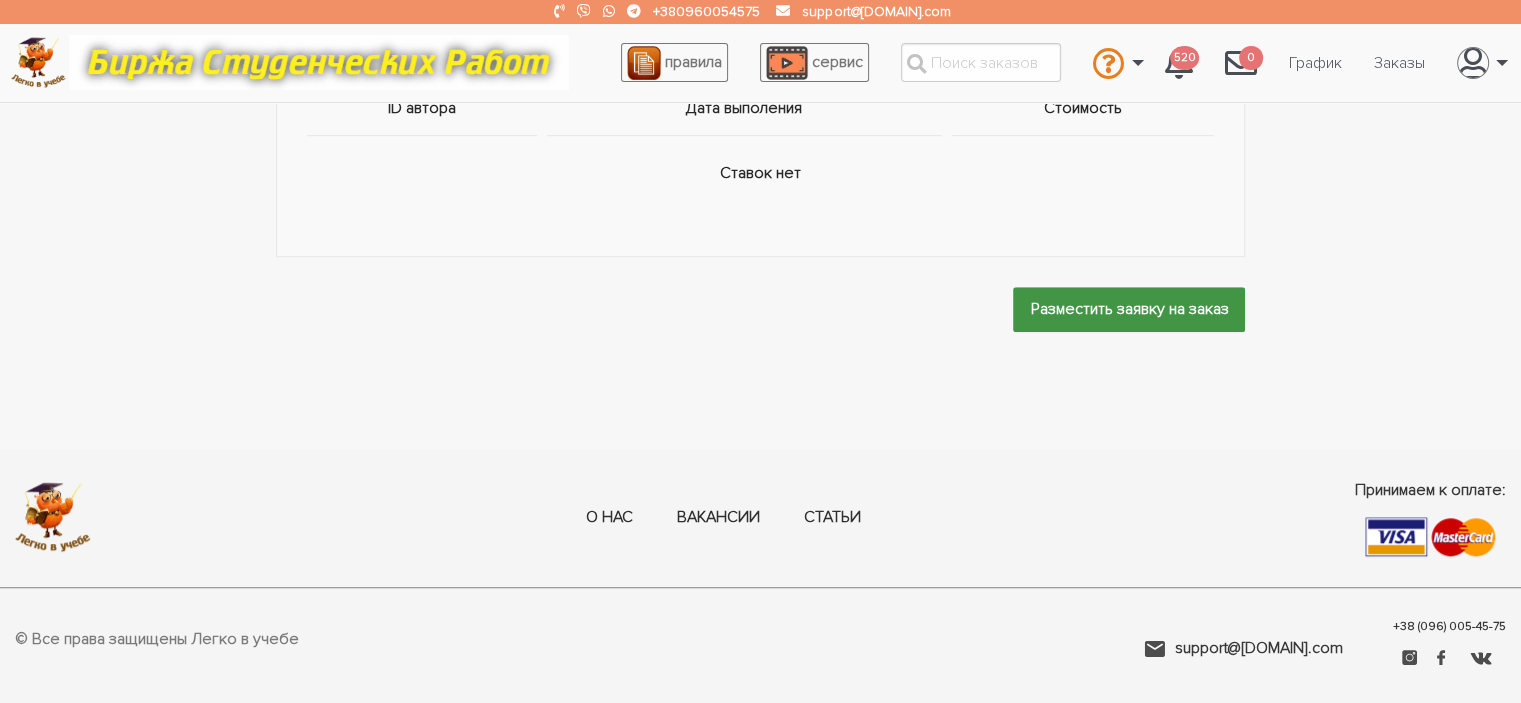click on "Разместить заявку на заказ" at bounding box center (1129, 309) 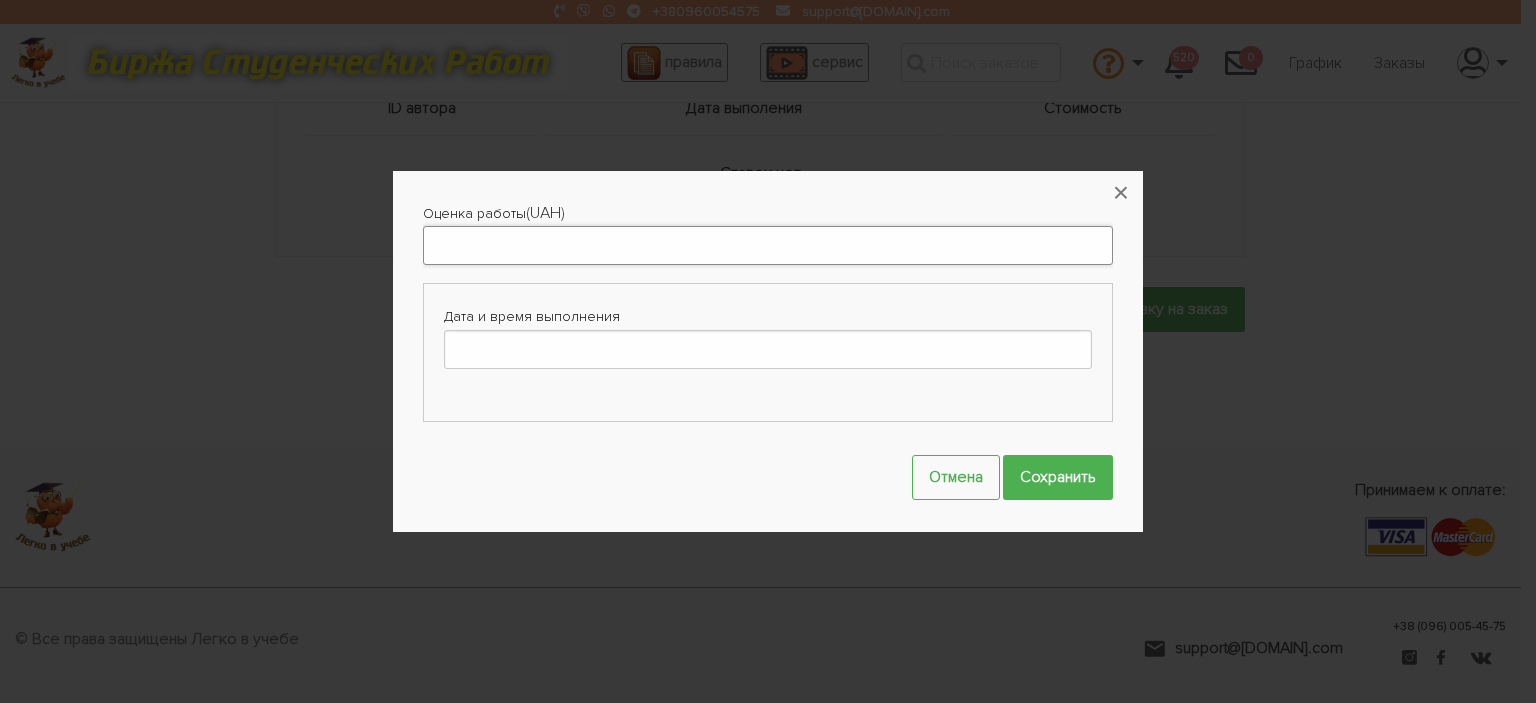click on "Оценка работы" at bounding box center [768, 245] 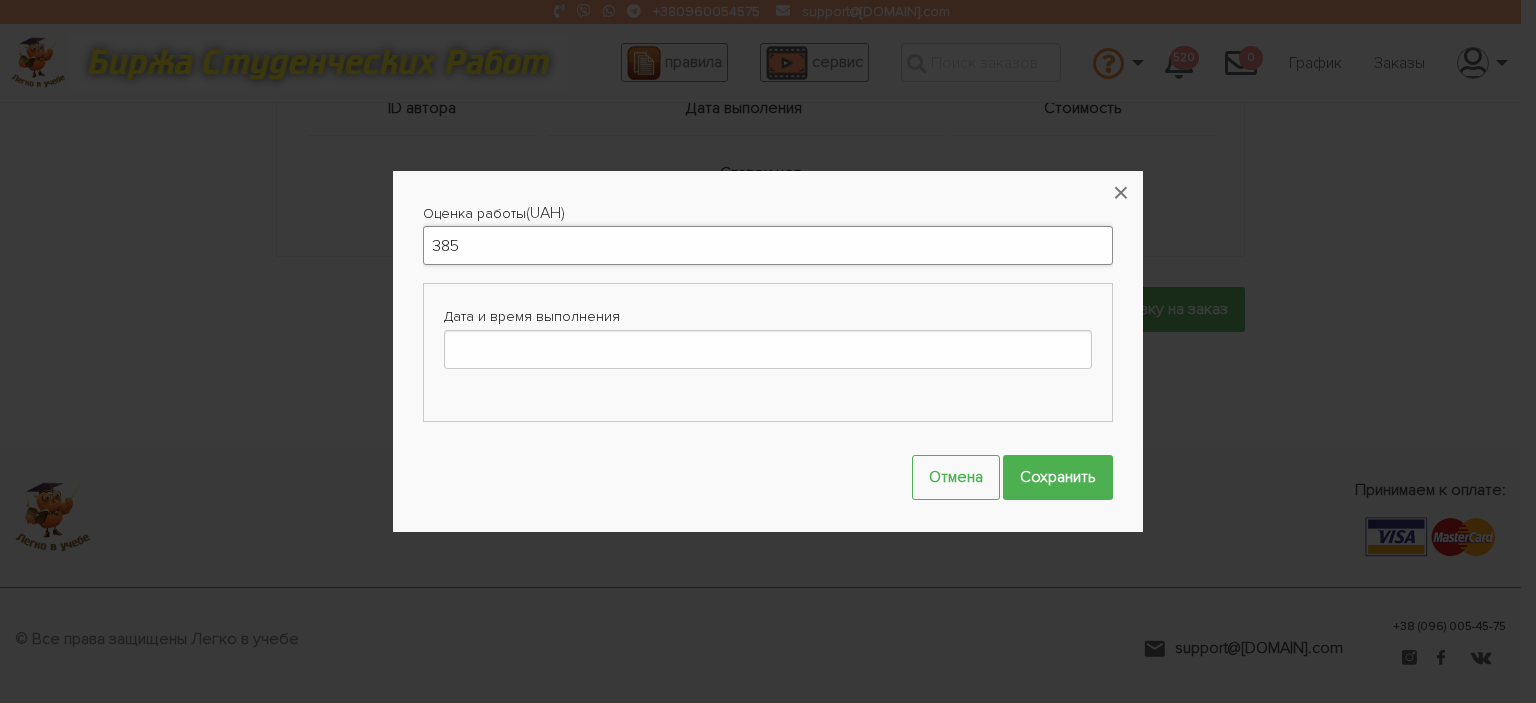 type on "385" 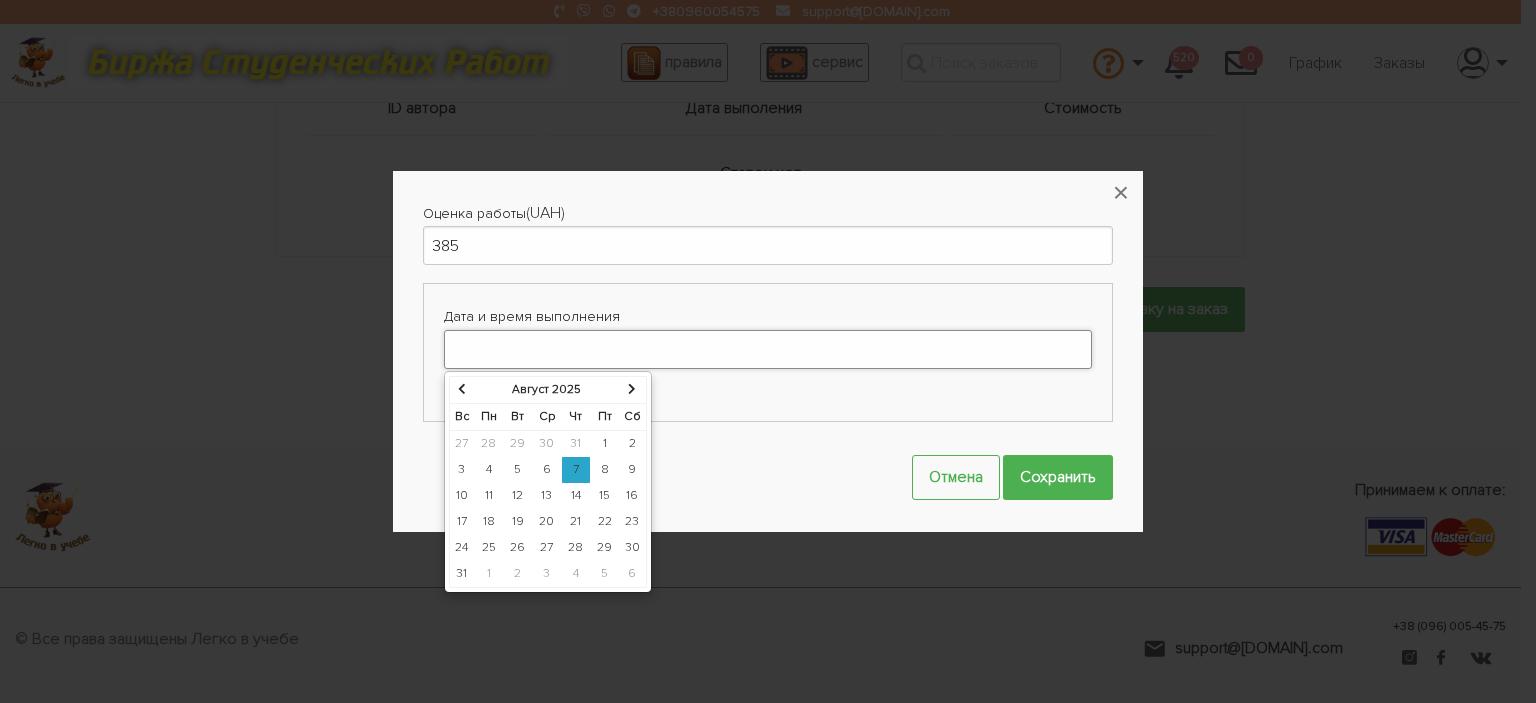 click on "Дата и время выполнения" at bounding box center (768, 349) 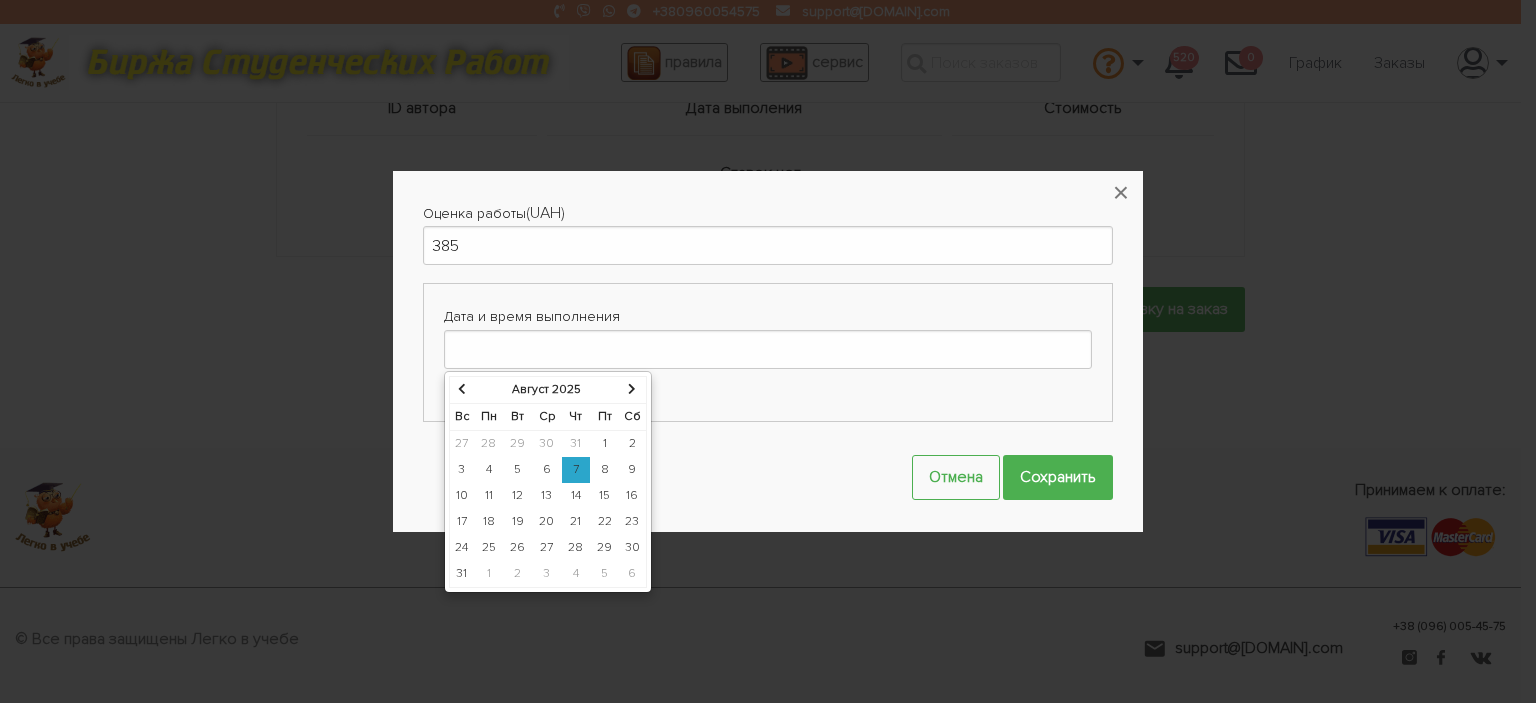 click on "26" at bounding box center (517, 548) 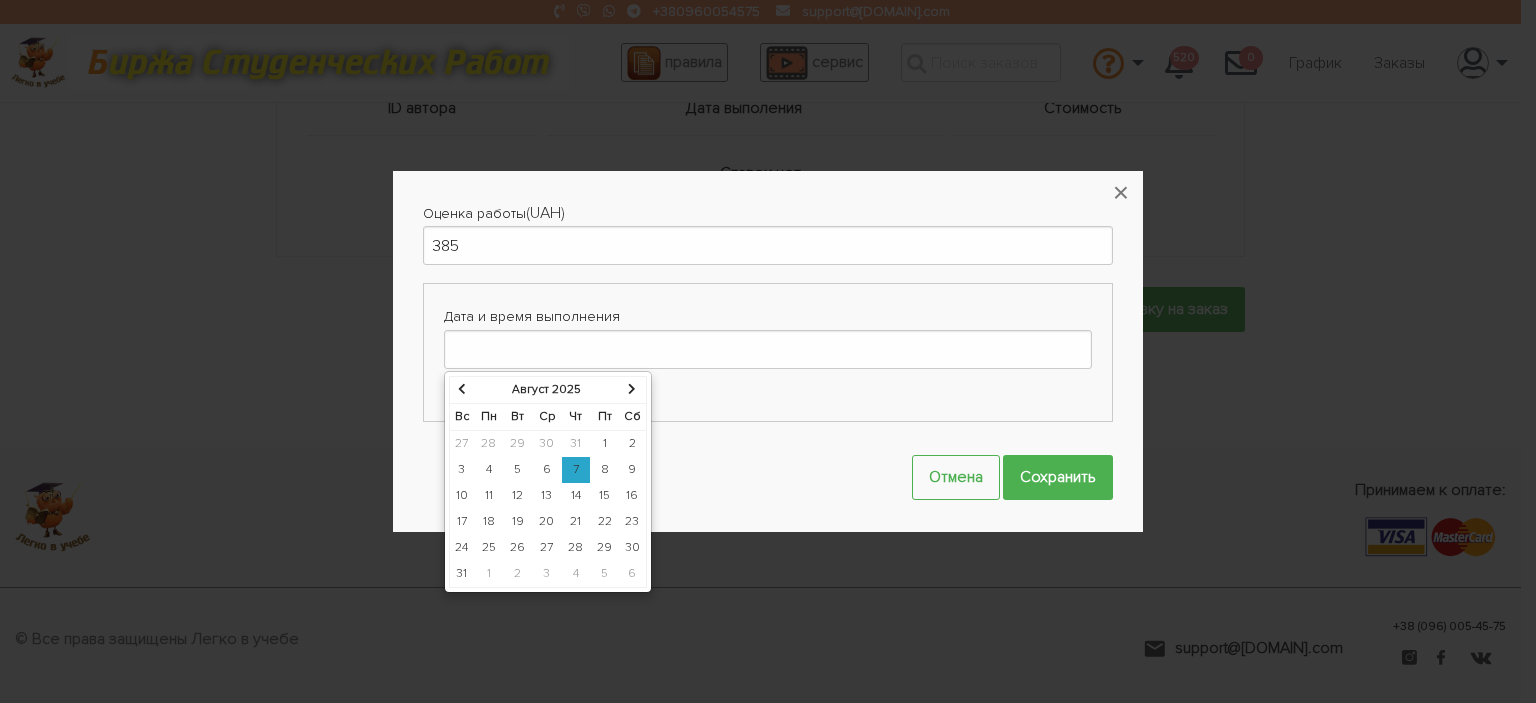 type on "26-08-2025 00:00" 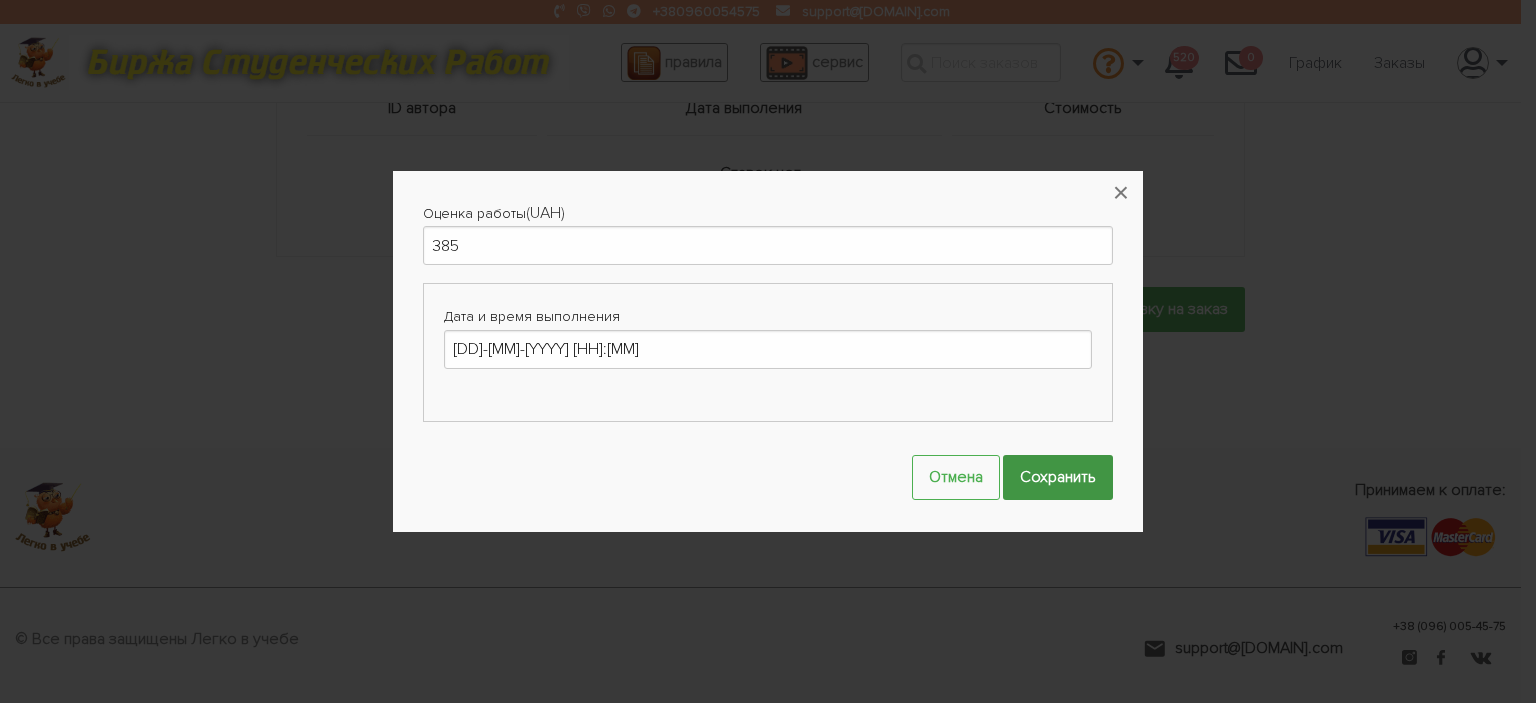 click on "Сохранить" at bounding box center (1058, 477) 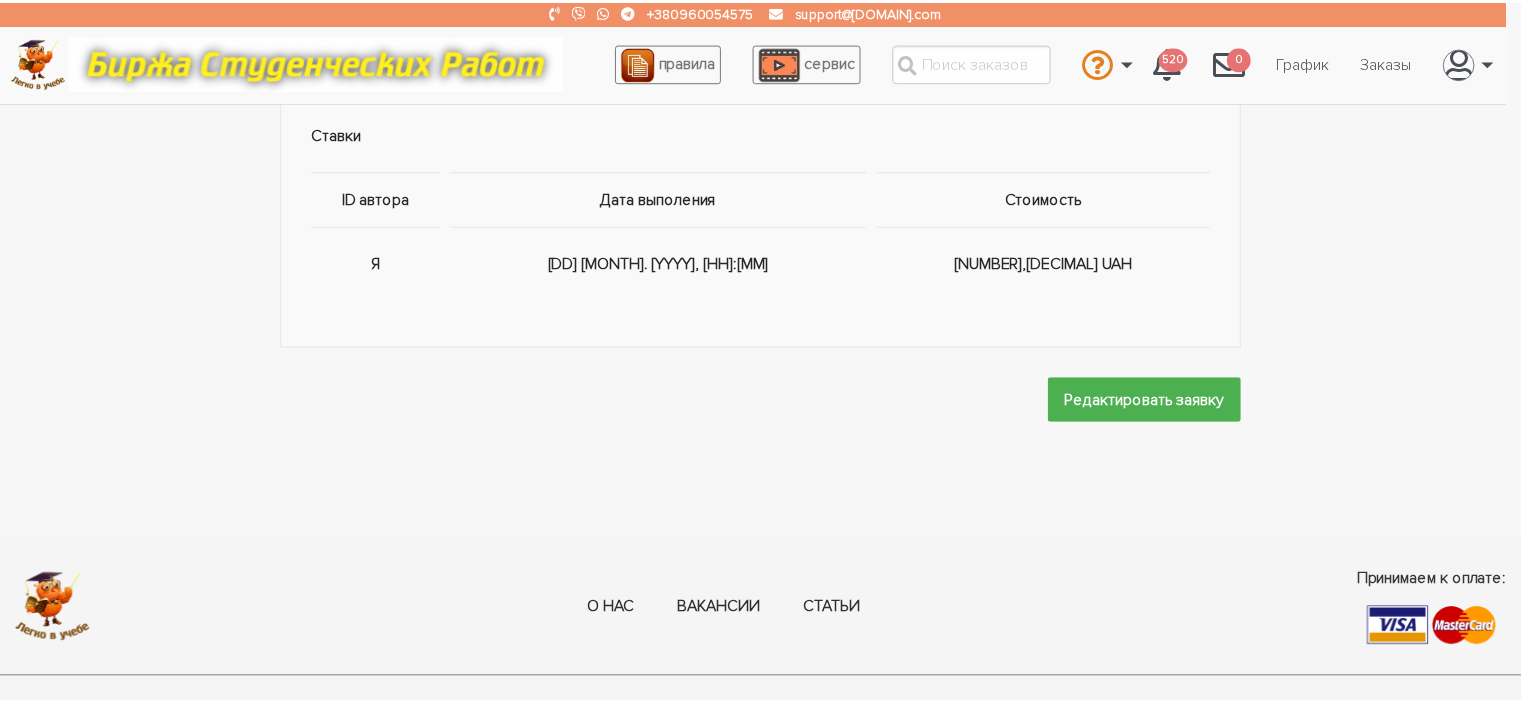 scroll, scrollTop: 1428, scrollLeft: 0, axis: vertical 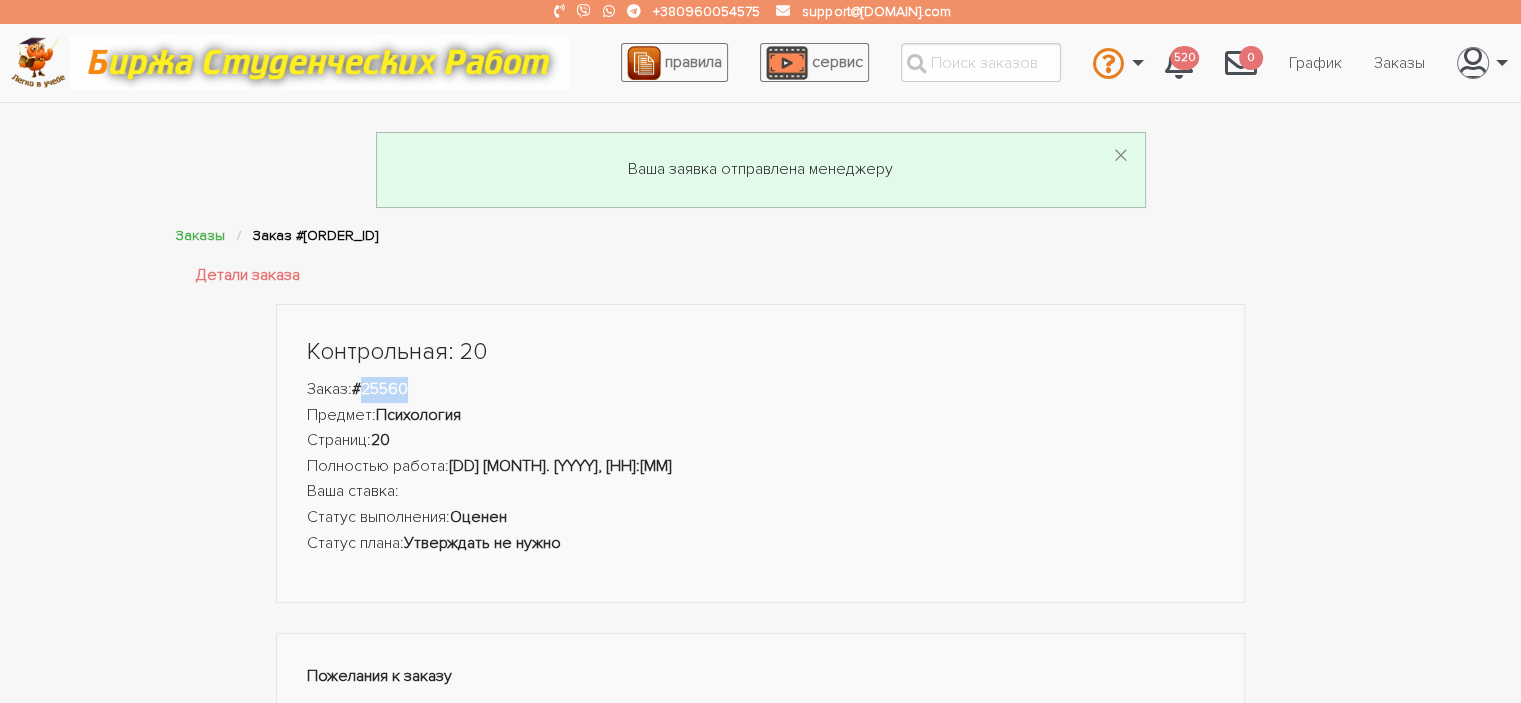 drag, startPoint x: 367, startPoint y: 383, endPoint x: 442, endPoint y: 388, distance: 75.16648 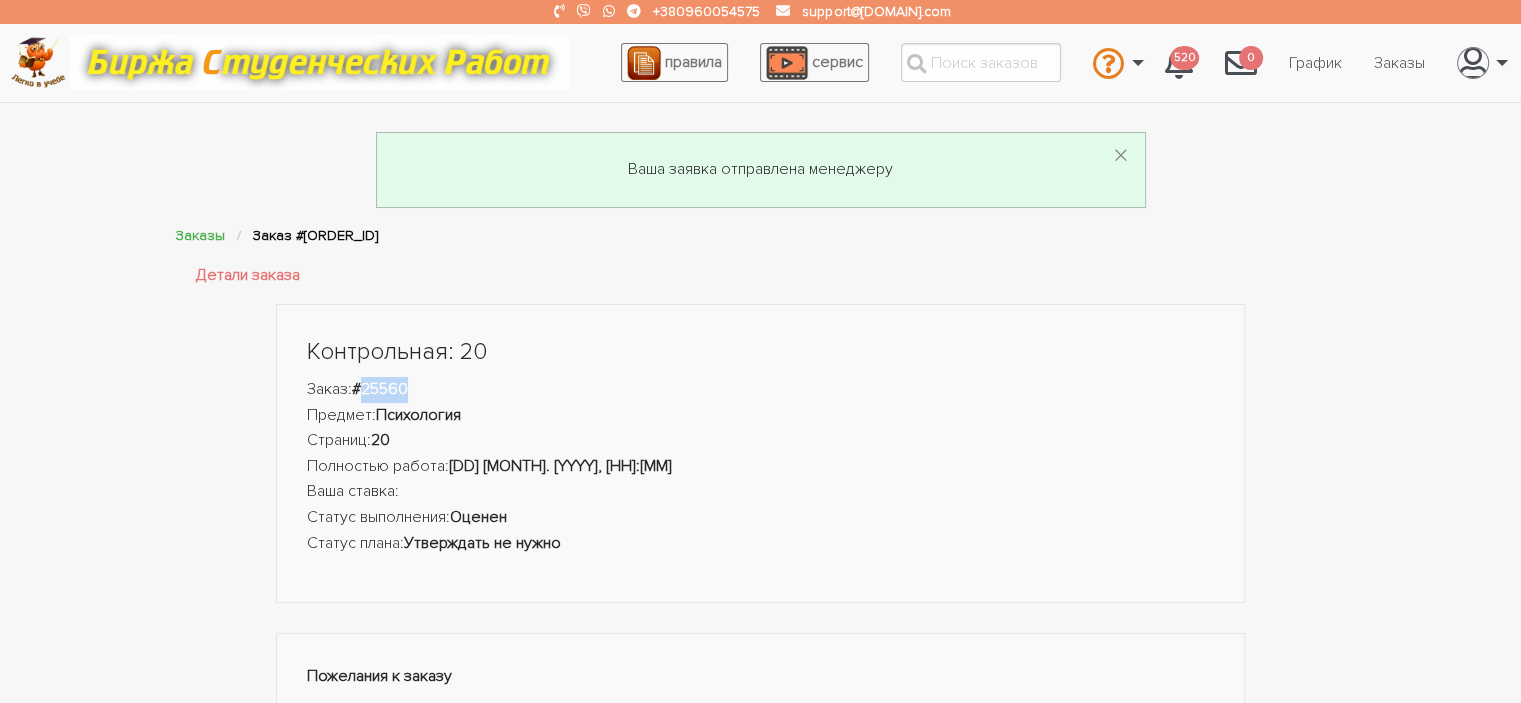click on "Заказ:  #25560" at bounding box center [761, 390] 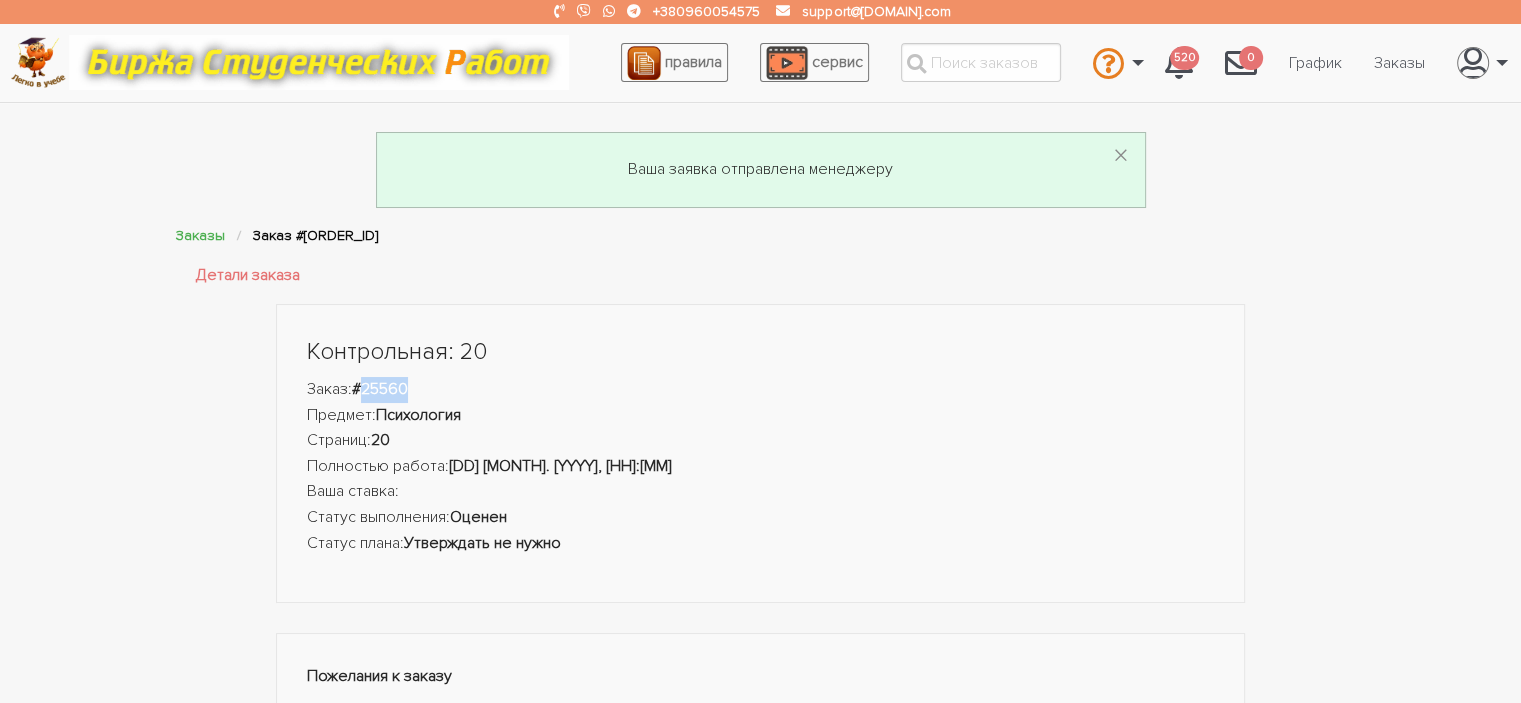 copy on "25560" 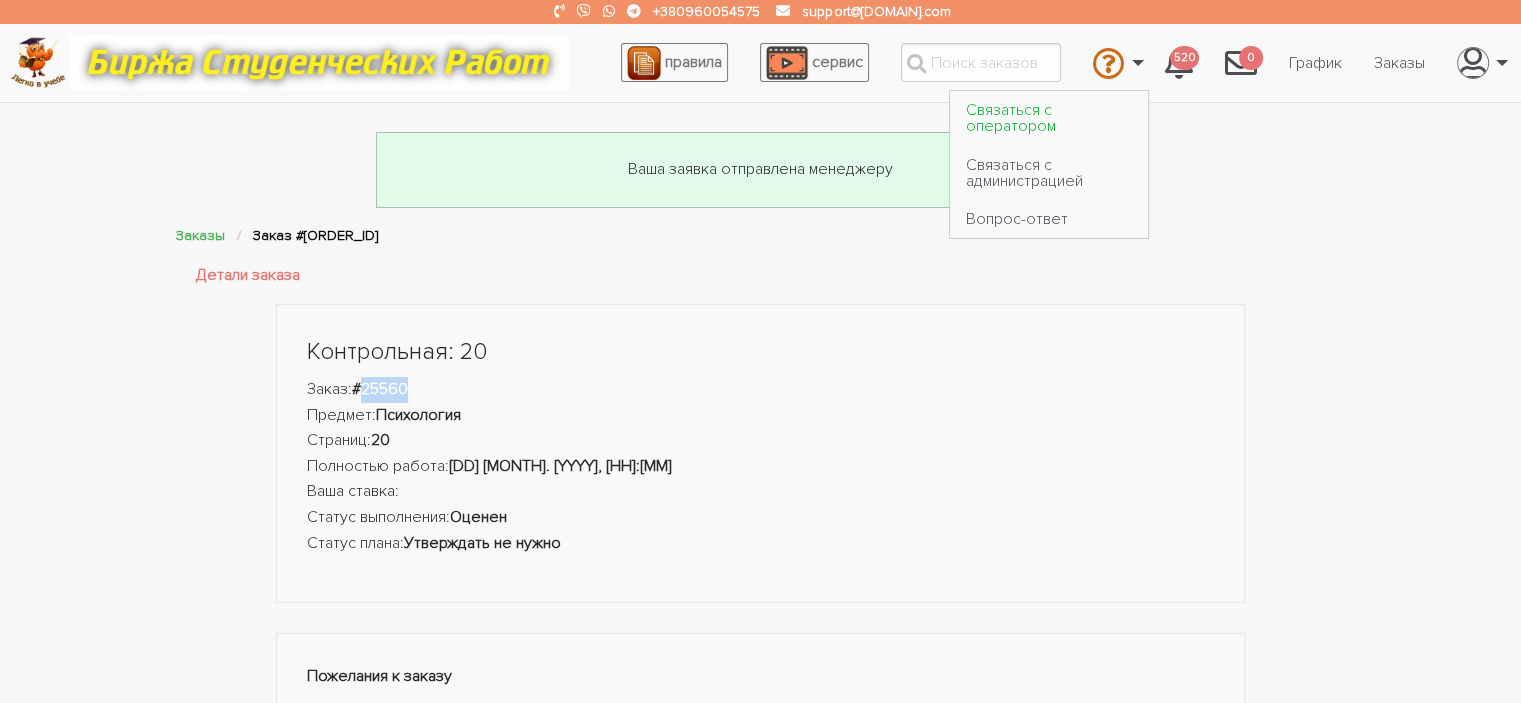 click on "Связаться с оператором" at bounding box center [1049, 118] 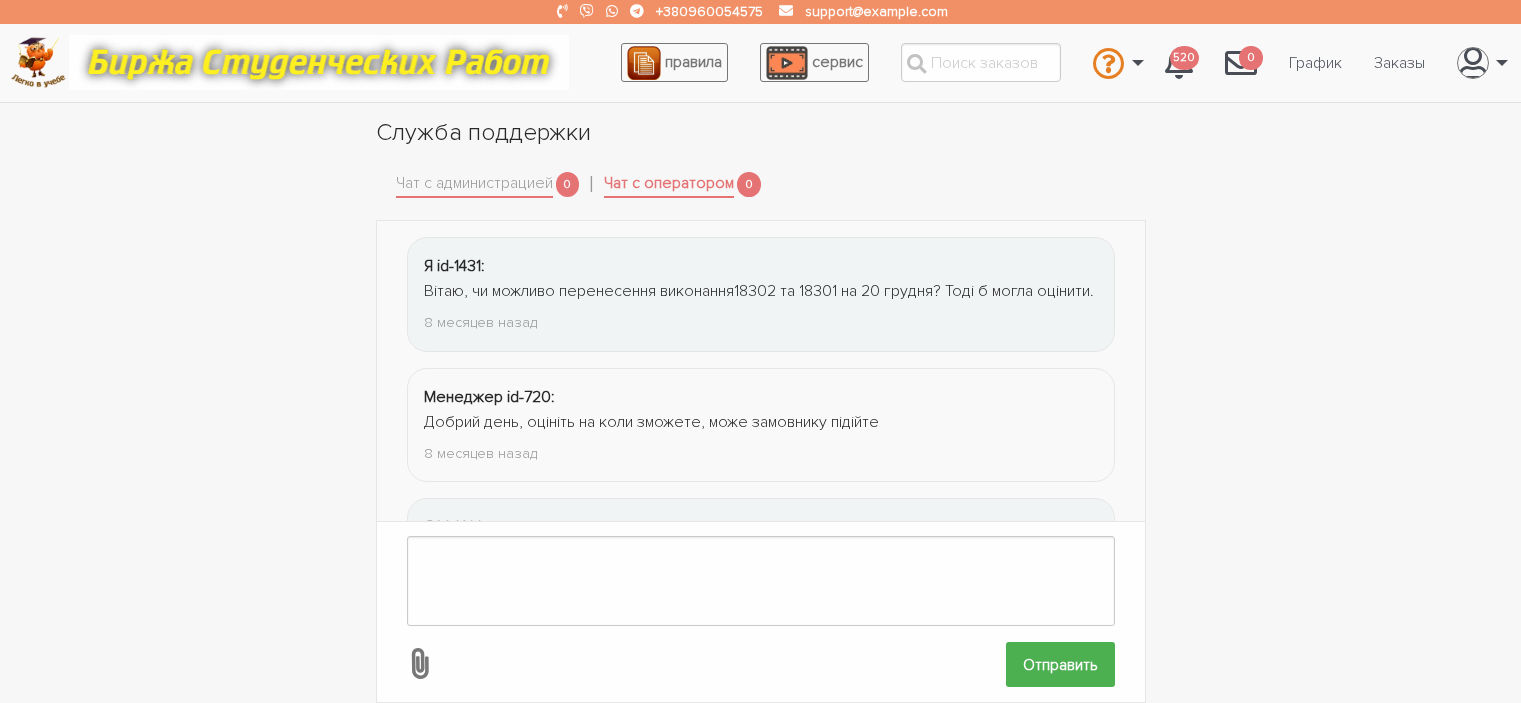 scroll, scrollTop: 0, scrollLeft: 0, axis: both 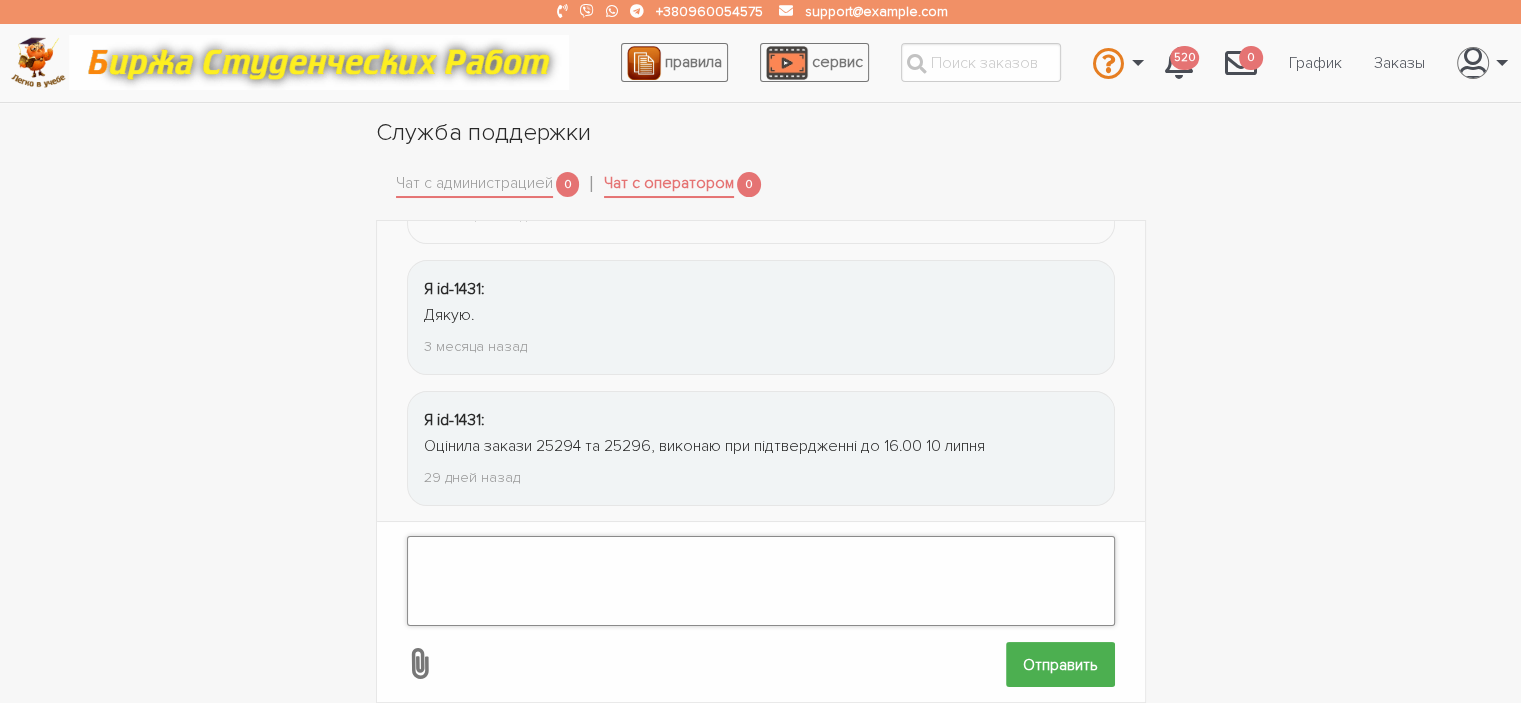 click at bounding box center (761, 581) 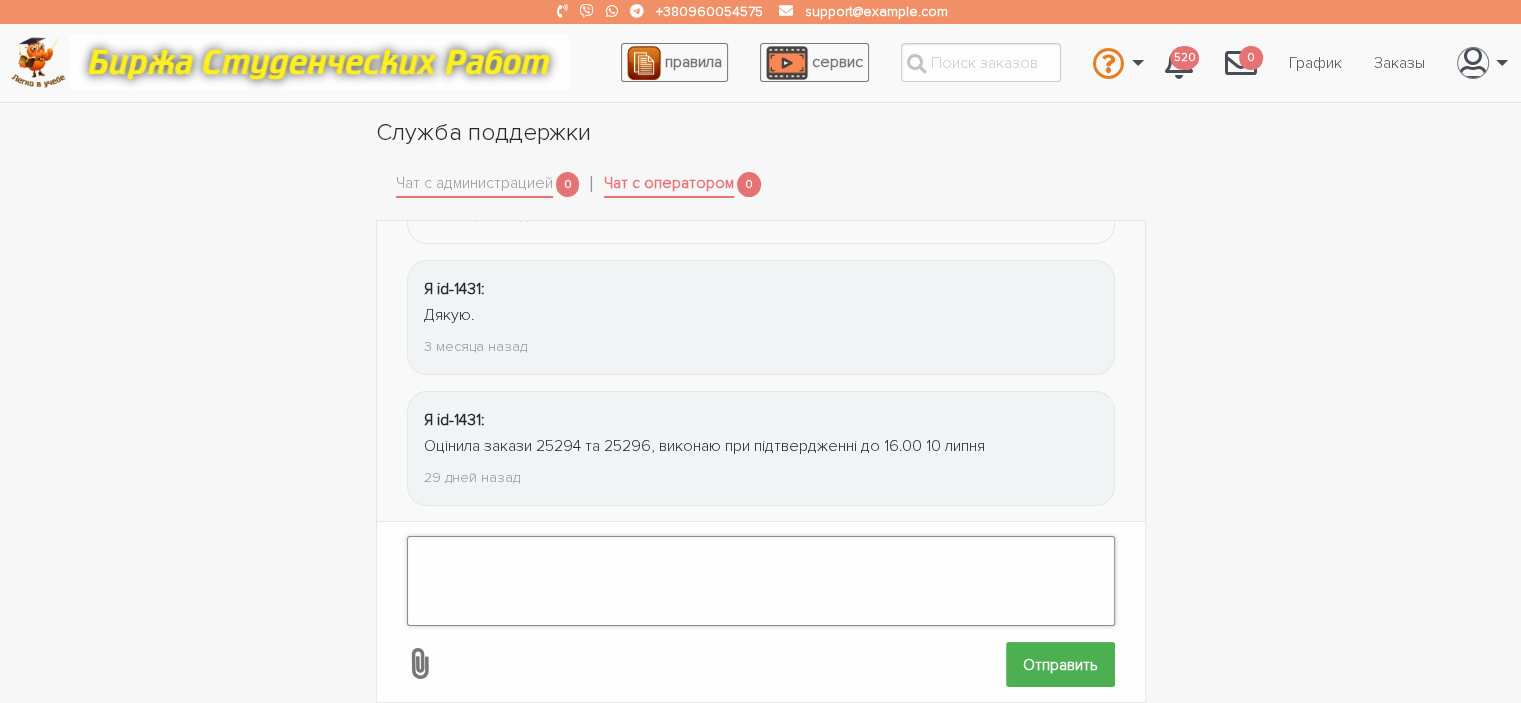 paste on "25560" 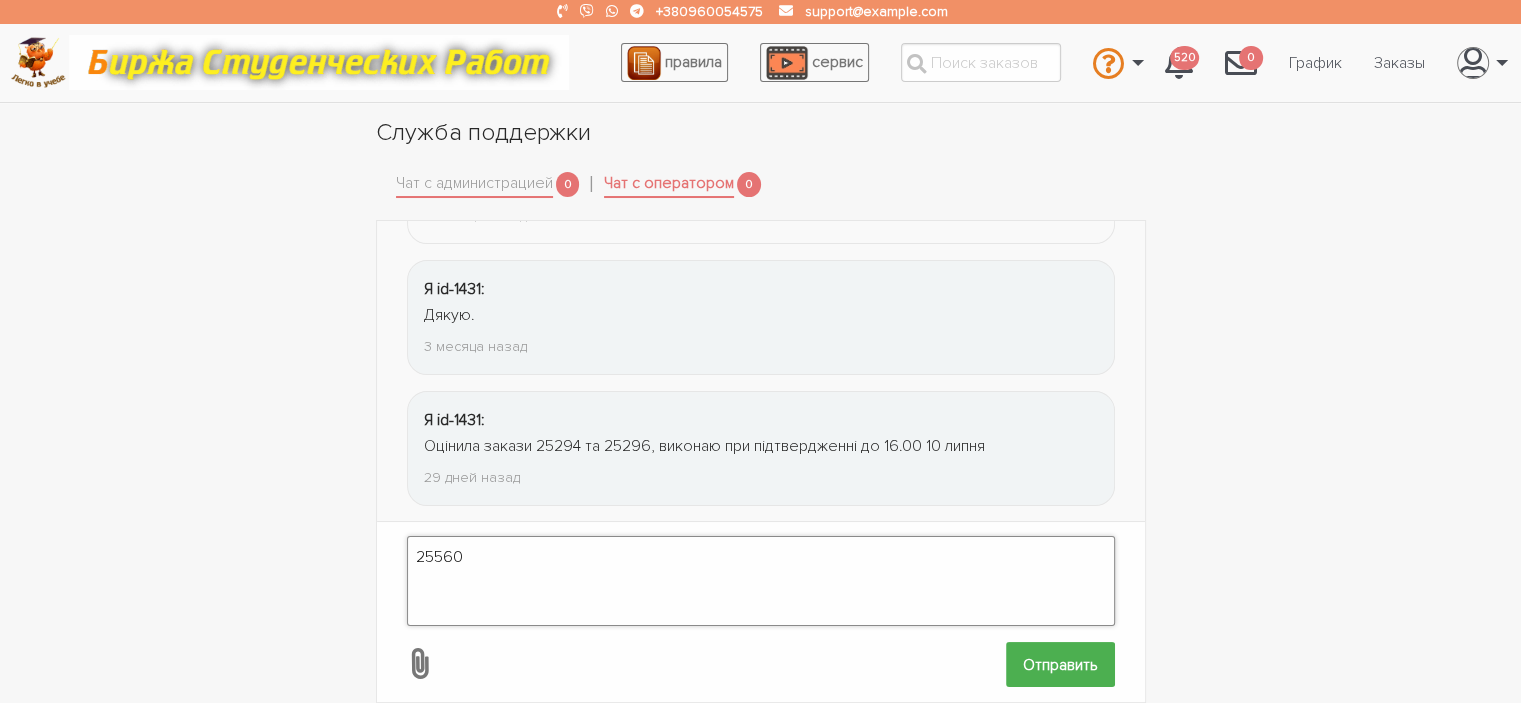 click on "25560" at bounding box center [761, 581] 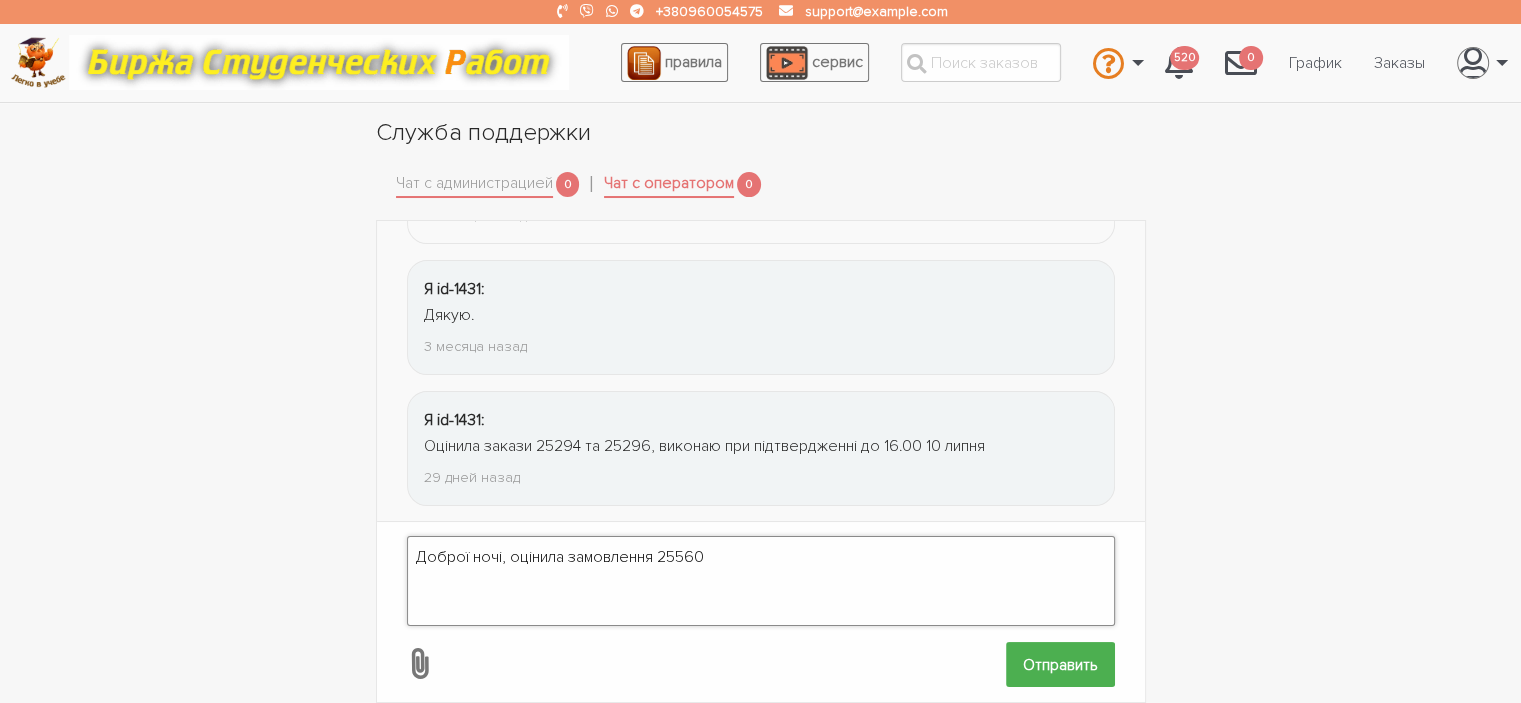 click on "Доброї ночі, оцінила замовлення 25560" at bounding box center (761, 581) 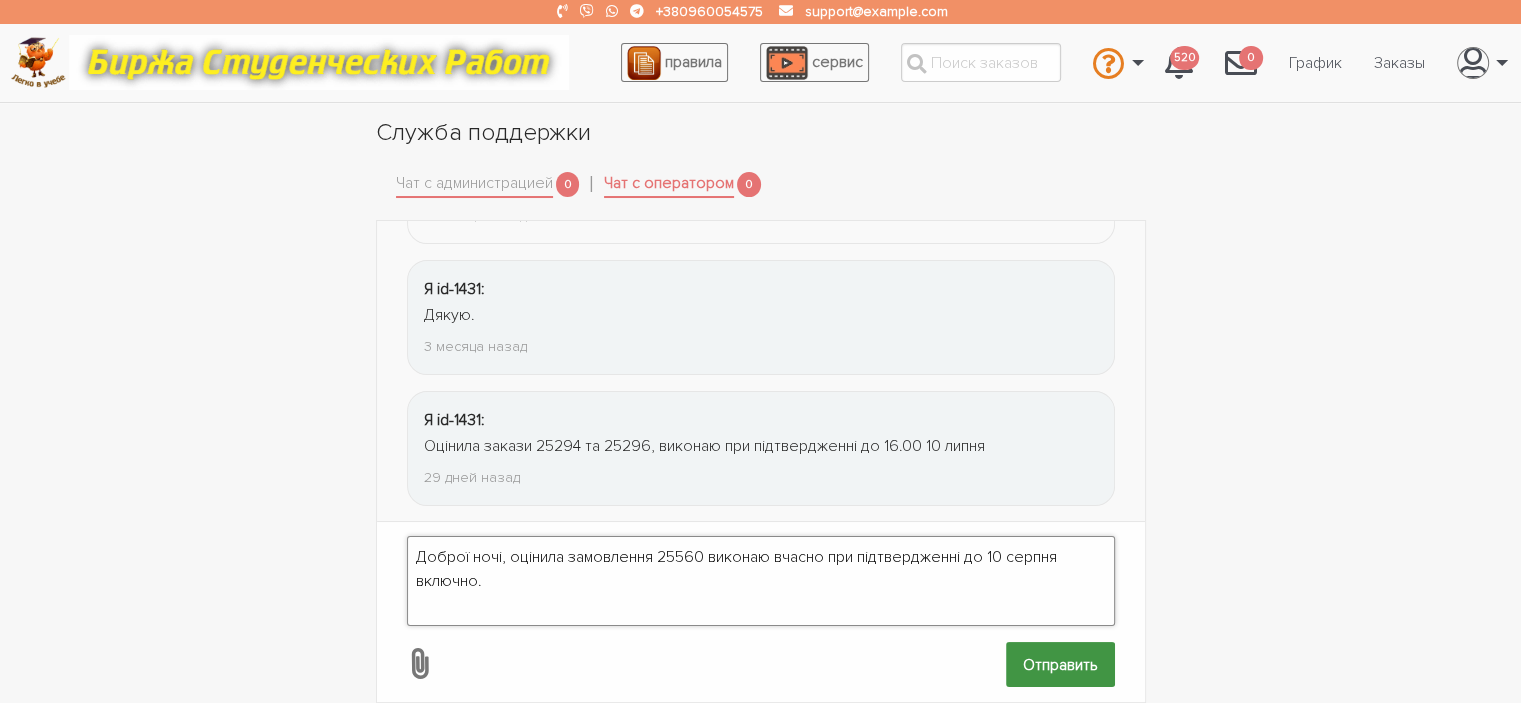 type on "Доброї ночі, оцінила замовлення 25560 виконаю вчасно при підтвердженні до 10 серпня включно." 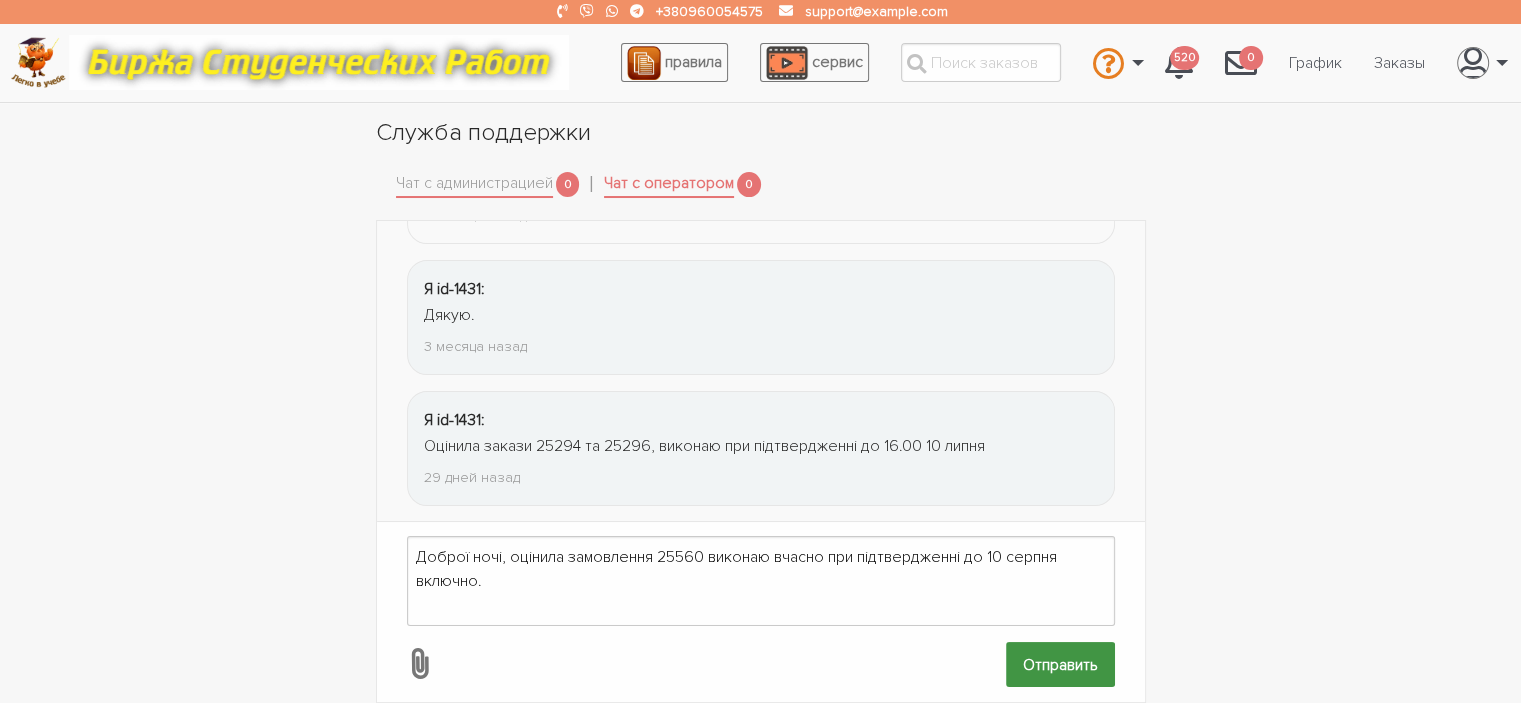 click on "Отправить" at bounding box center [1060, 664] 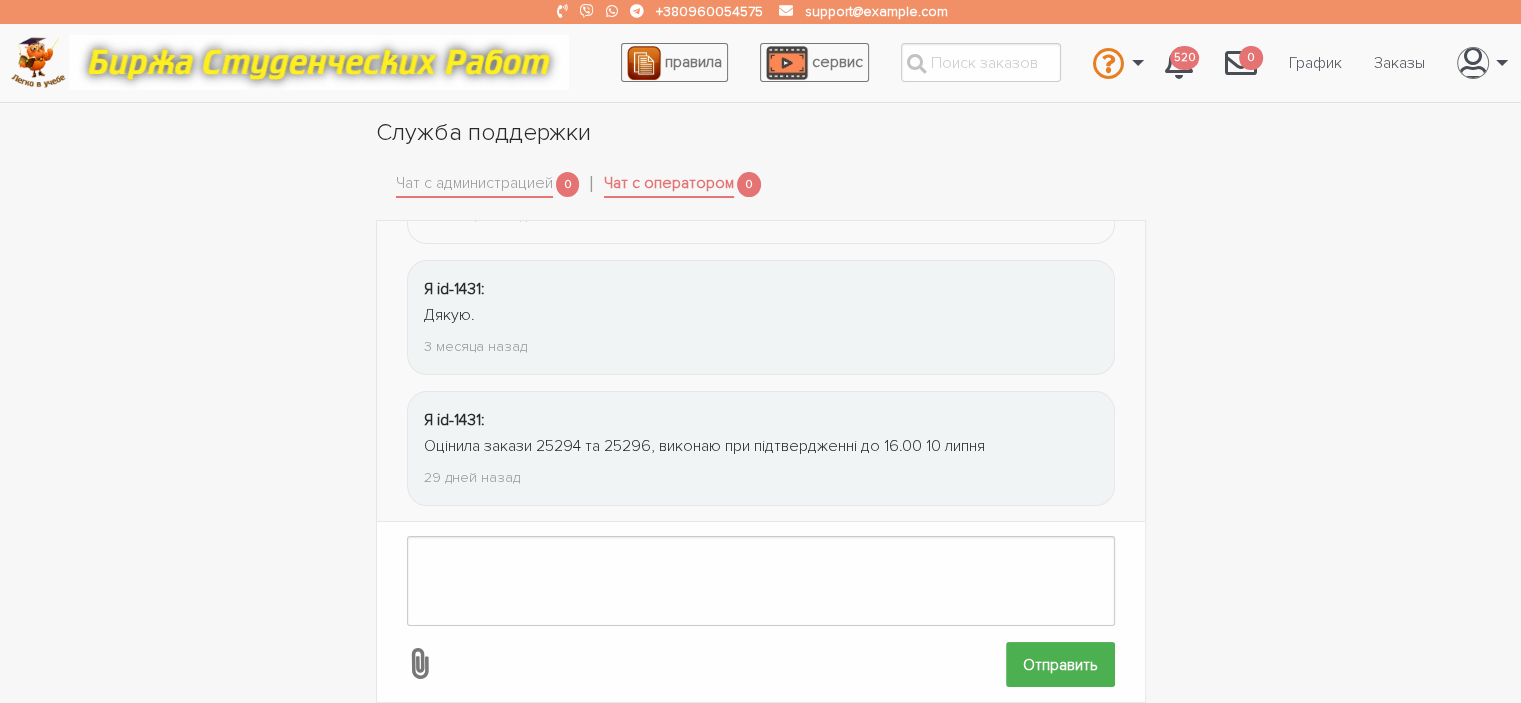 scroll, scrollTop: 2874, scrollLeft: 0, axis: vertical 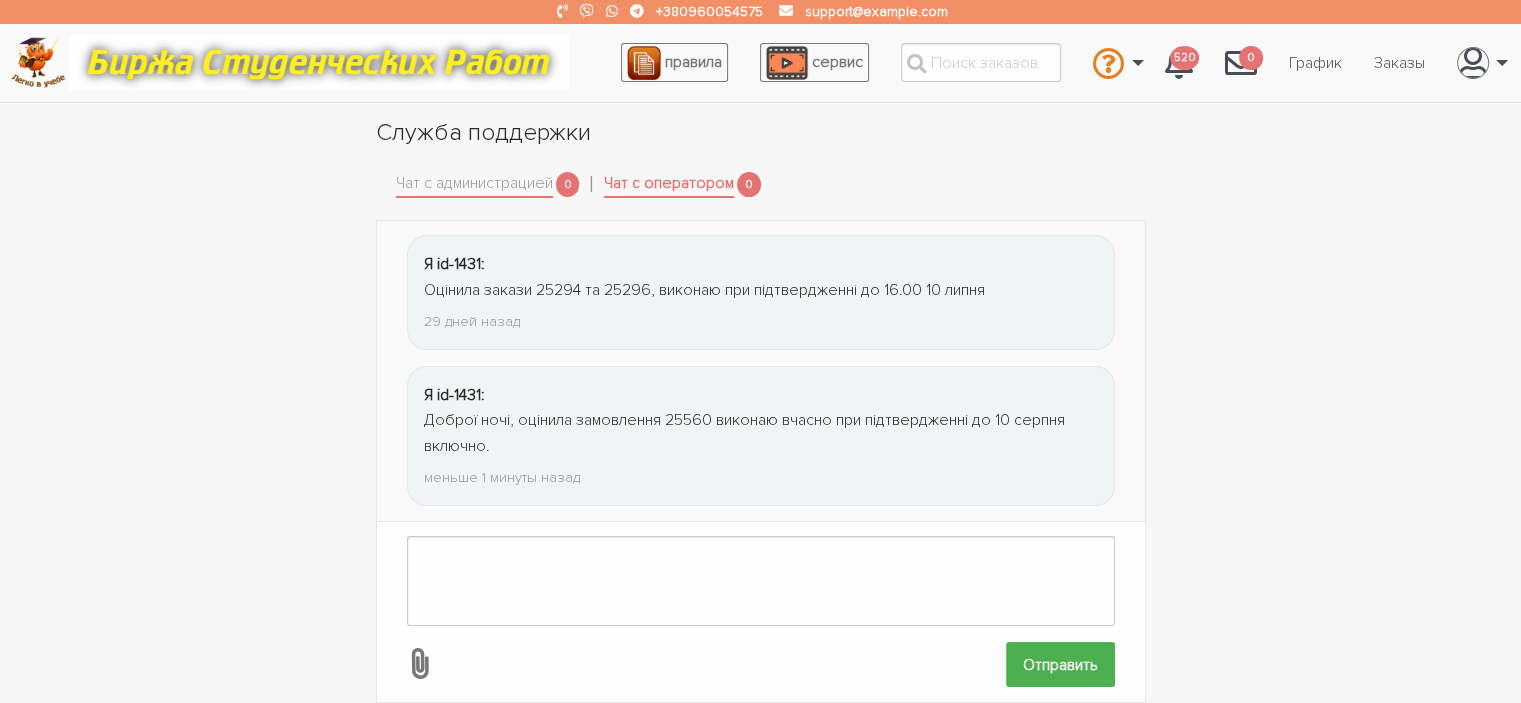 click on "Чат с оператором" at bounding box center (669, 185) 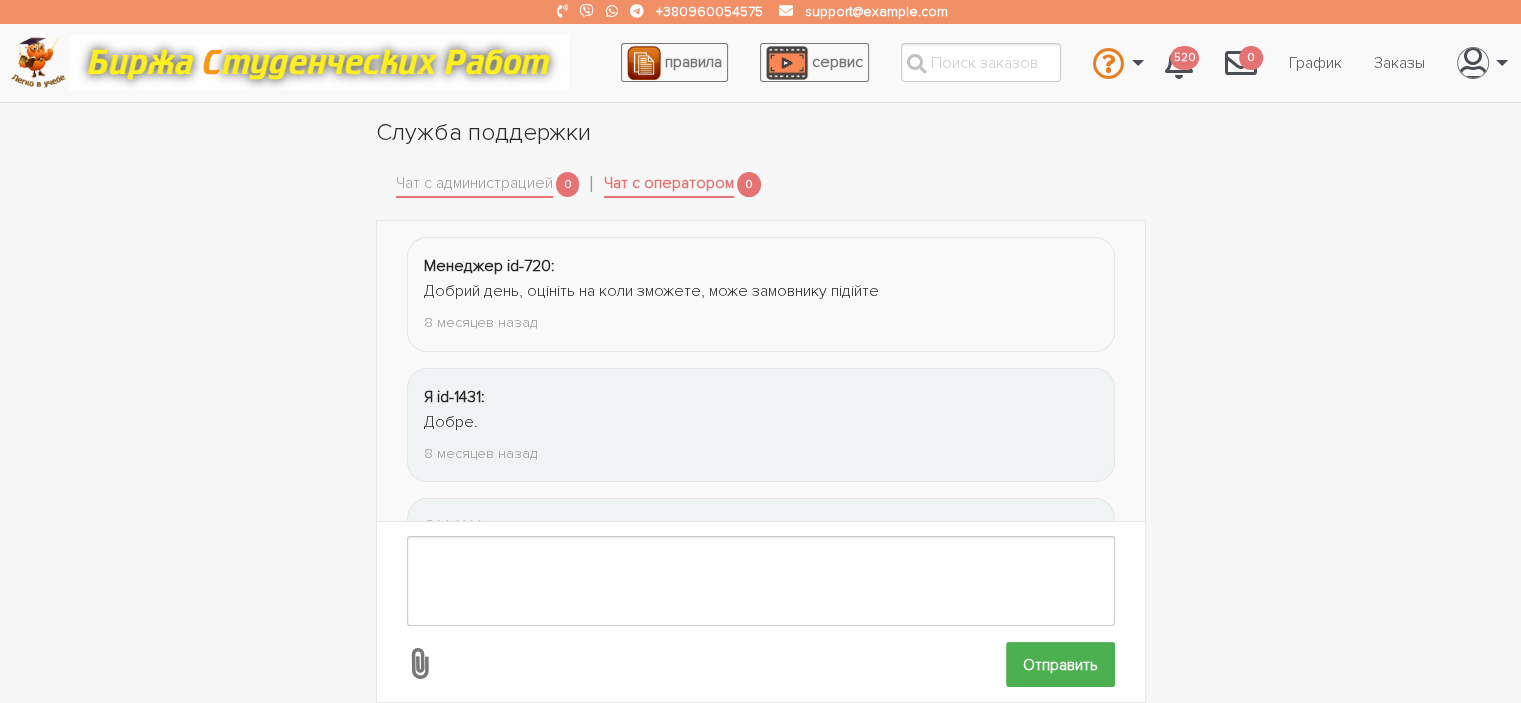 scroll, scrollTop: 2718, scrollLeft: 0, axis: vertical 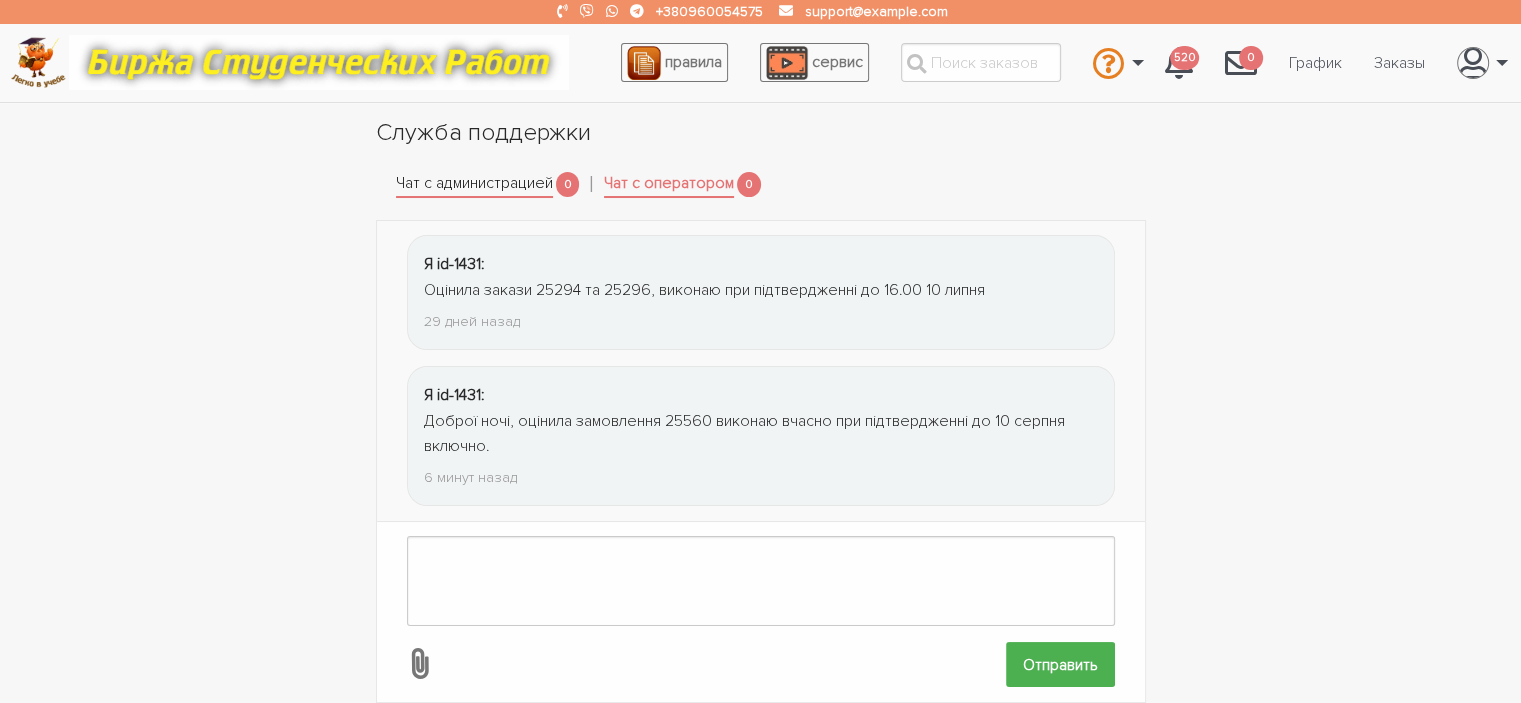 click on "Чат с администрацией" at bounding box center (474, 185) 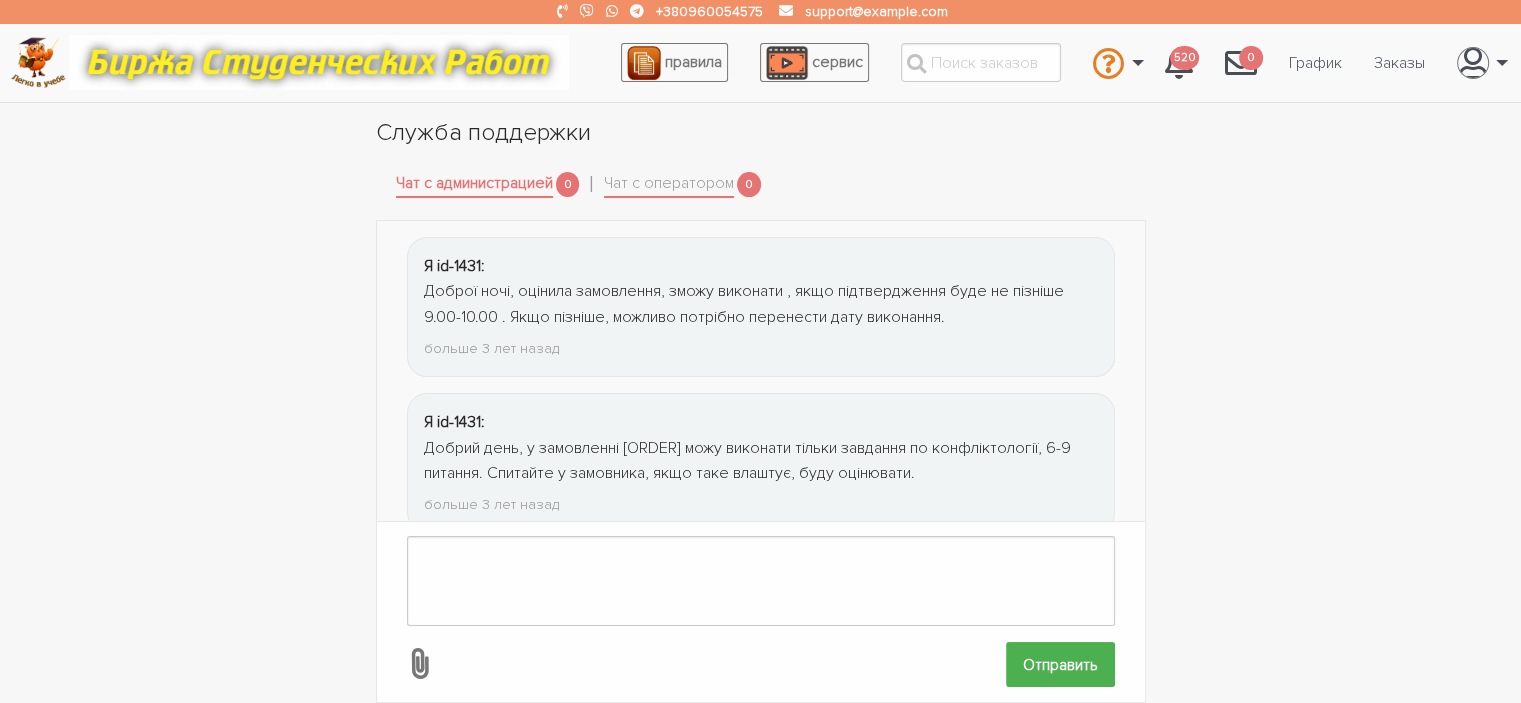 scroll, scrollTop: 2667, scrollLeft: 0, axis: vertical 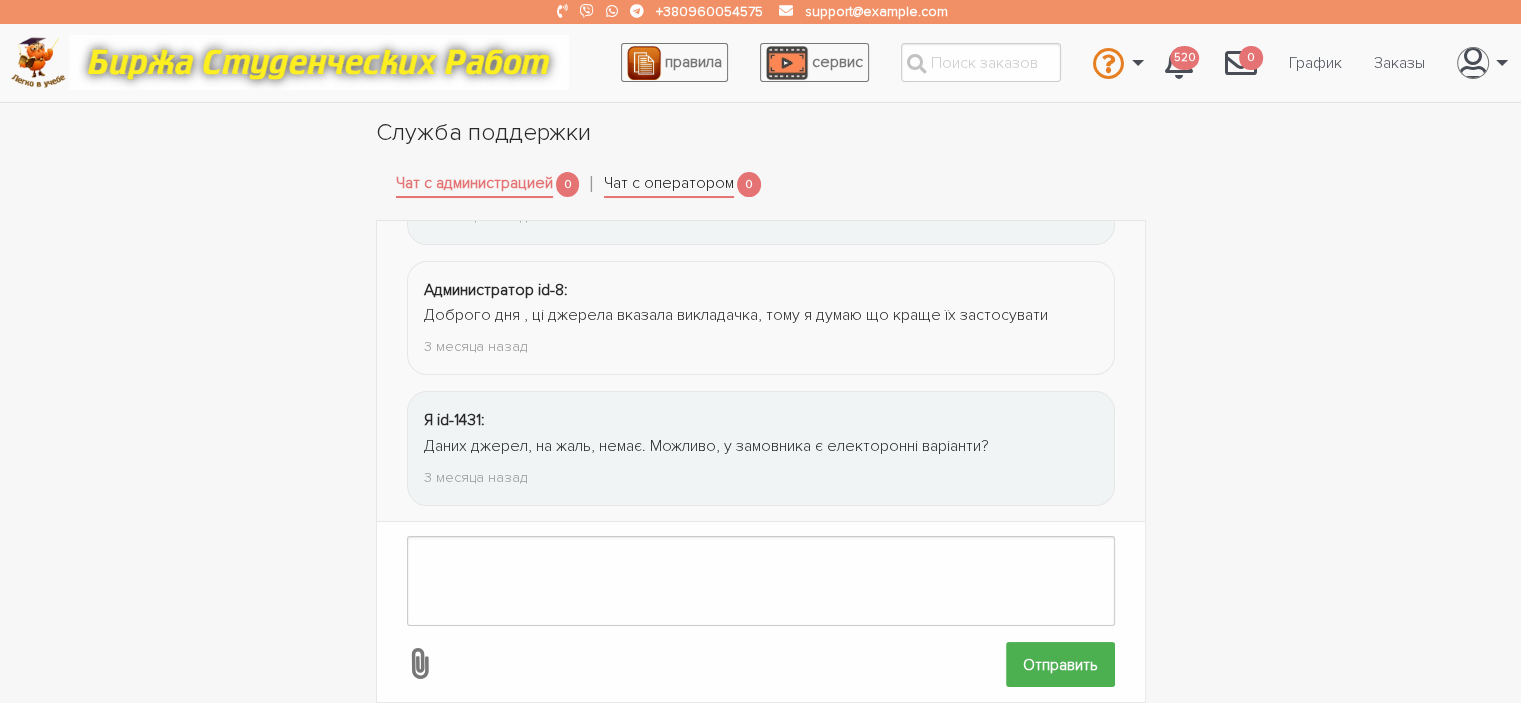 click on "Чат с оператором" at bounding box center (669, 185) 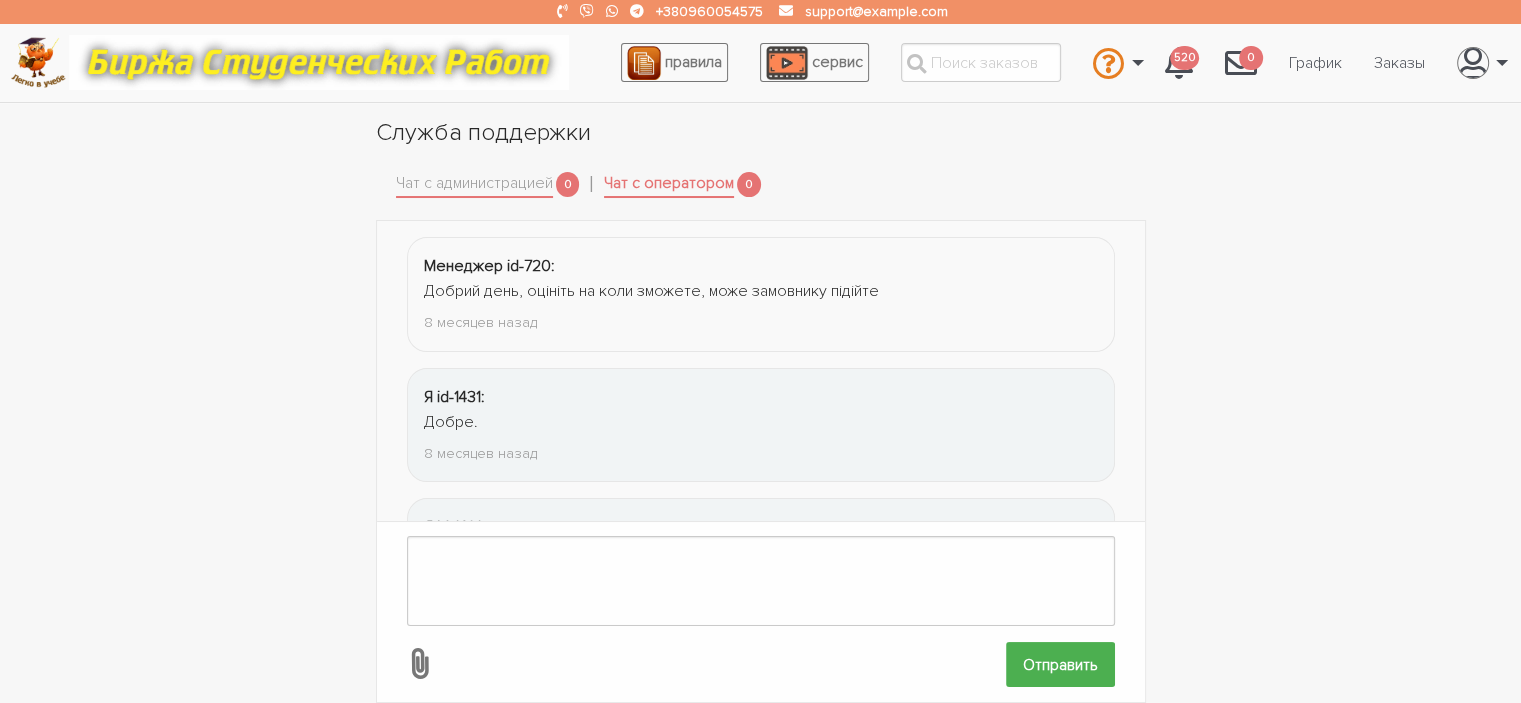 scroll, scrollTop: 2718, scrollLeft: 0, axis: vertical 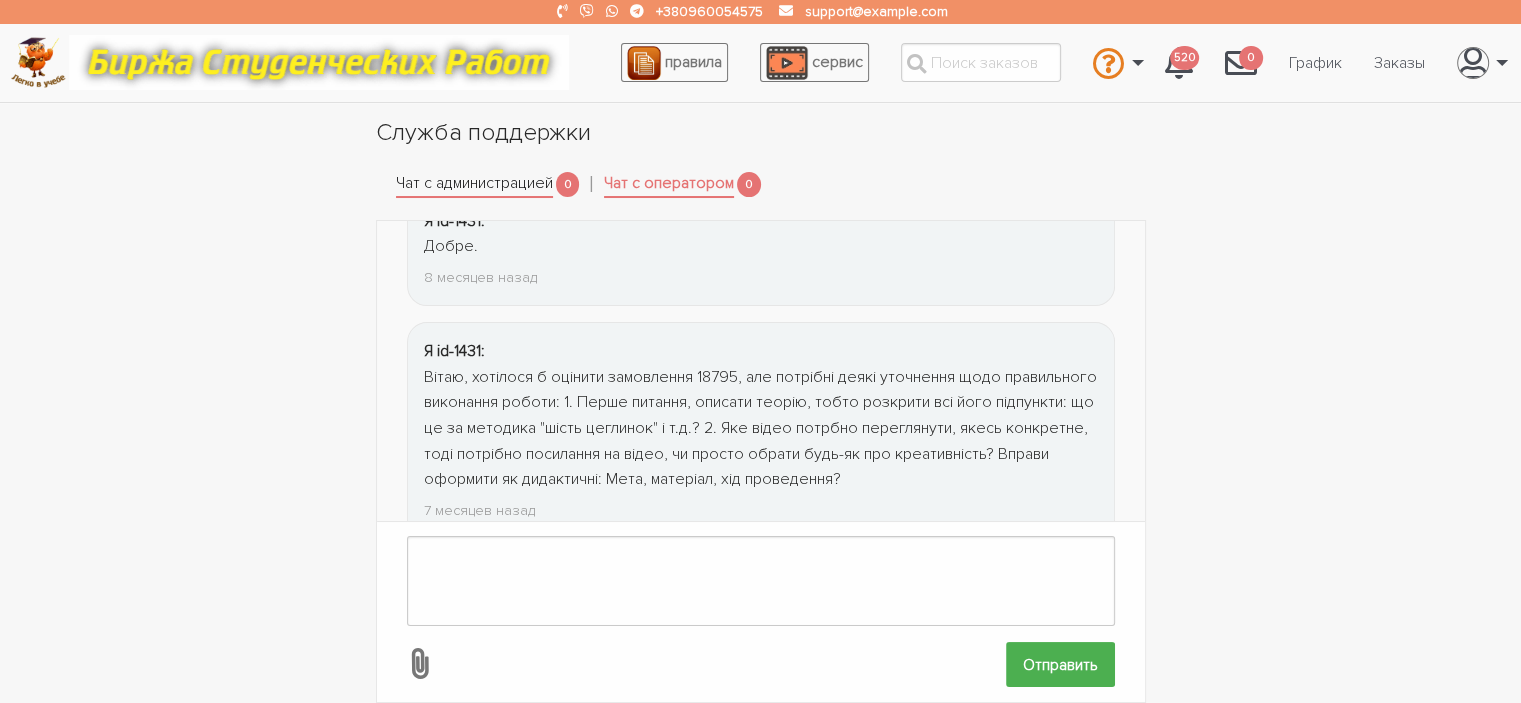 click on "Чат с администрацией" at bounding box center (474, 185) 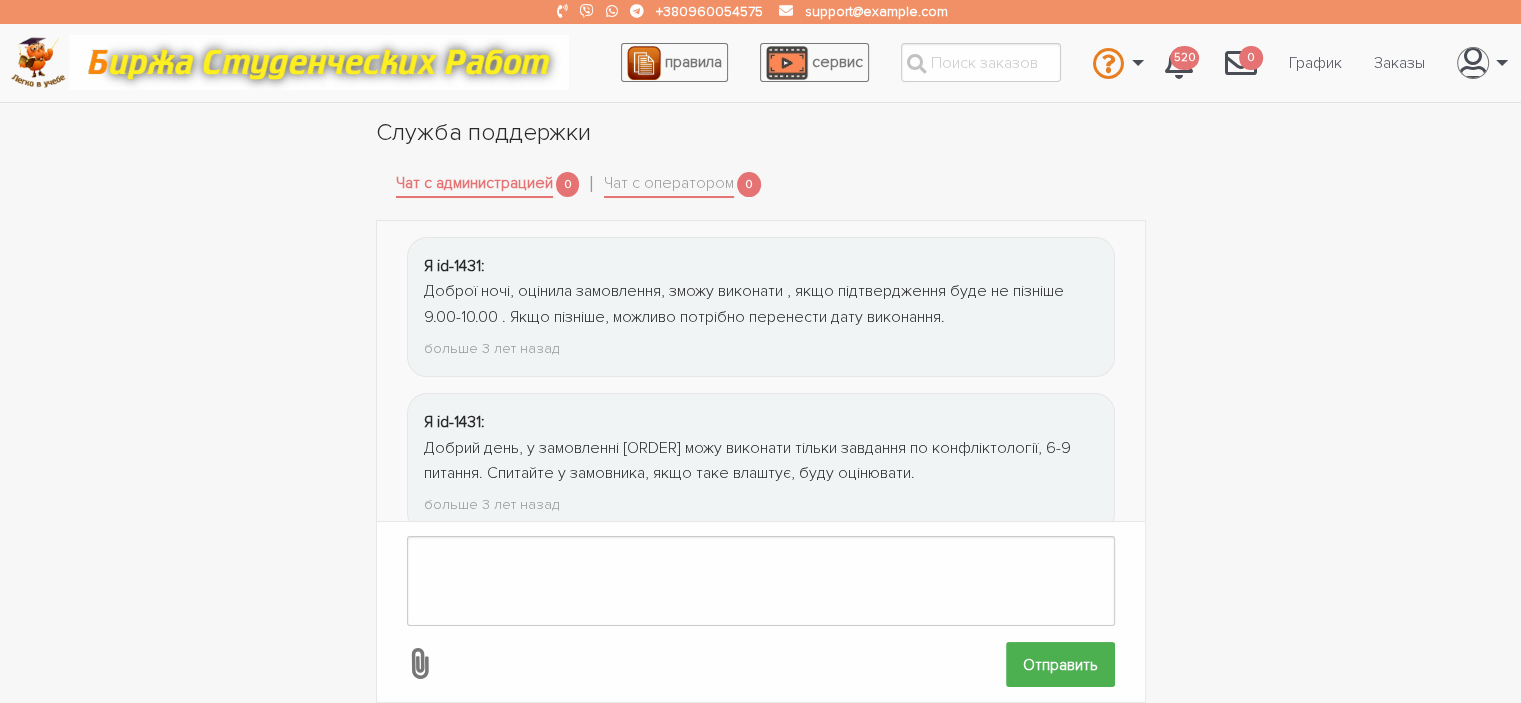 scroll, scrollTop: 2667, scrollLeft: 0, axis: vertical 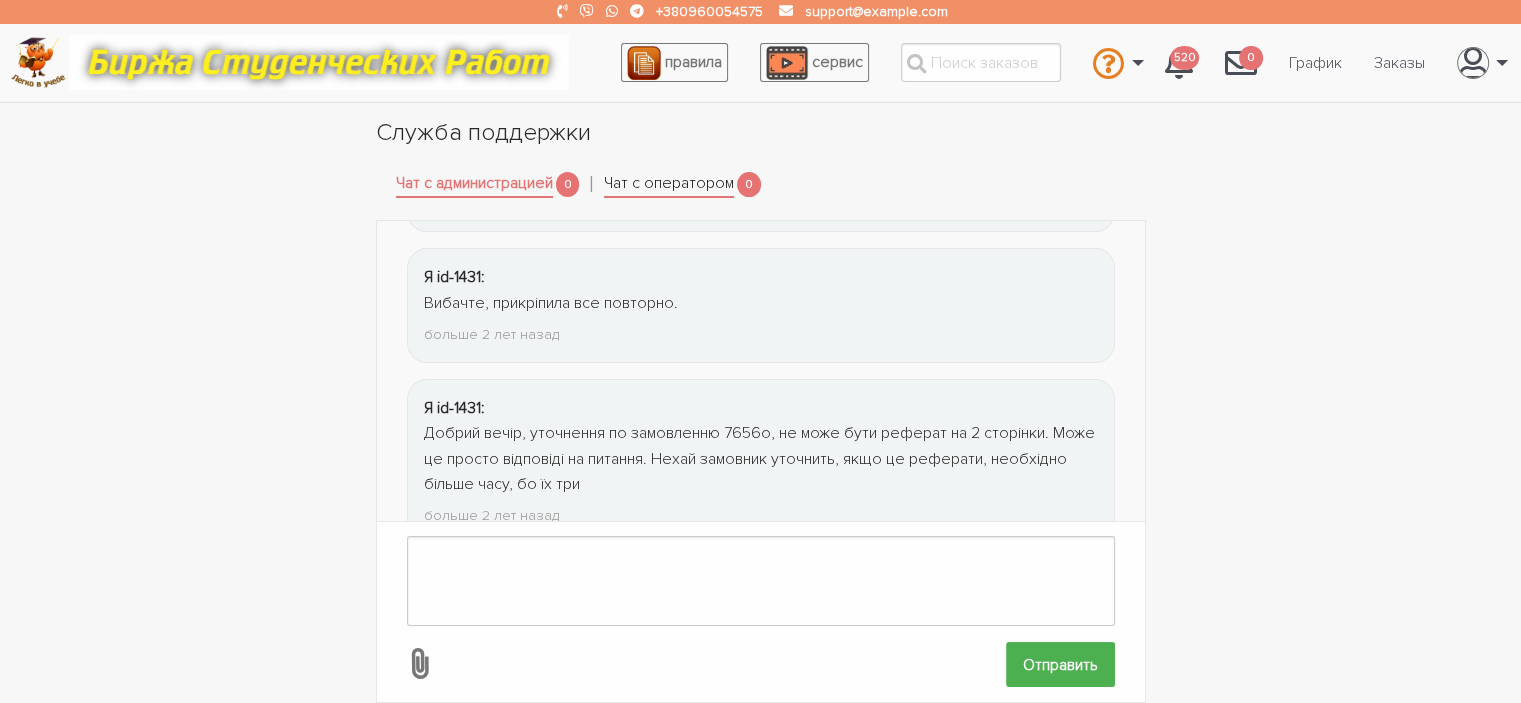 click on "Чат с оператором" at bounding box center [669, 185] 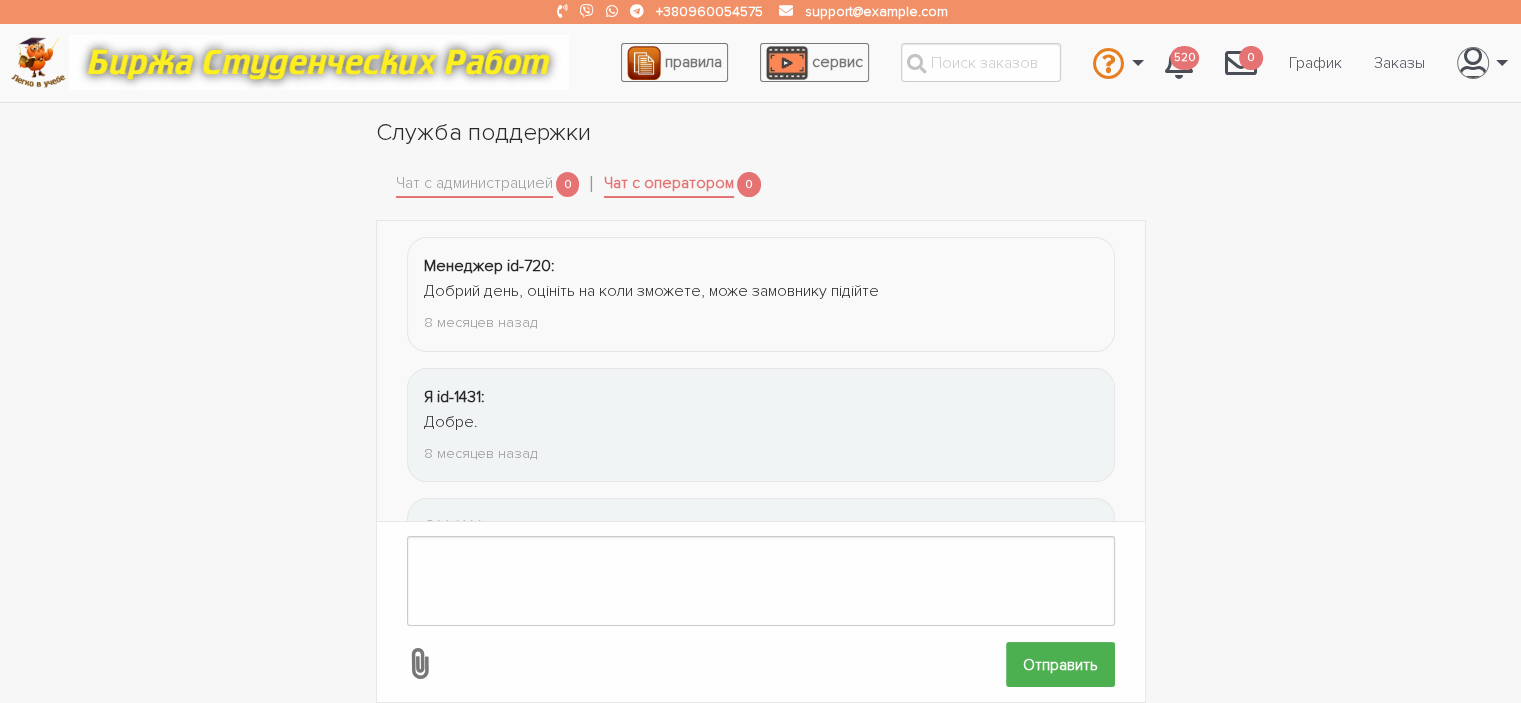scroll, scrollTop: 2718, scrollLeft: 0, axis: vertical 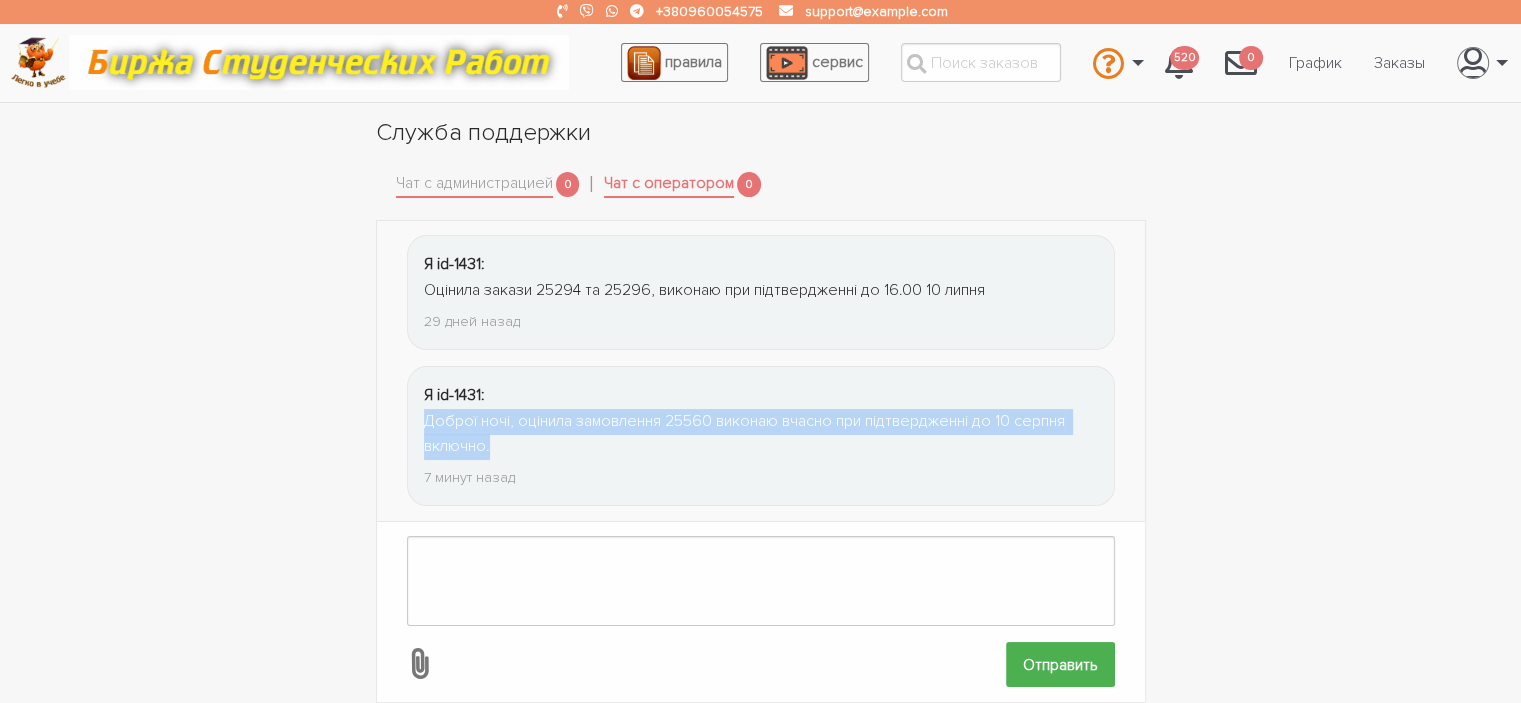 drag, startPoint x: 423, startPoint y: 407, endPoint x: 503, endPoint y: 428, distance: 82.710335 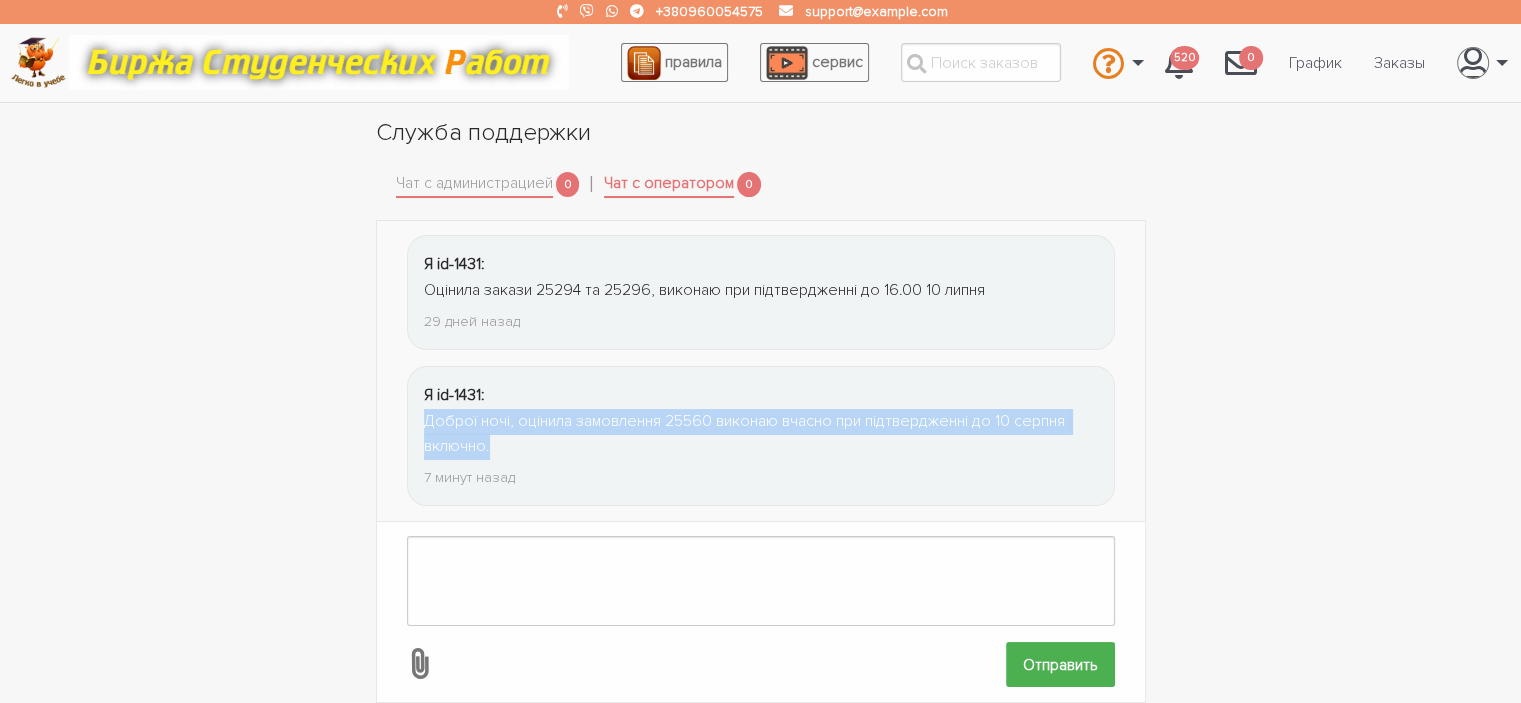 click on "Доброї ночі, оцінила замовлення 25560 виконаю вчасно при підтвердженні до 10 серпня включно." at bounding box center [761, 434] 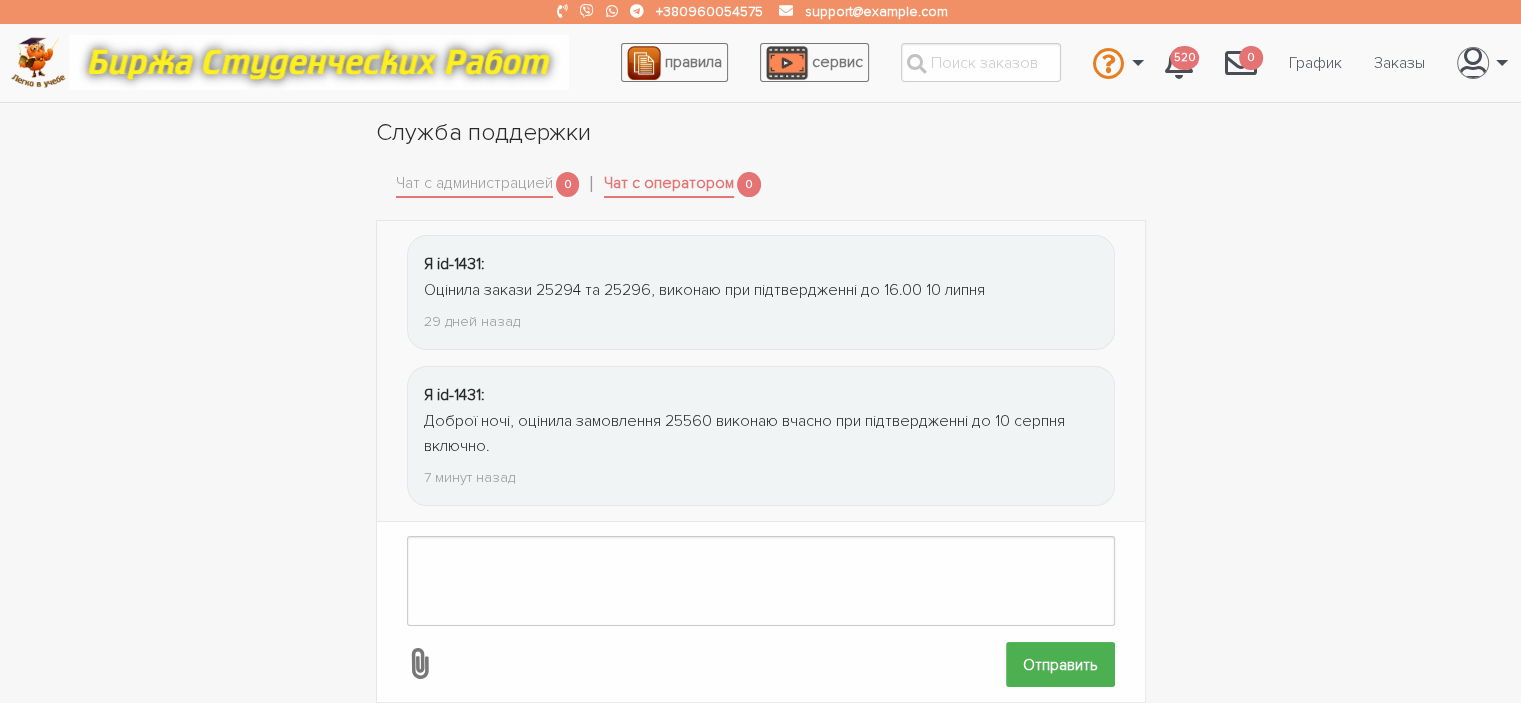 drag, startPoint x: 472, startPoint y: 457, endPoint x: 418, endPoint y: 428, distance: 61.294373 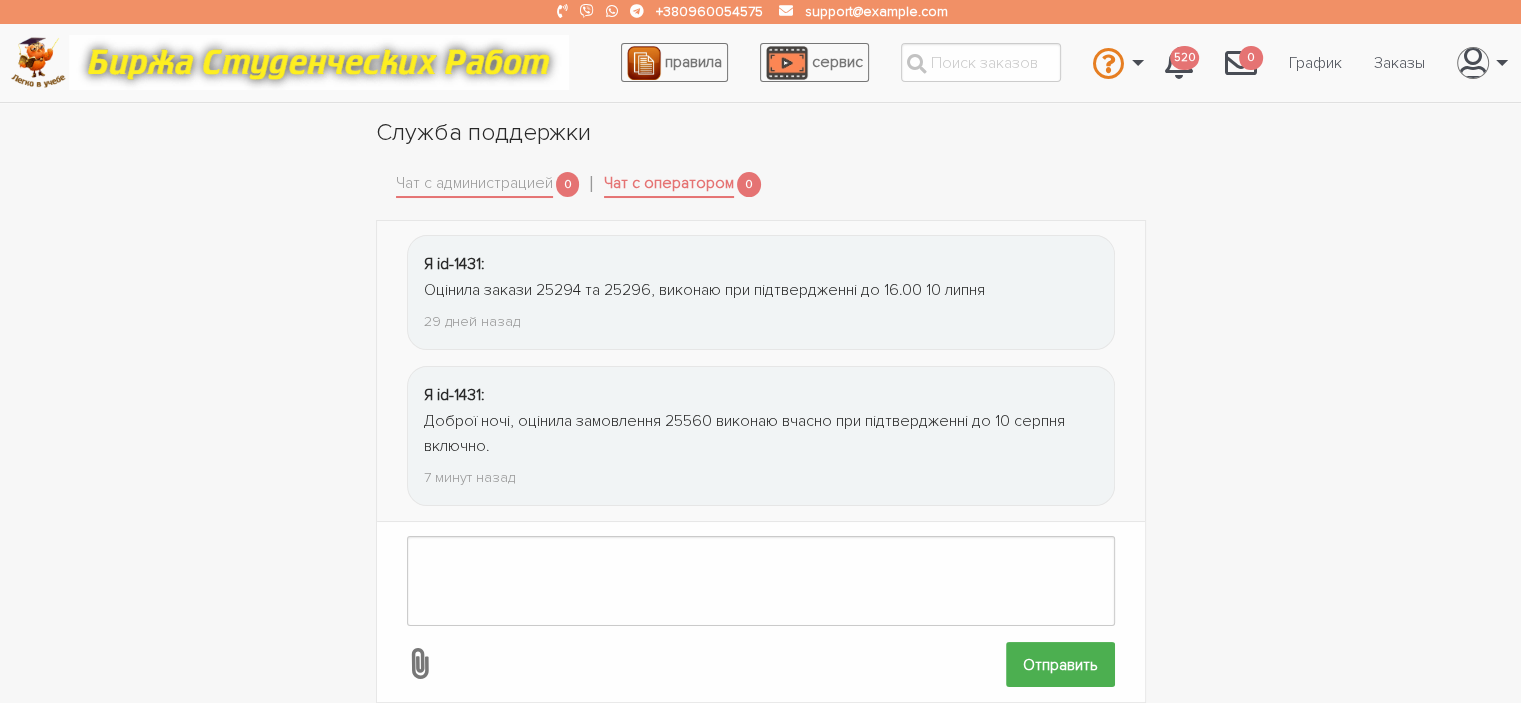 click on "Я id-1431:
Доброї ночі, оцінила замовлення 25560 виконаю вчасно при підтвердженні до 10 серпня включно.
7 минут назад" at bounding box center (761, 436) 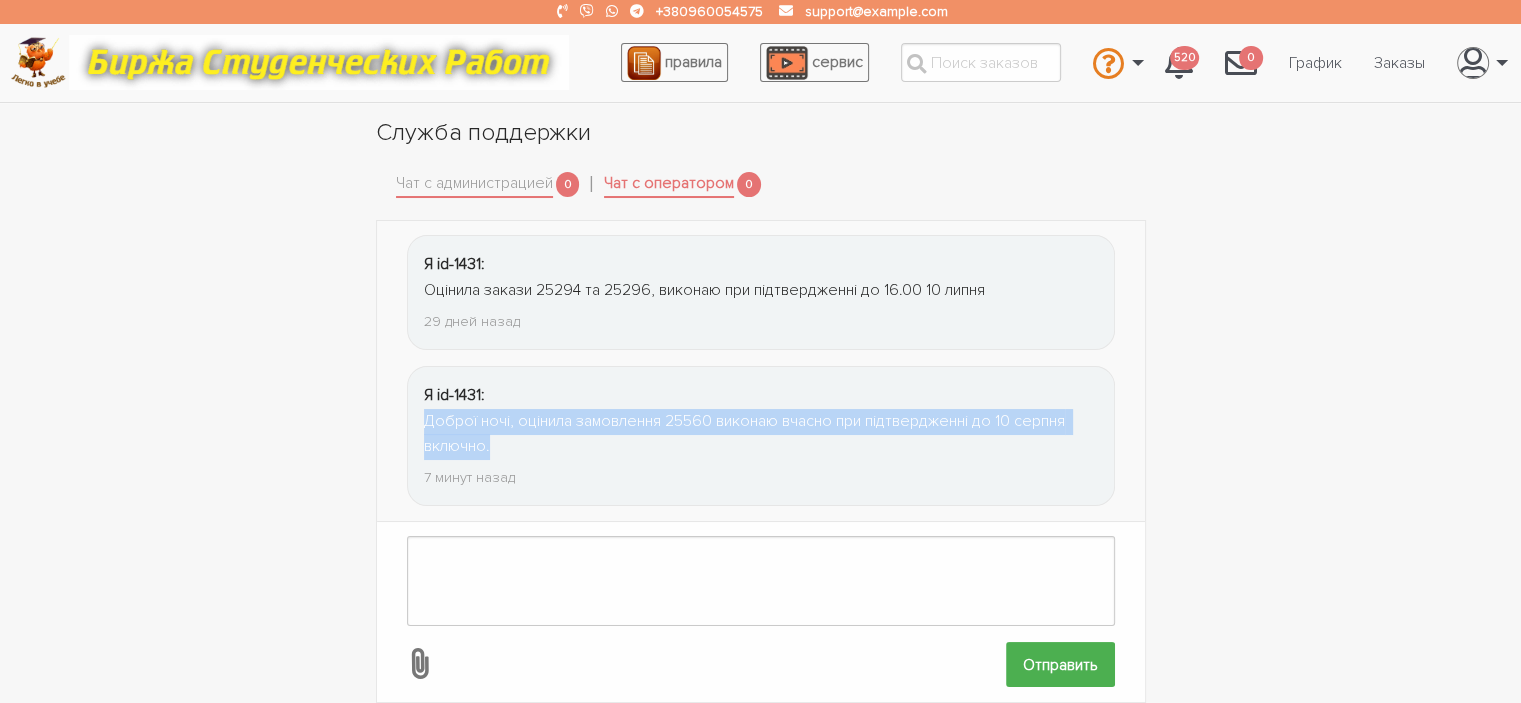 drag, startPoint x: 426, startPoint y: 403, endPoint x: 519, endPoint y: 424, distance: 95.34149 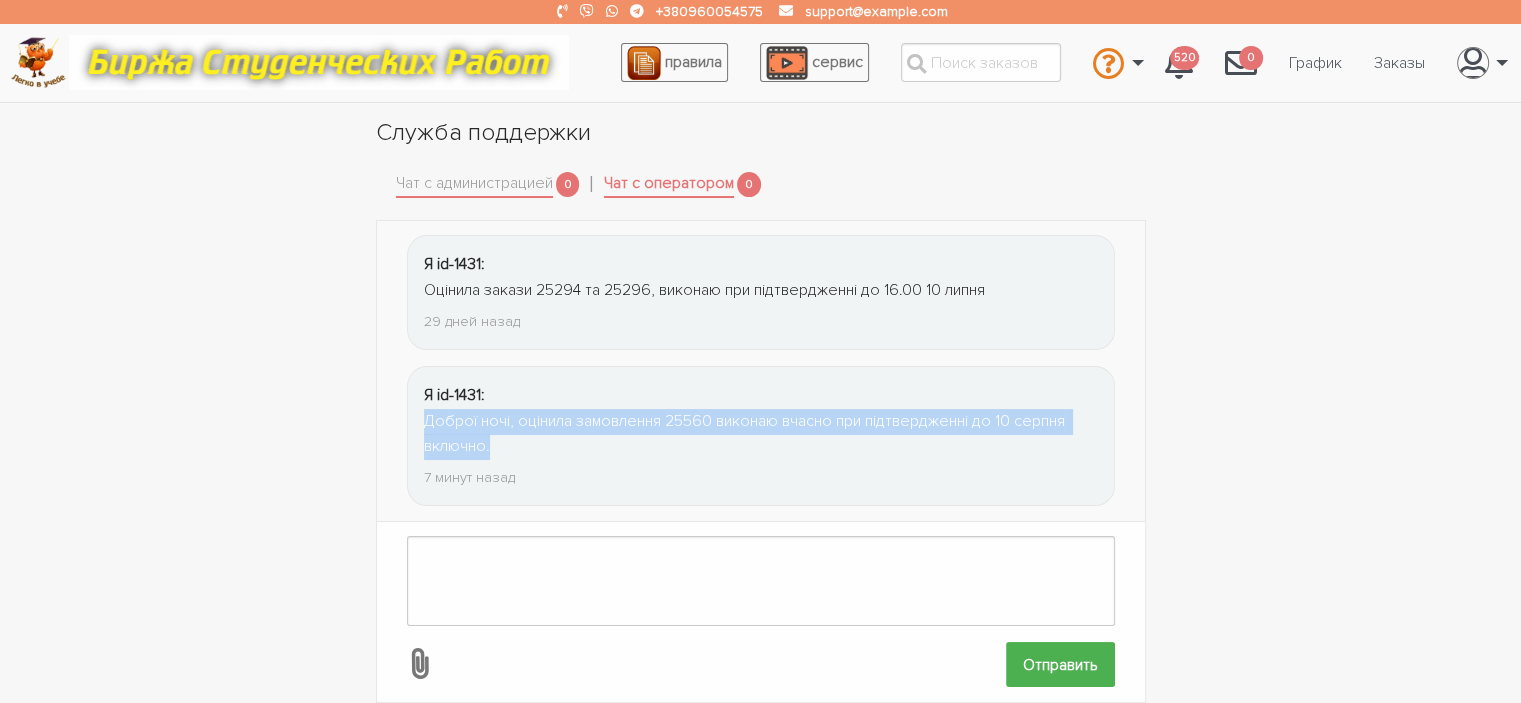 click on "Доброї ночі, оцінила замовлення 25560 виконаю вчасно при підтвердженні до 10 серпня включно." at bounding box center [761, 434] 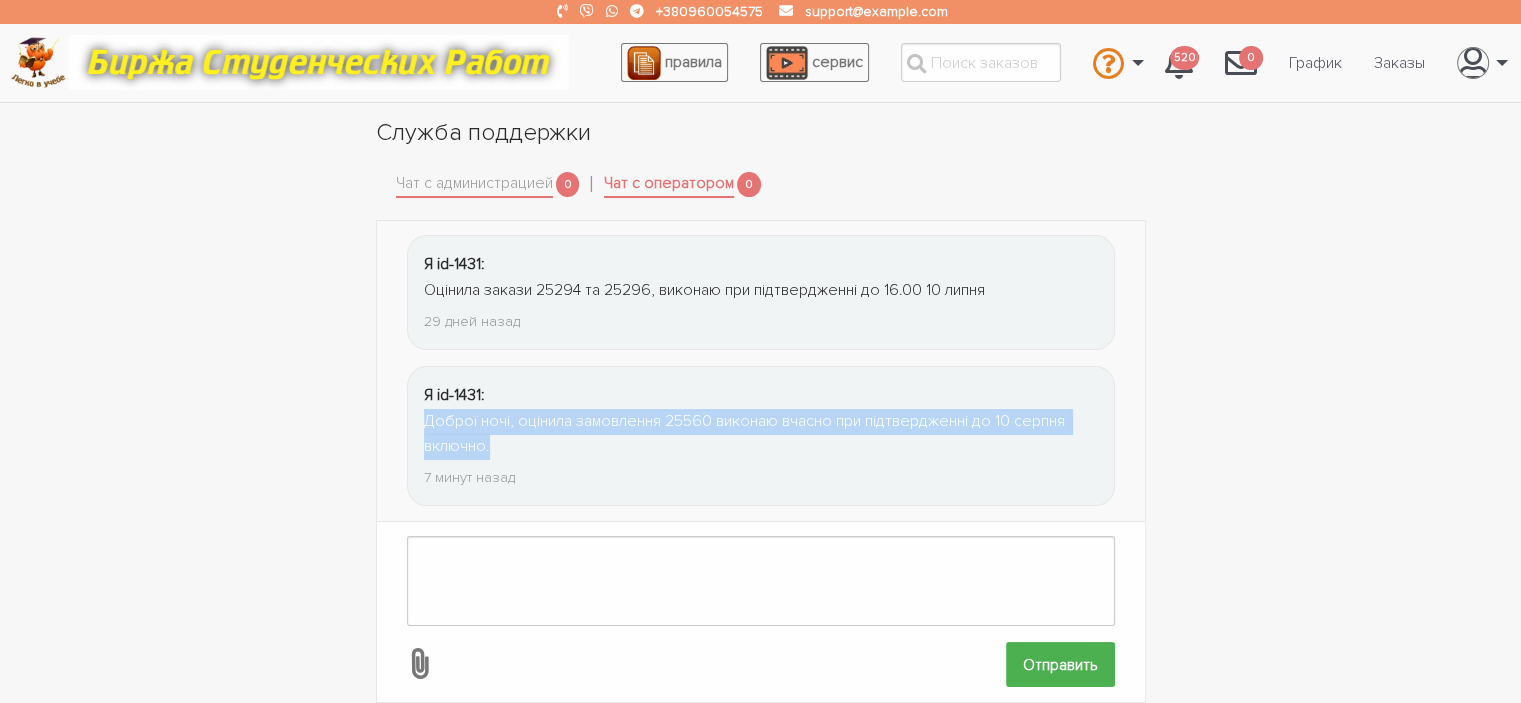 copy on "Доброї ночі, оцінила замовлення 25560 виконаю вчасно при підтвердженні до 10 серпня включно." 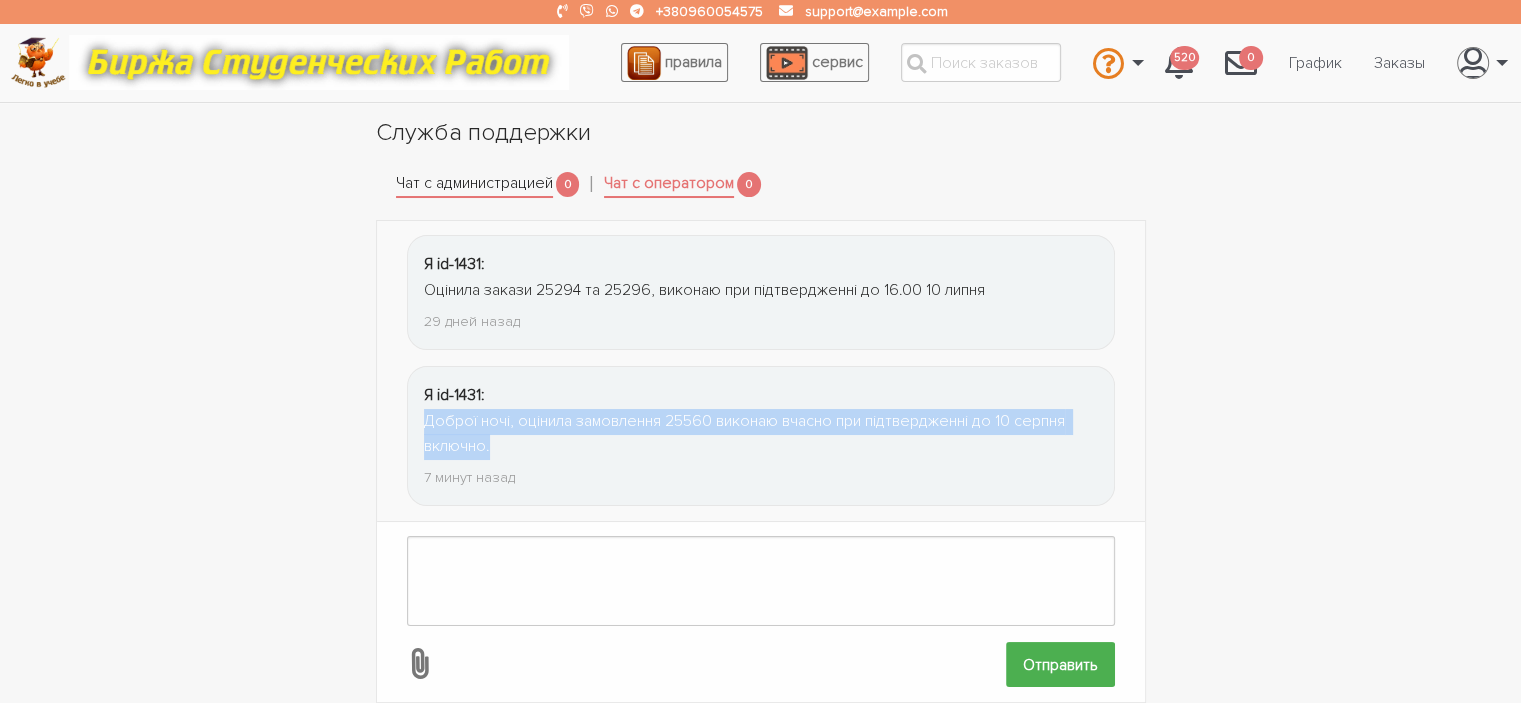 click on "Чат с администрацией" at bounding box center [474, 185] 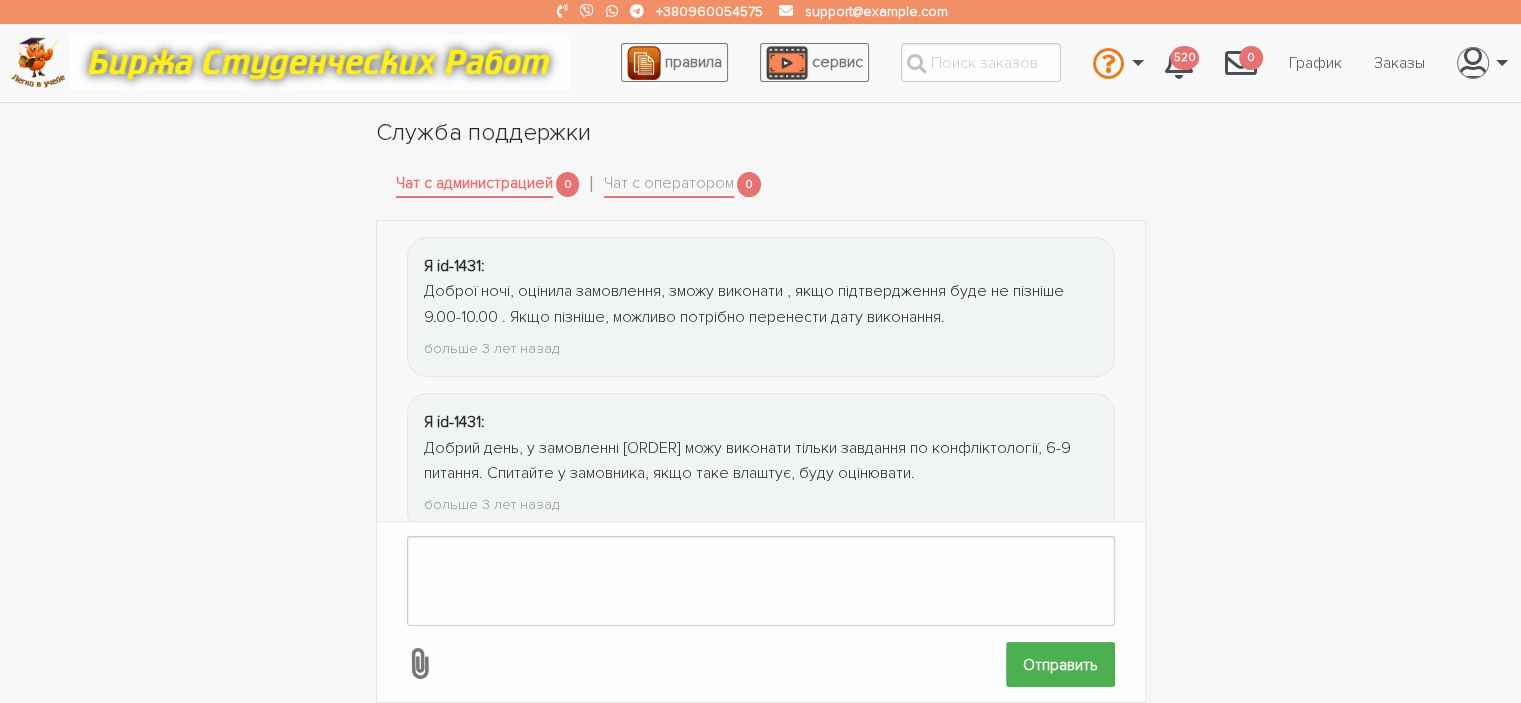 scroll, scrollTop: 2667, scrollLeft: 0, axis: vertical 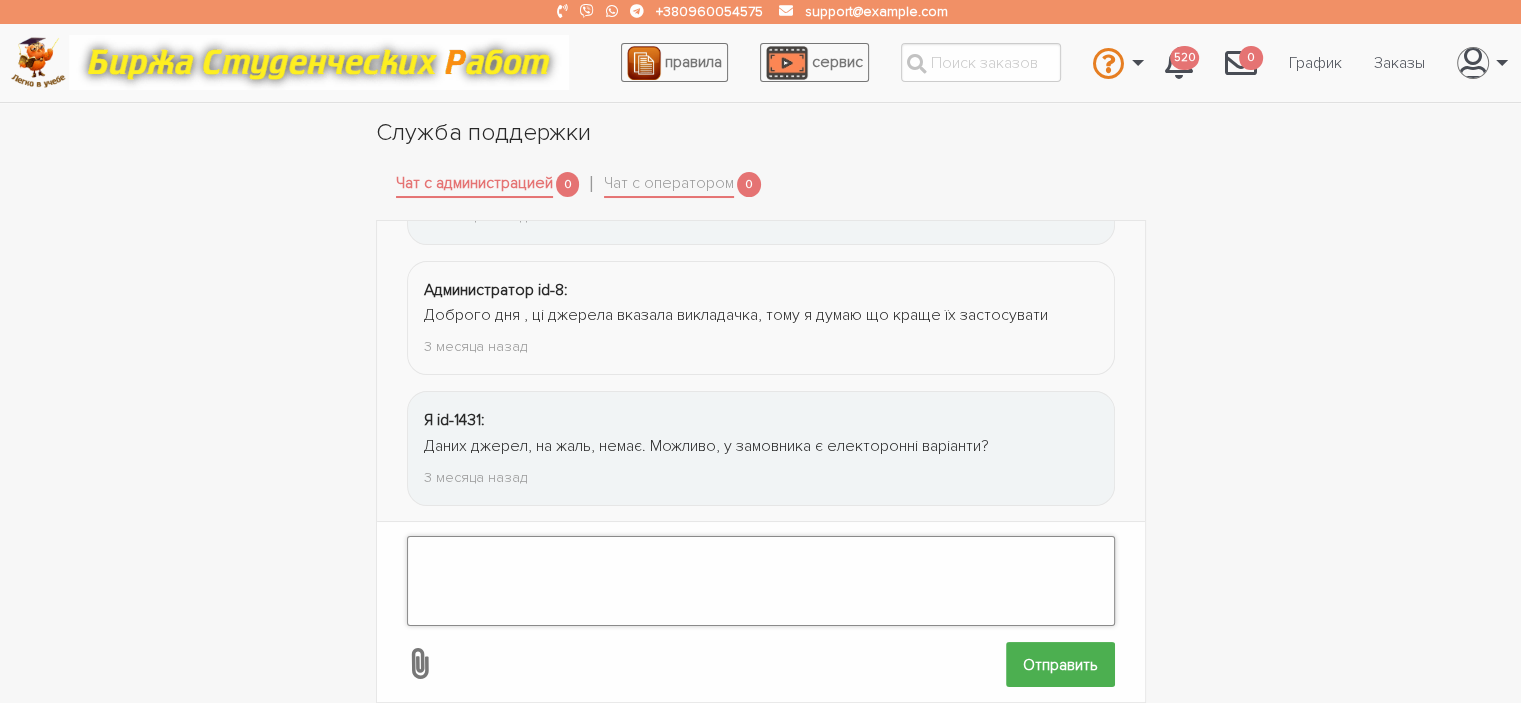 paste on "Доброї ночі, оцінила замовлення 25560 виконаю вчасно при підтвердженні до 10 серпня включно." 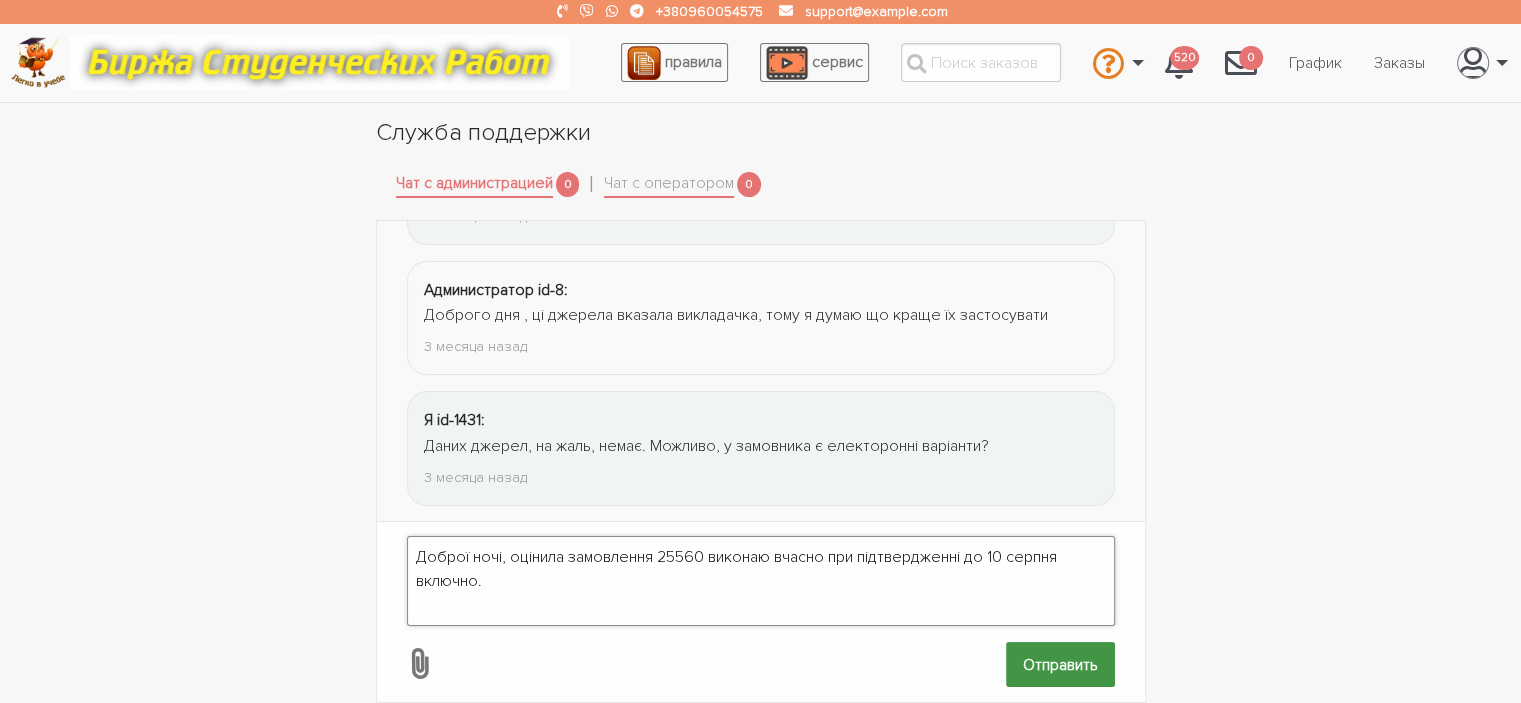 type on "Доброї ночі, оцінила замовлення 25560 виконаю вчасно при підтвердженні до 10 серпня включно." 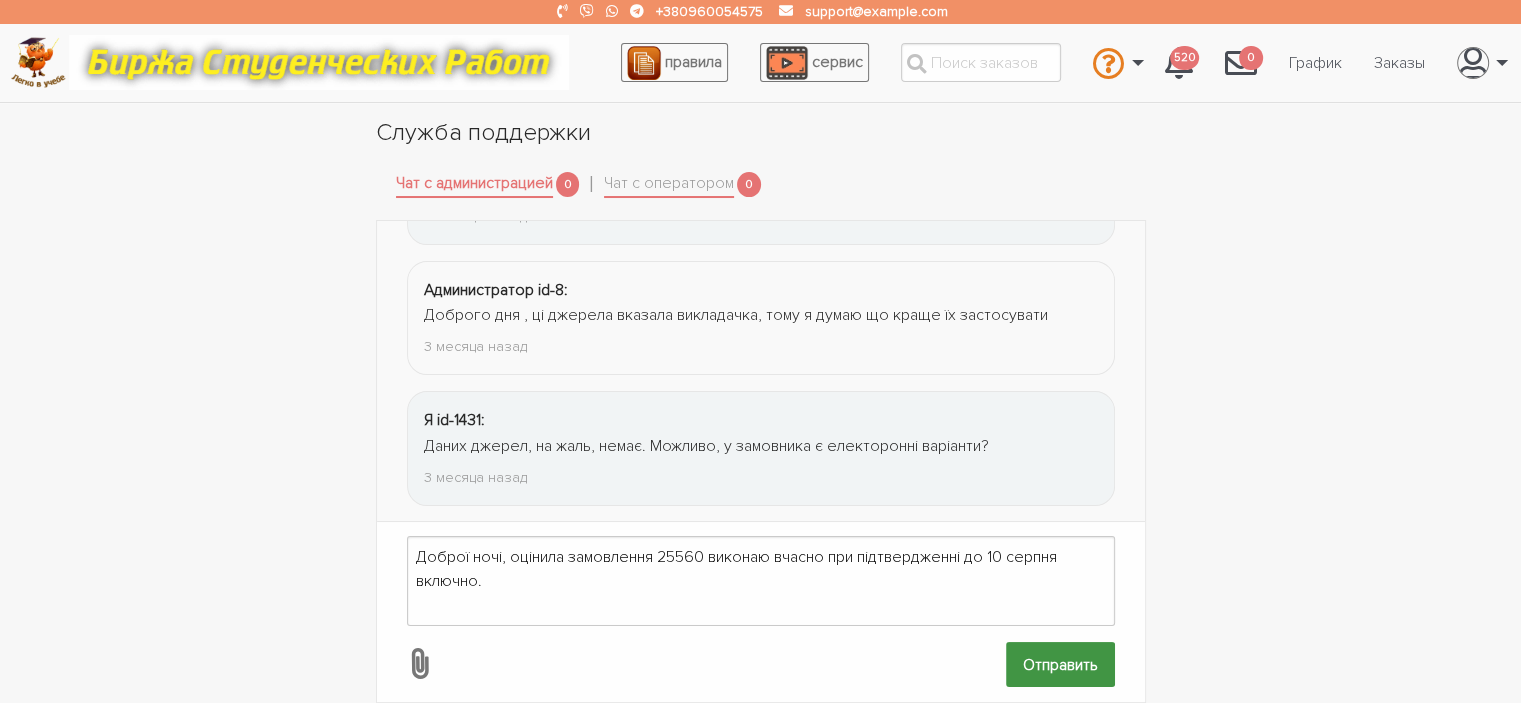 click on "Отправить" at bounding box center [1060, 664] 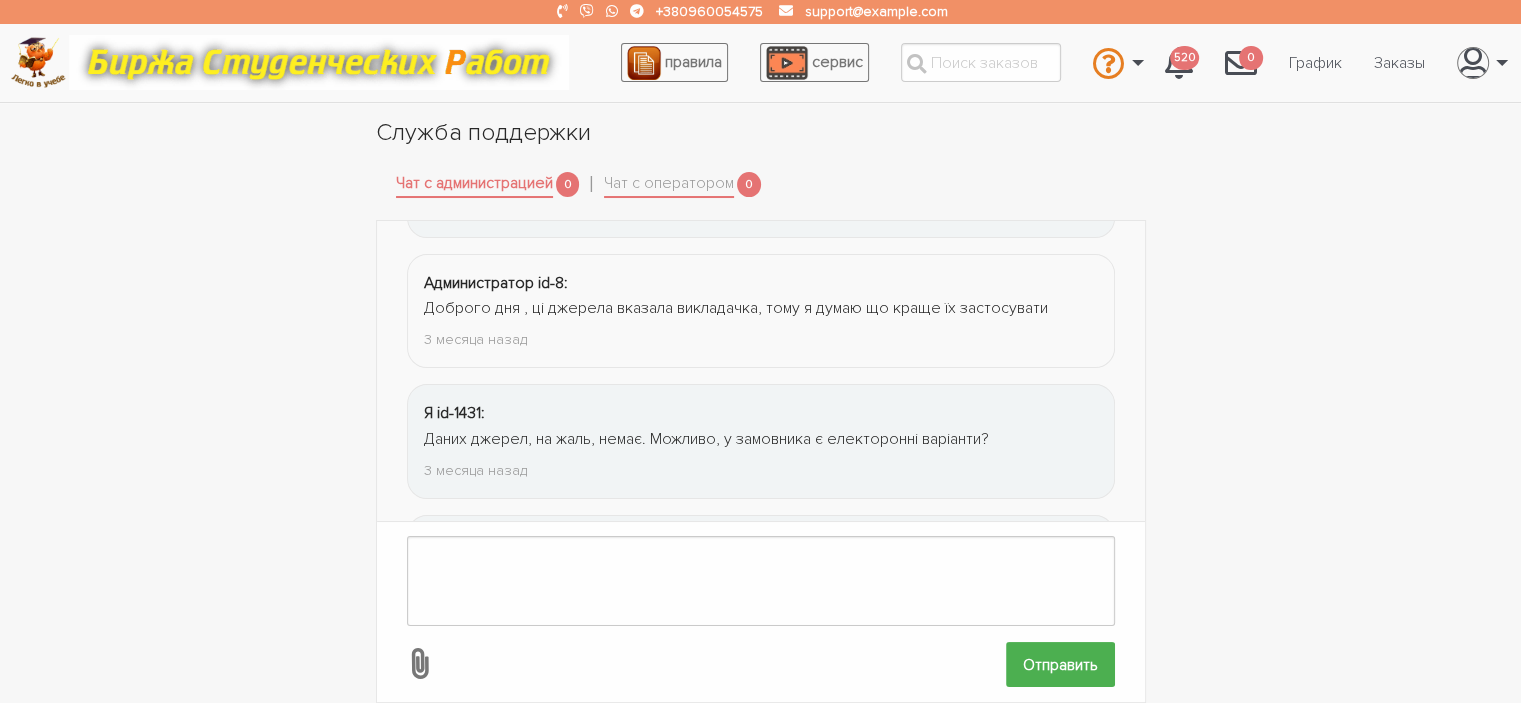 scroll, scrollTop: 2823, scrollLeft: 0, axis: vertical 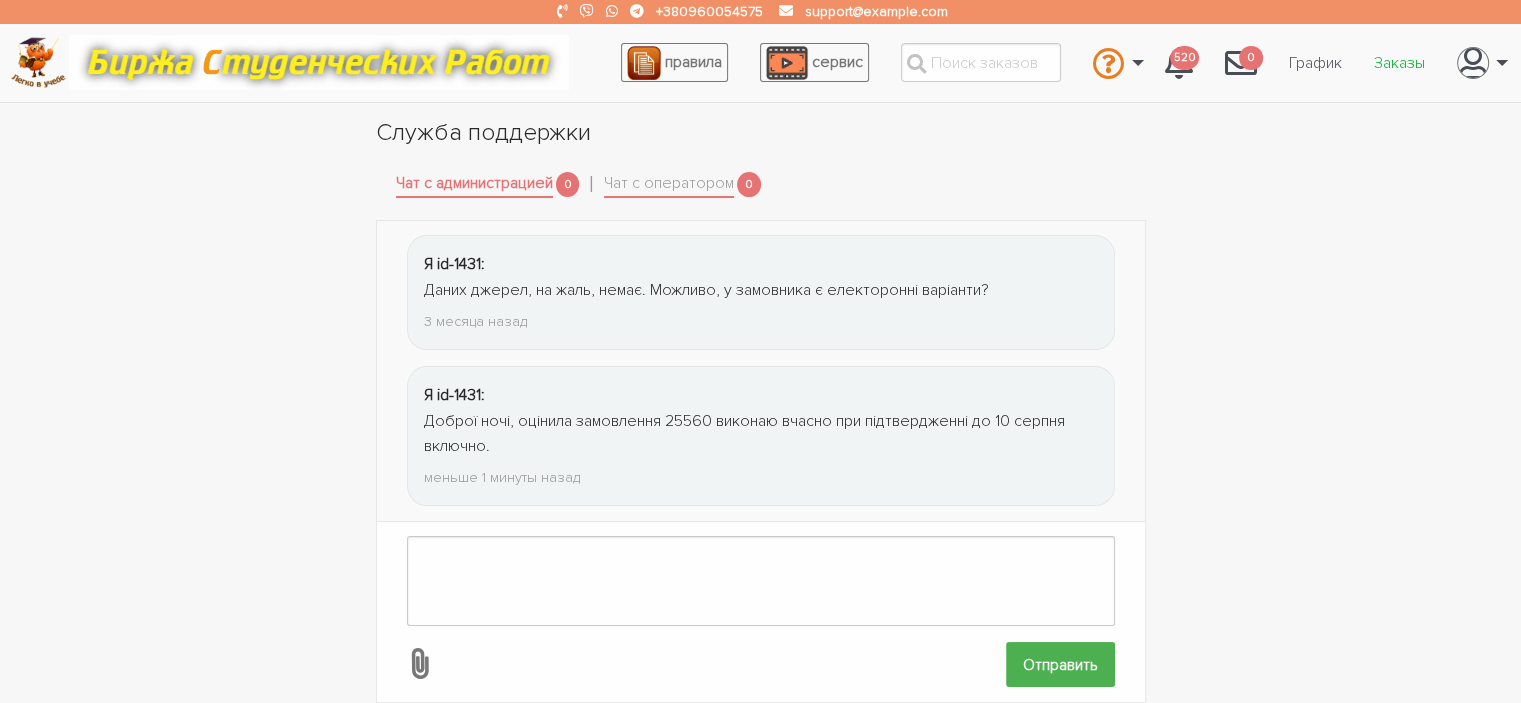 click on "Заказы" at bounding box center (1399, 63) 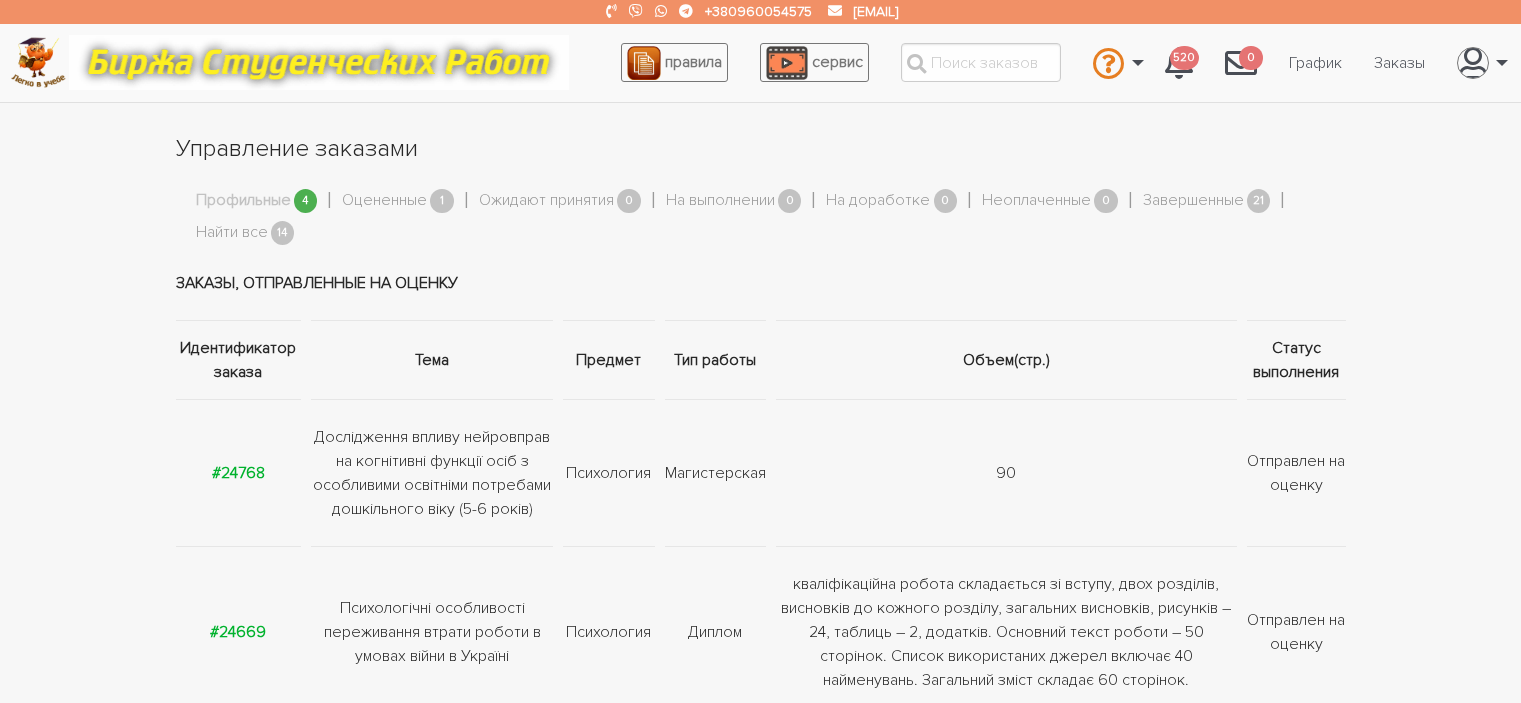 scroll, scrollTop: 0, scrollLeft: 0, axis: both 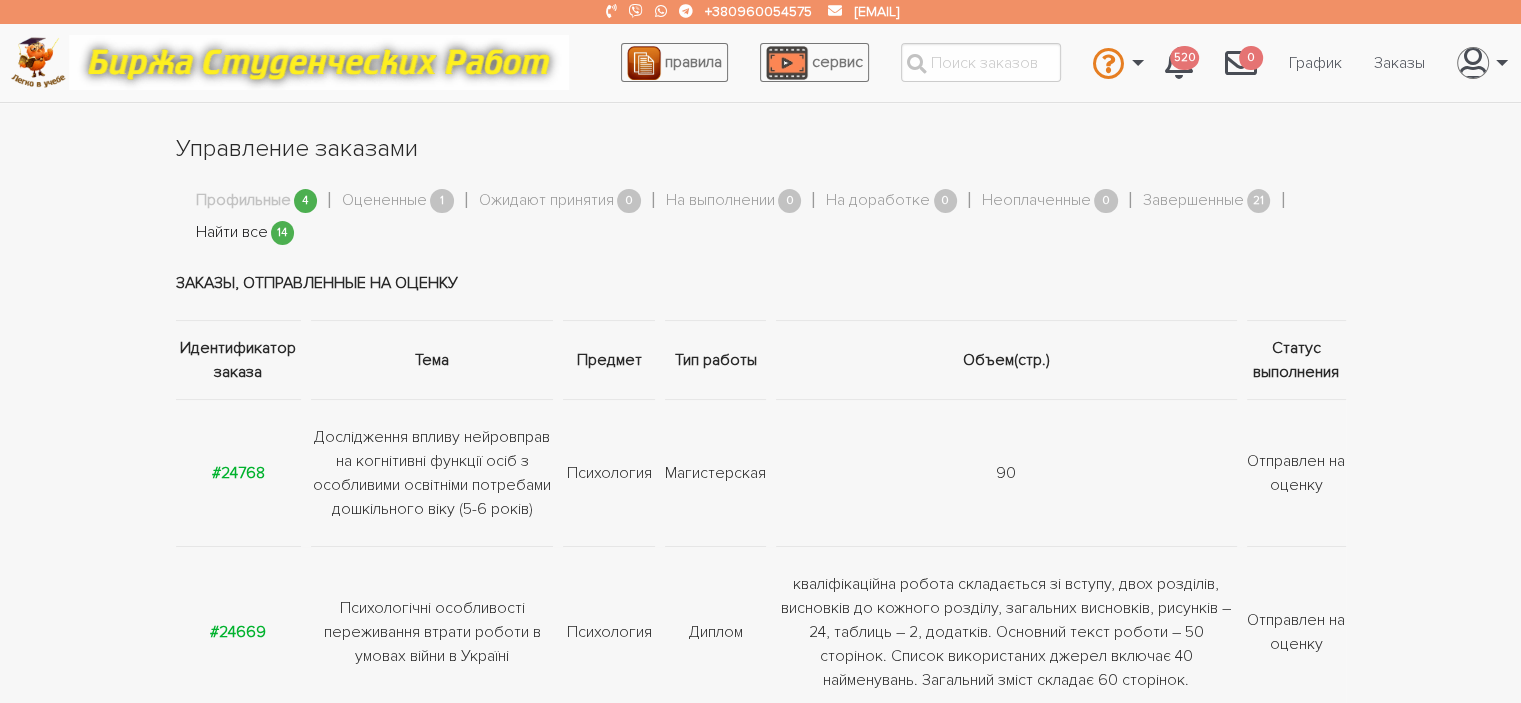 click on "Найти все" at bounding box center [232, 233] 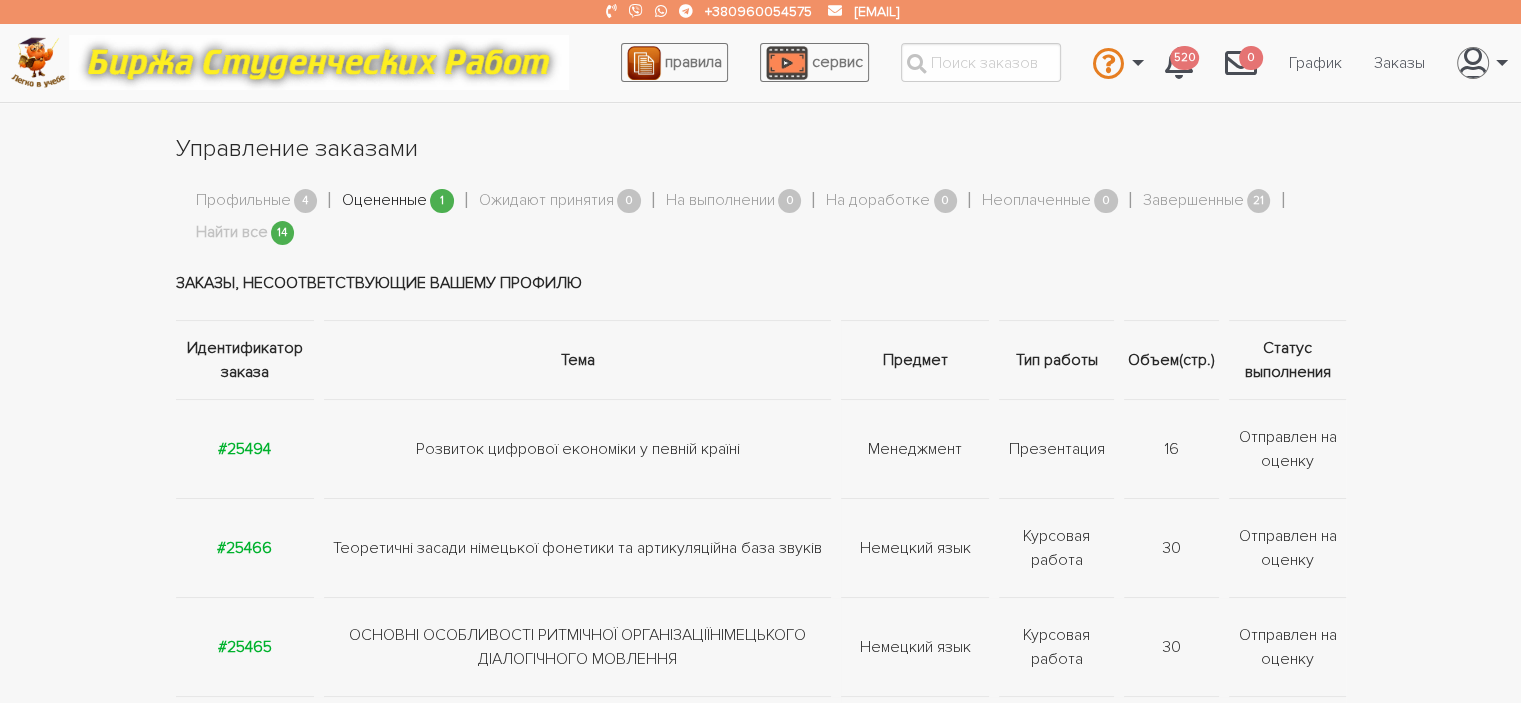 click on "Оцененные" at bounding box center [384, 201] 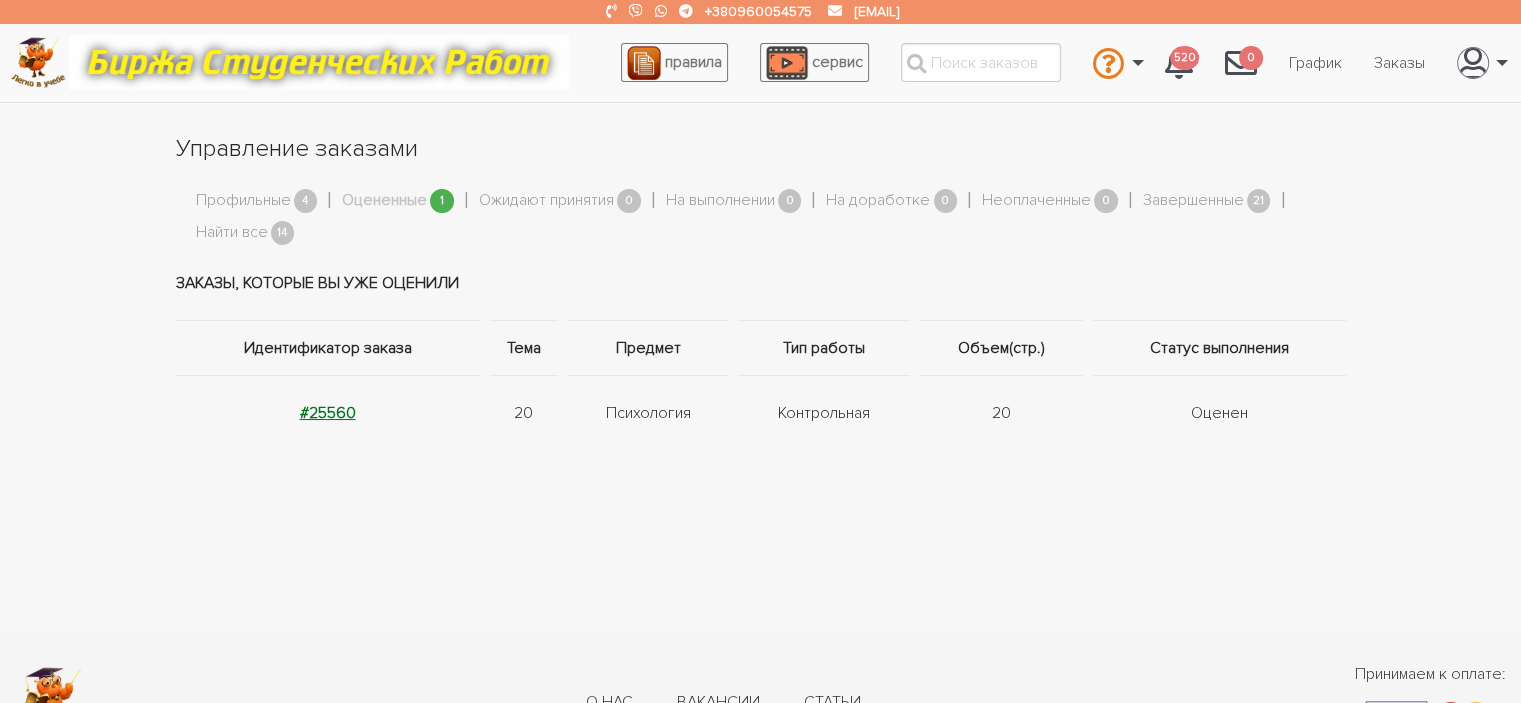 click on "#25560" at bounding box center (328, 413) 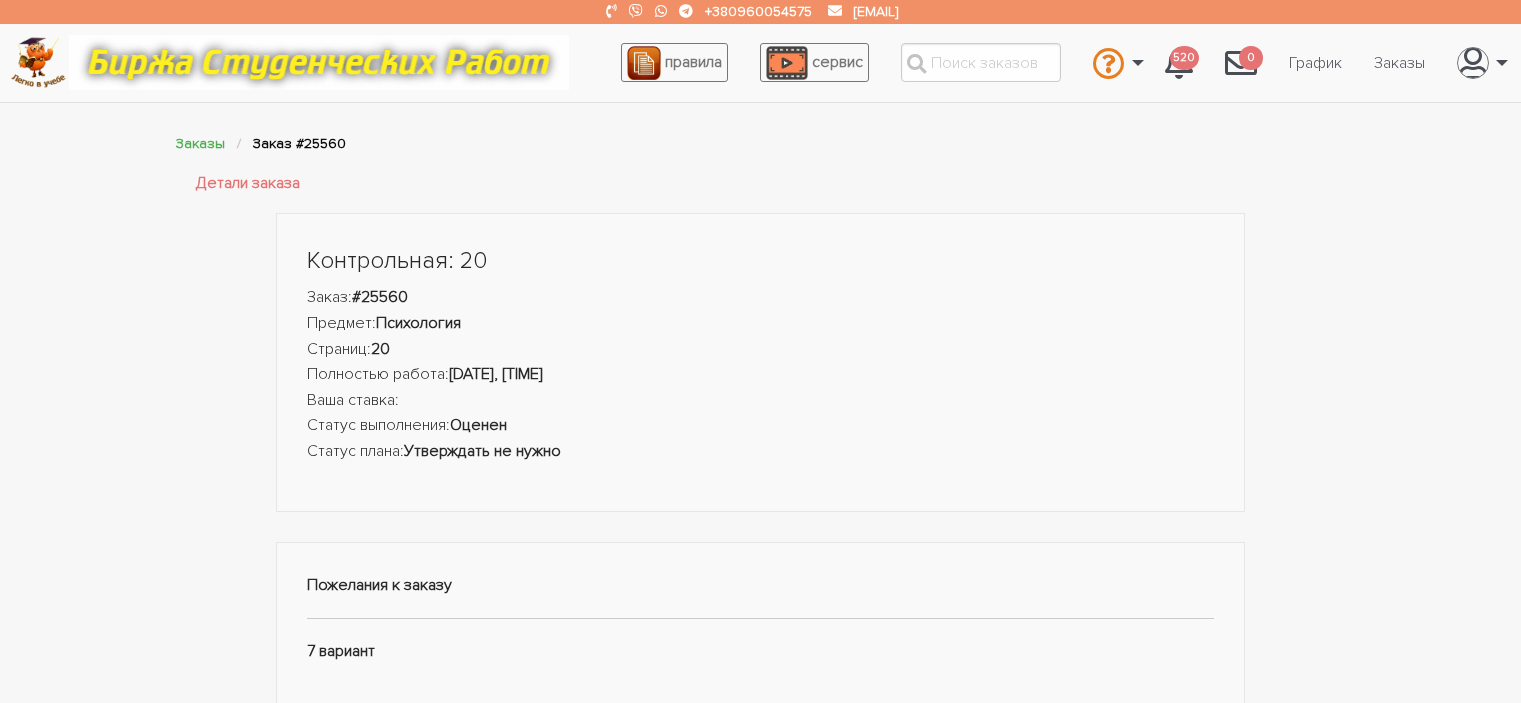 scroll, scrollTop: 0, scrollLeft: 0, axis: both 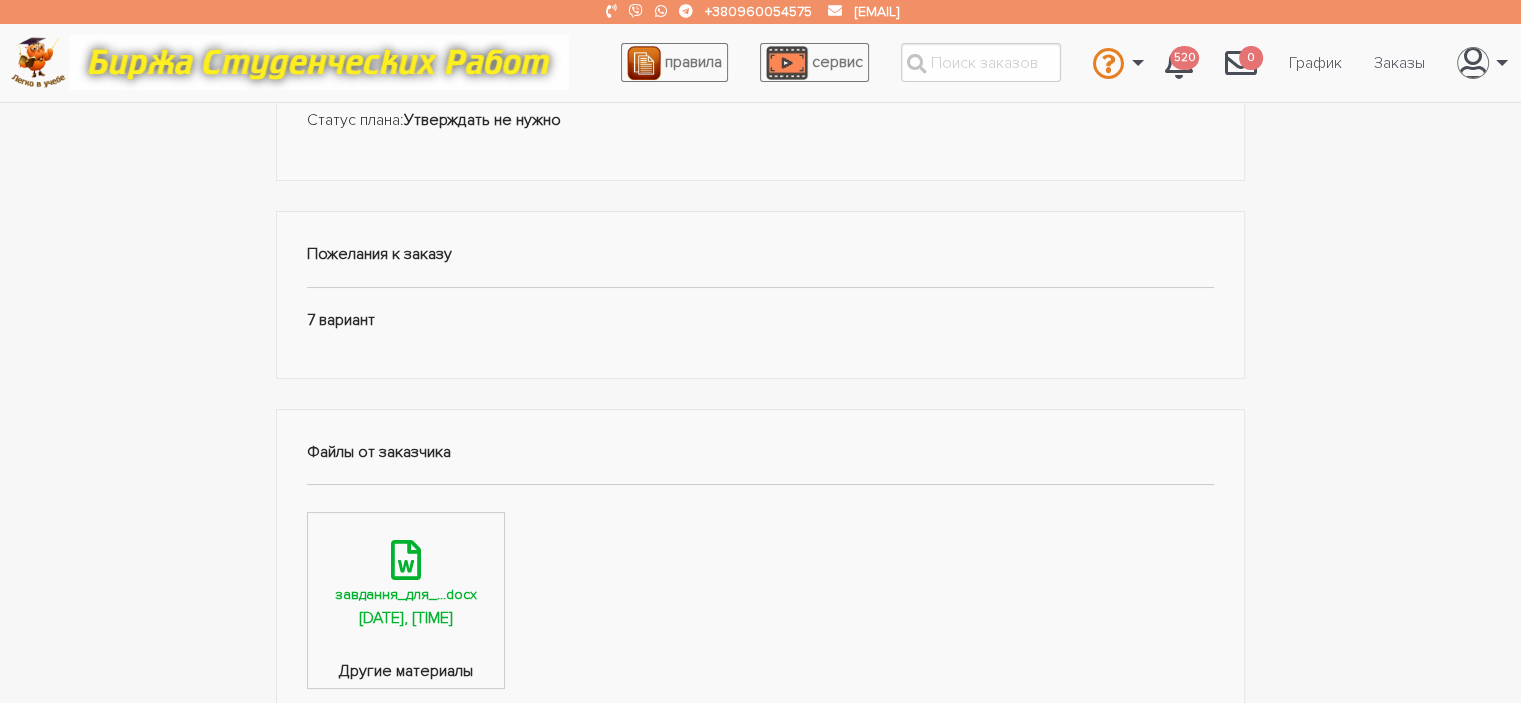 click at bounding box center (406, 560) 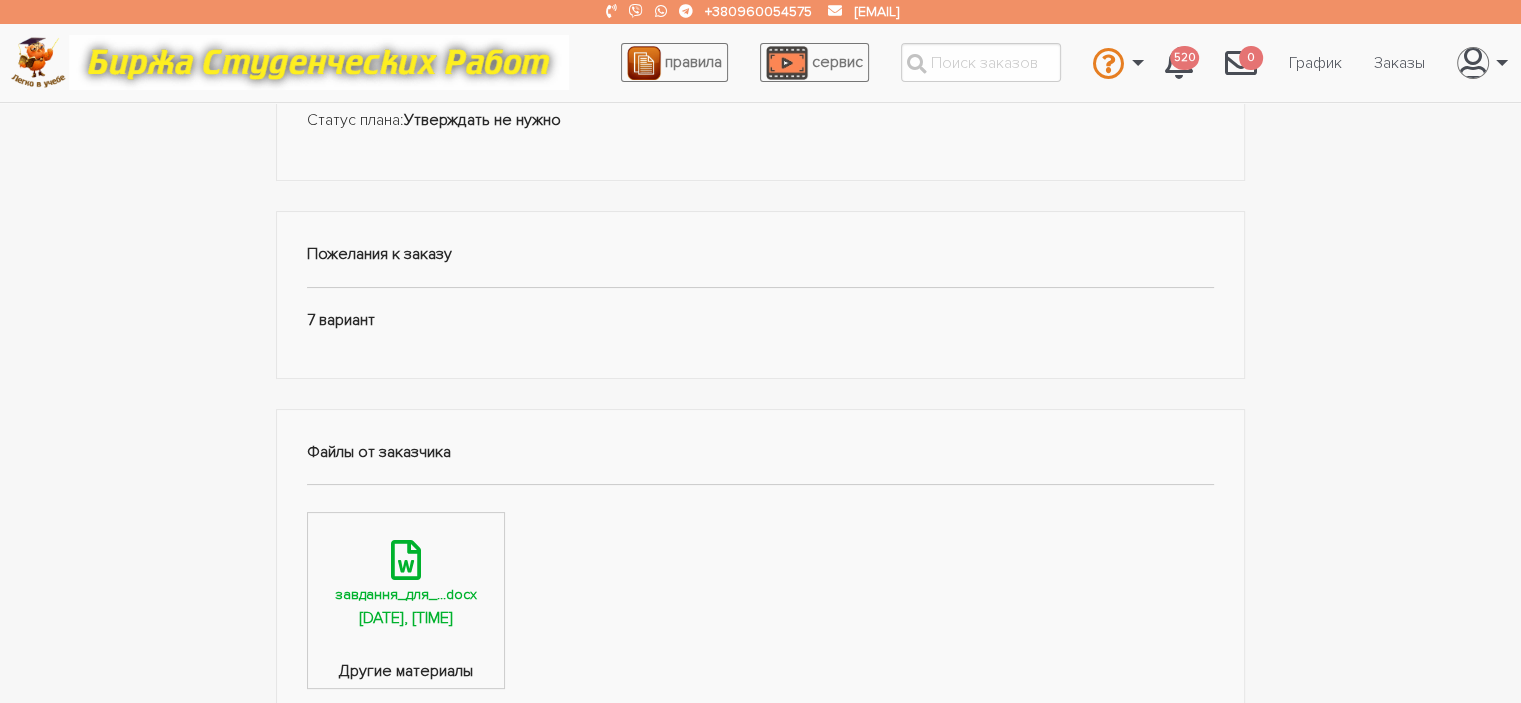scroll, scrollTop: 0, scrollLeft: 0, axis: both 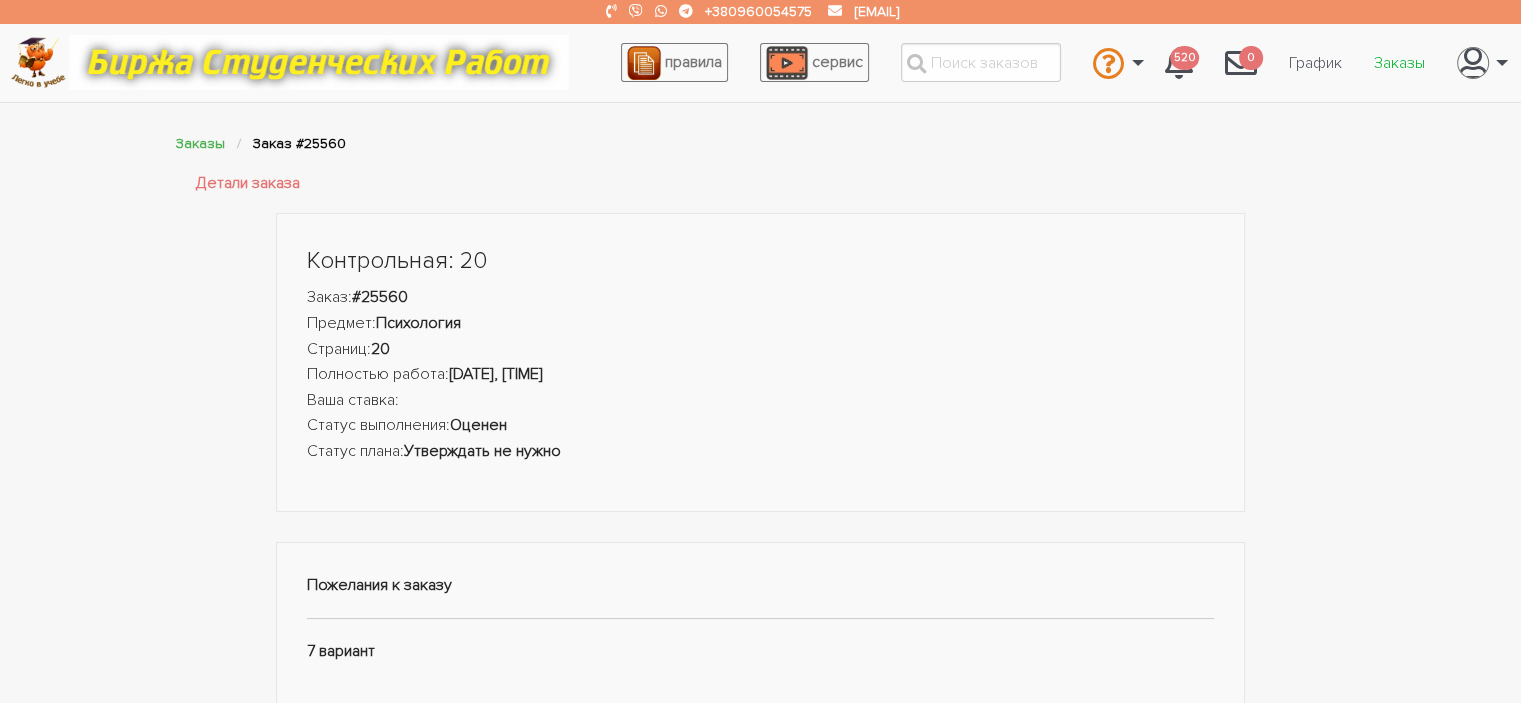 click on "Заказы" at bounding box center (1399, 63) 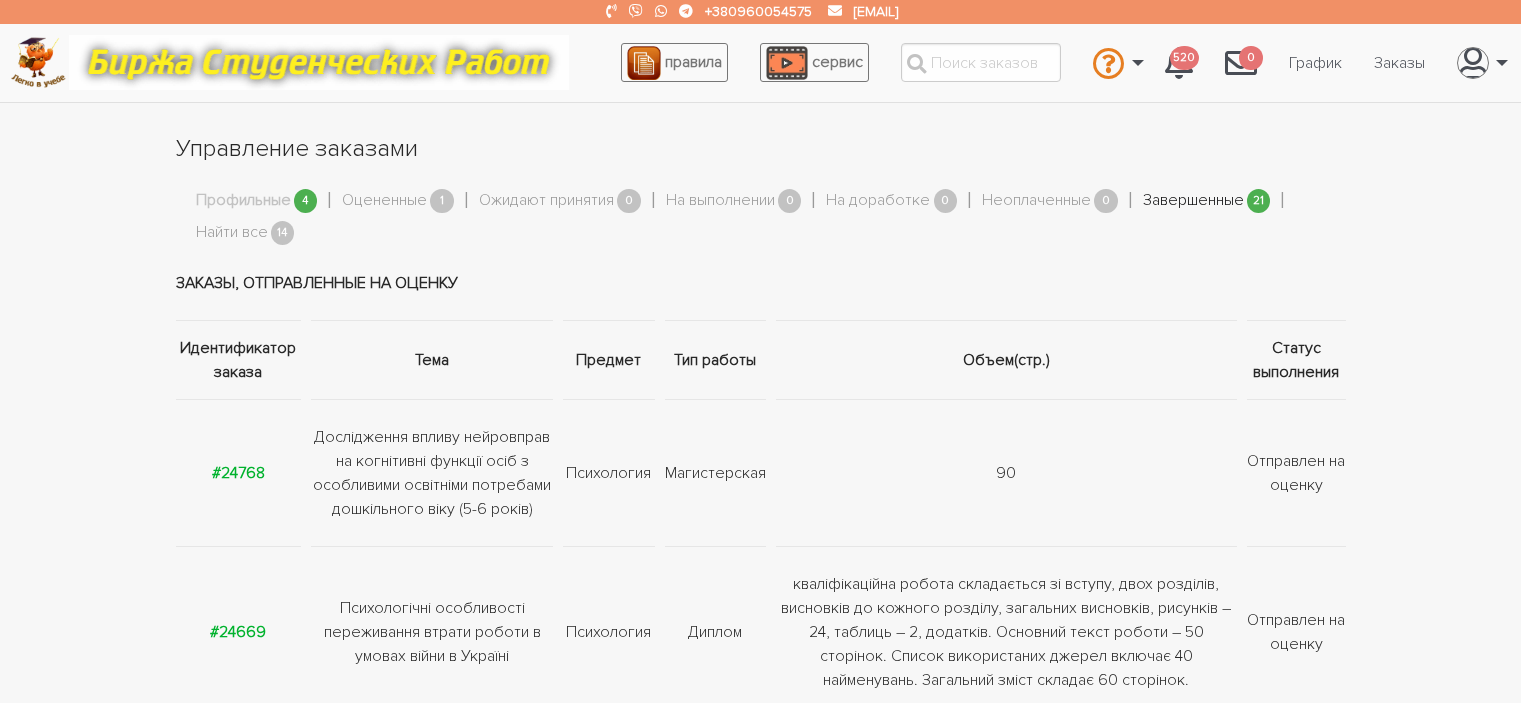 scroll, scrollTop: 0, scrollLeft: 0, axis: both 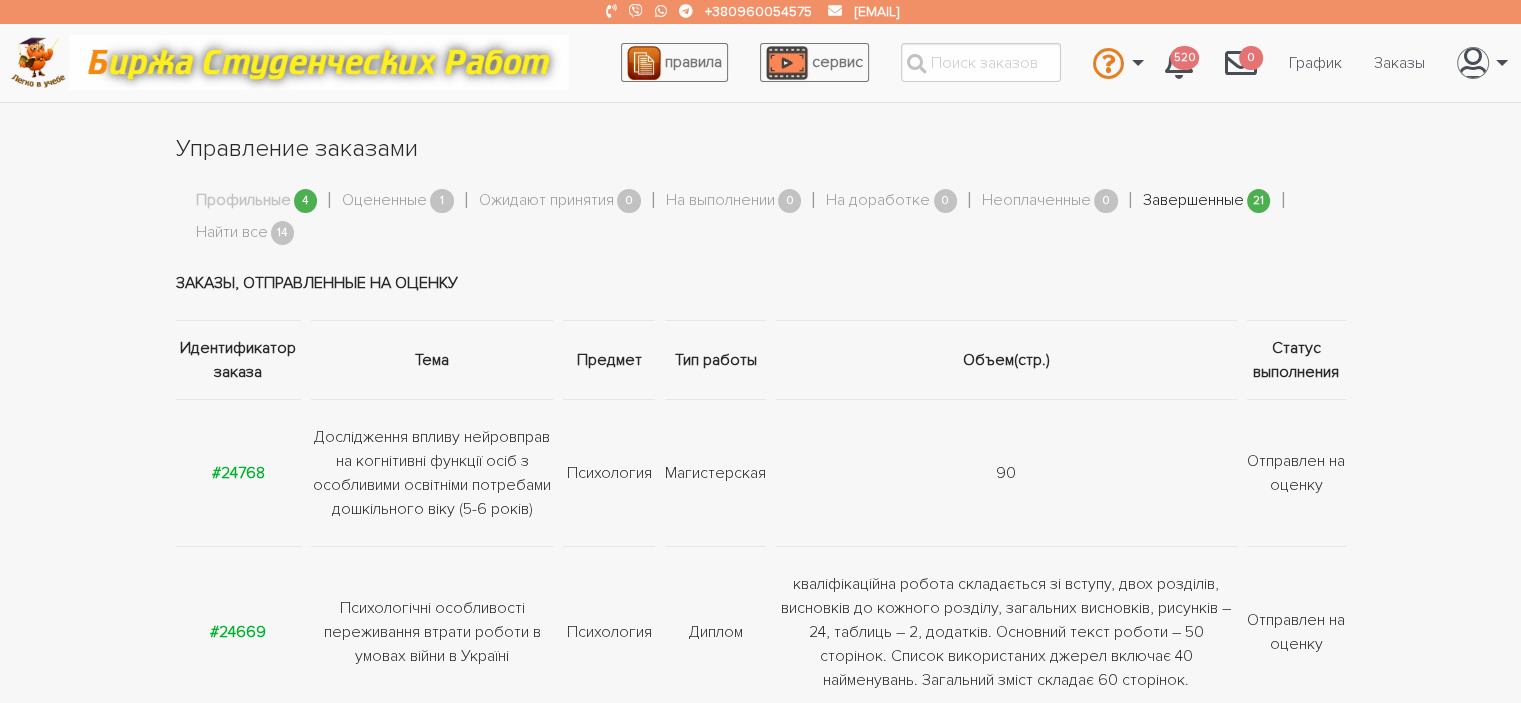 click on "Завершенные" at bounding box center [1193, 201] 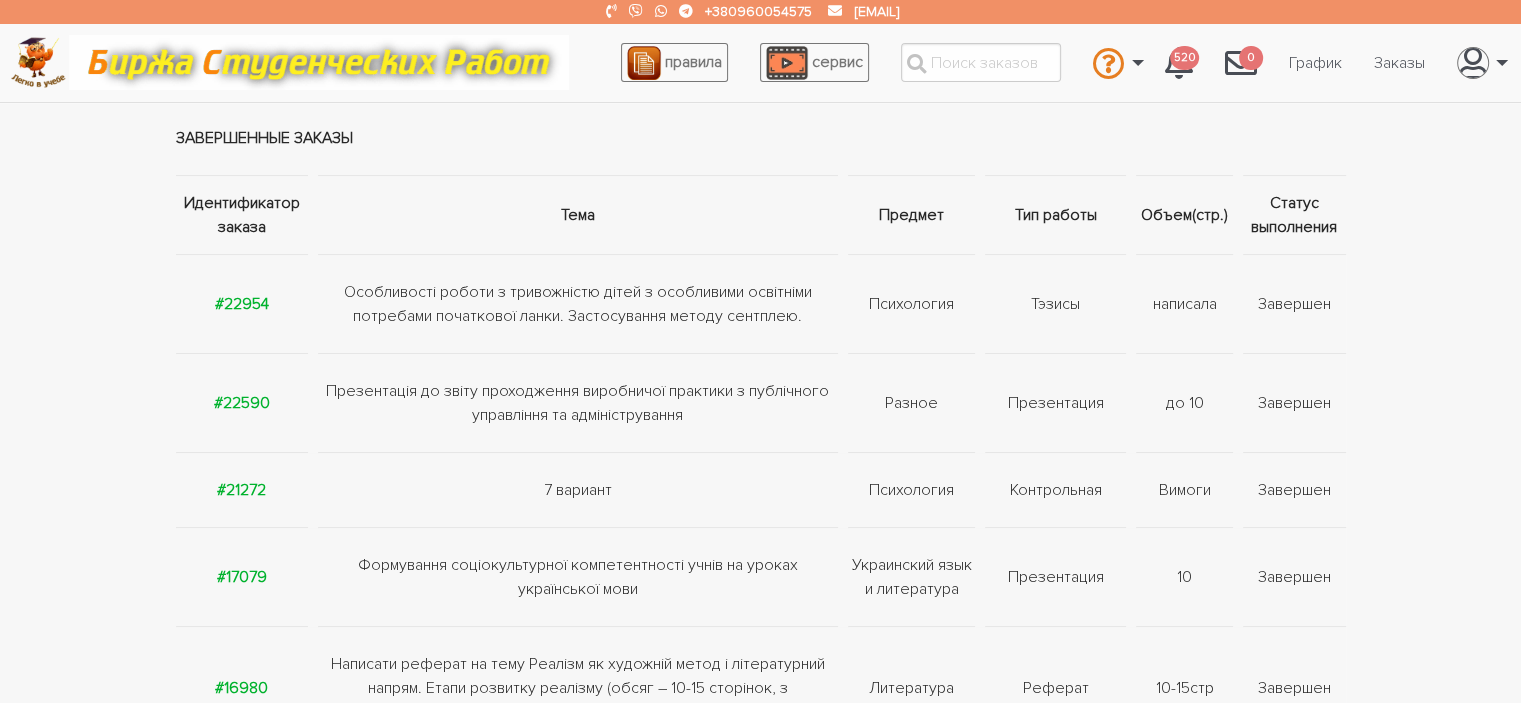 scroll, scrollTop: 156, scrollLeft: 0, axis: vertical 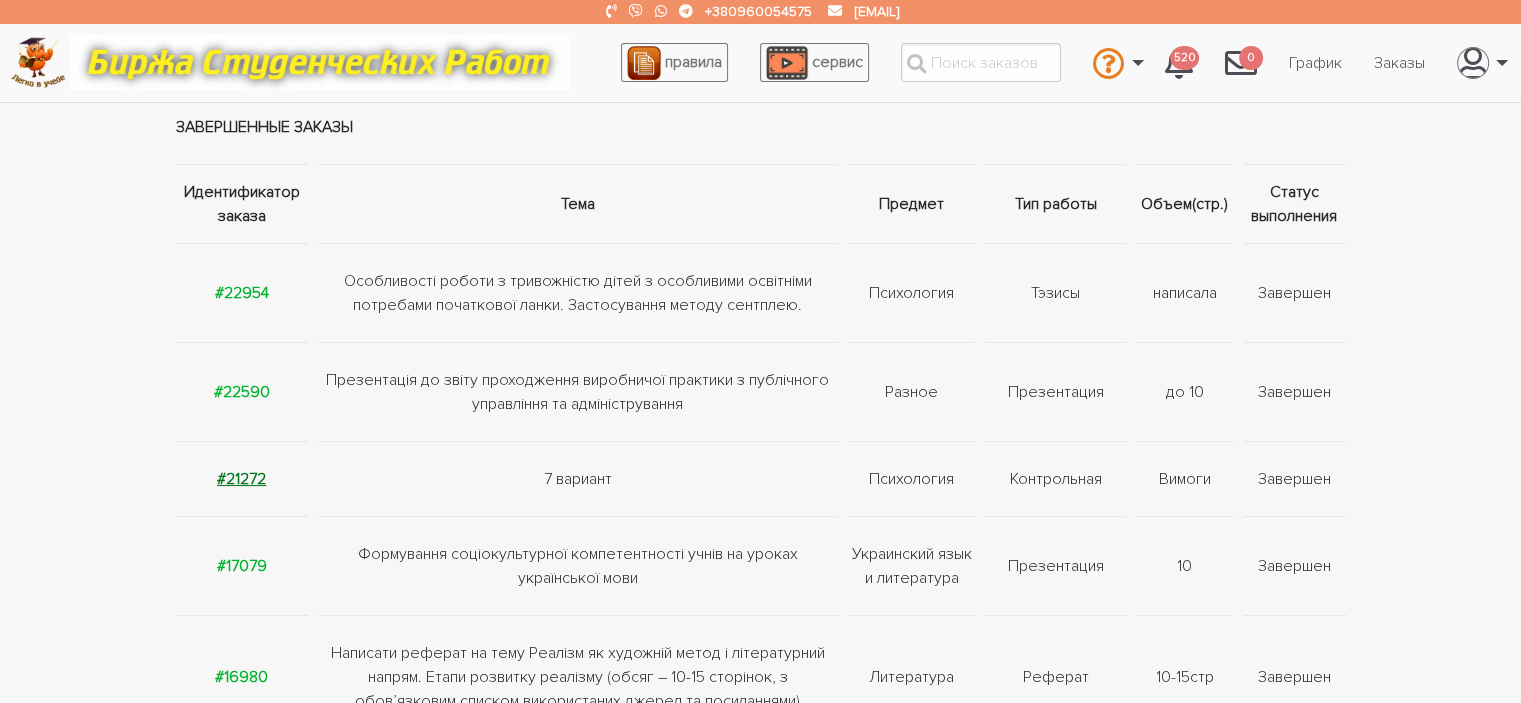 click on "#21272" at bounding box center (241, 479) 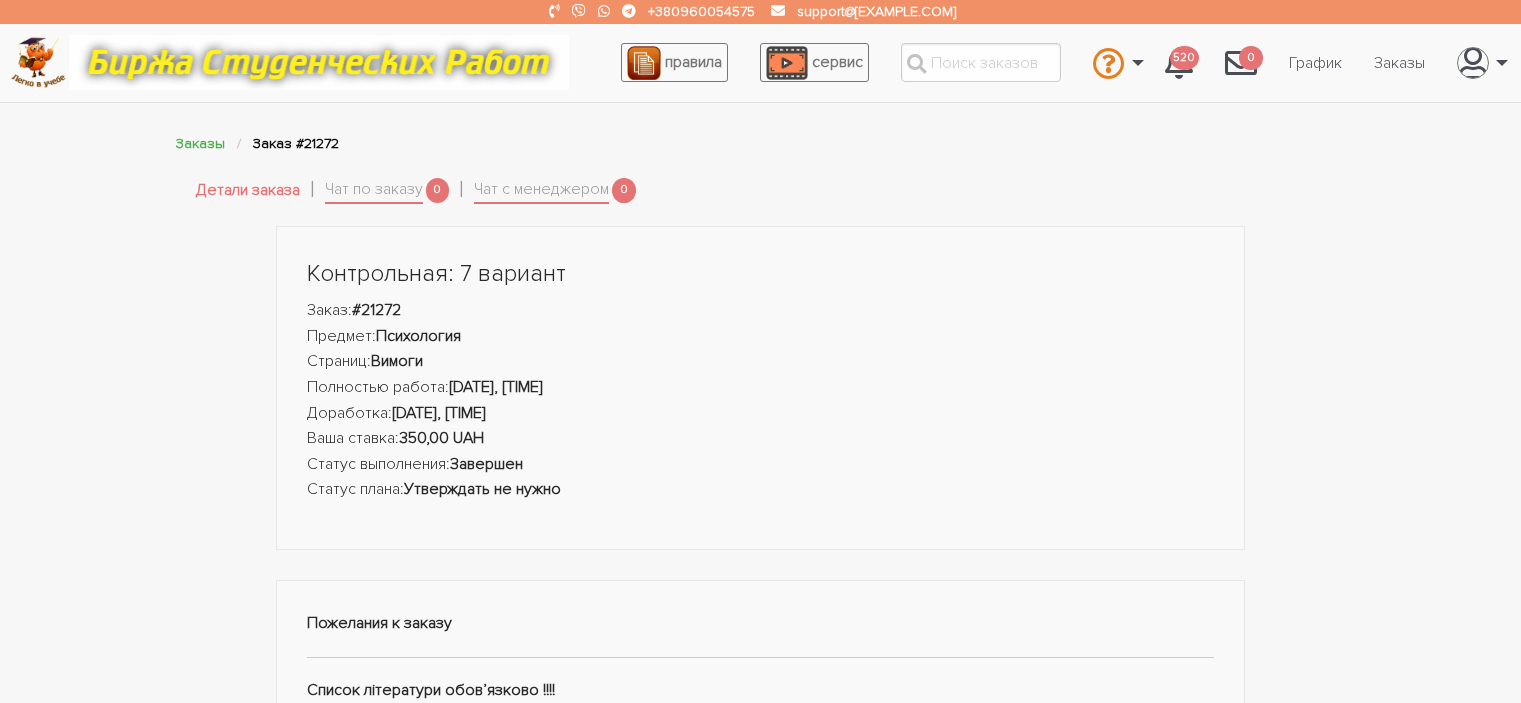 scroll, scrollTop: 0, scrollLeft: 0, axis: both 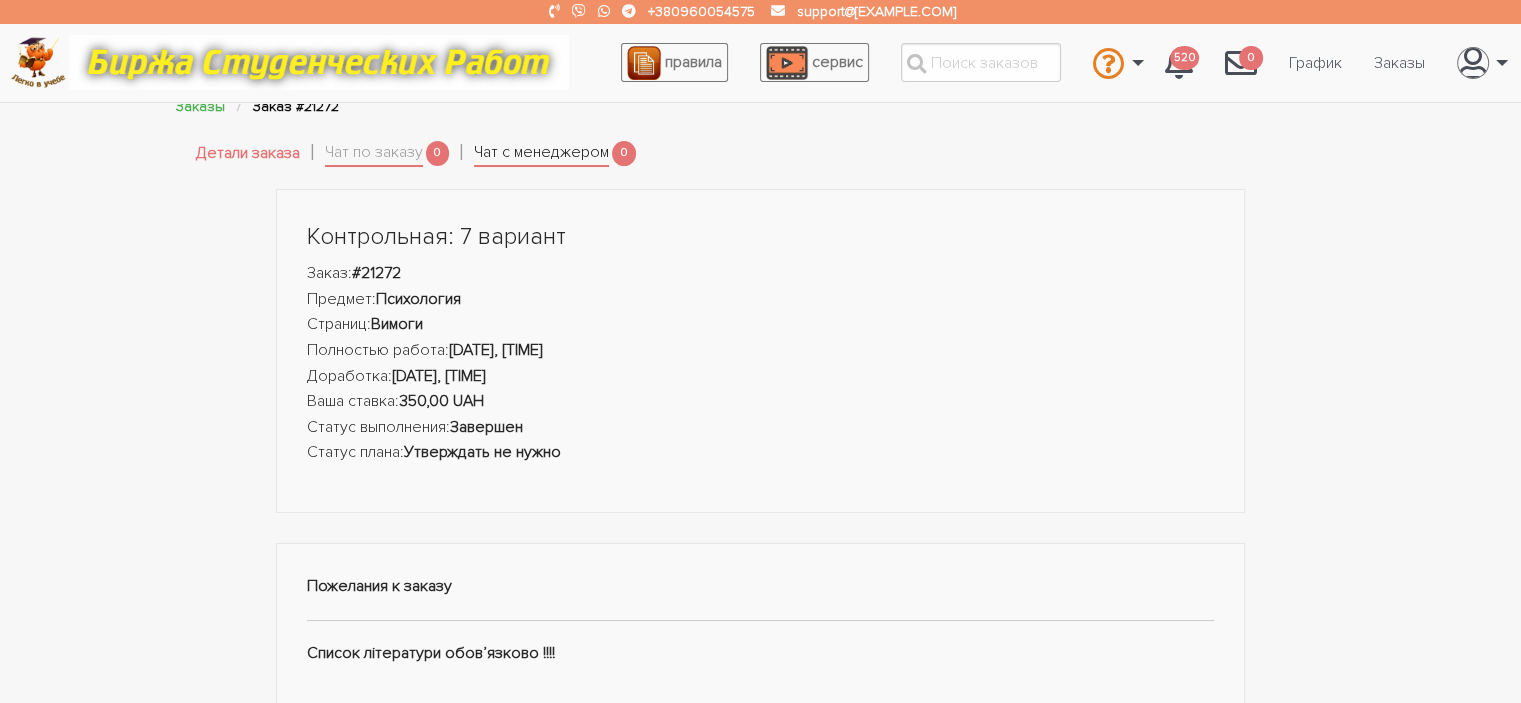 click on "Чат с менеджером" at bounding box center (541, 154) 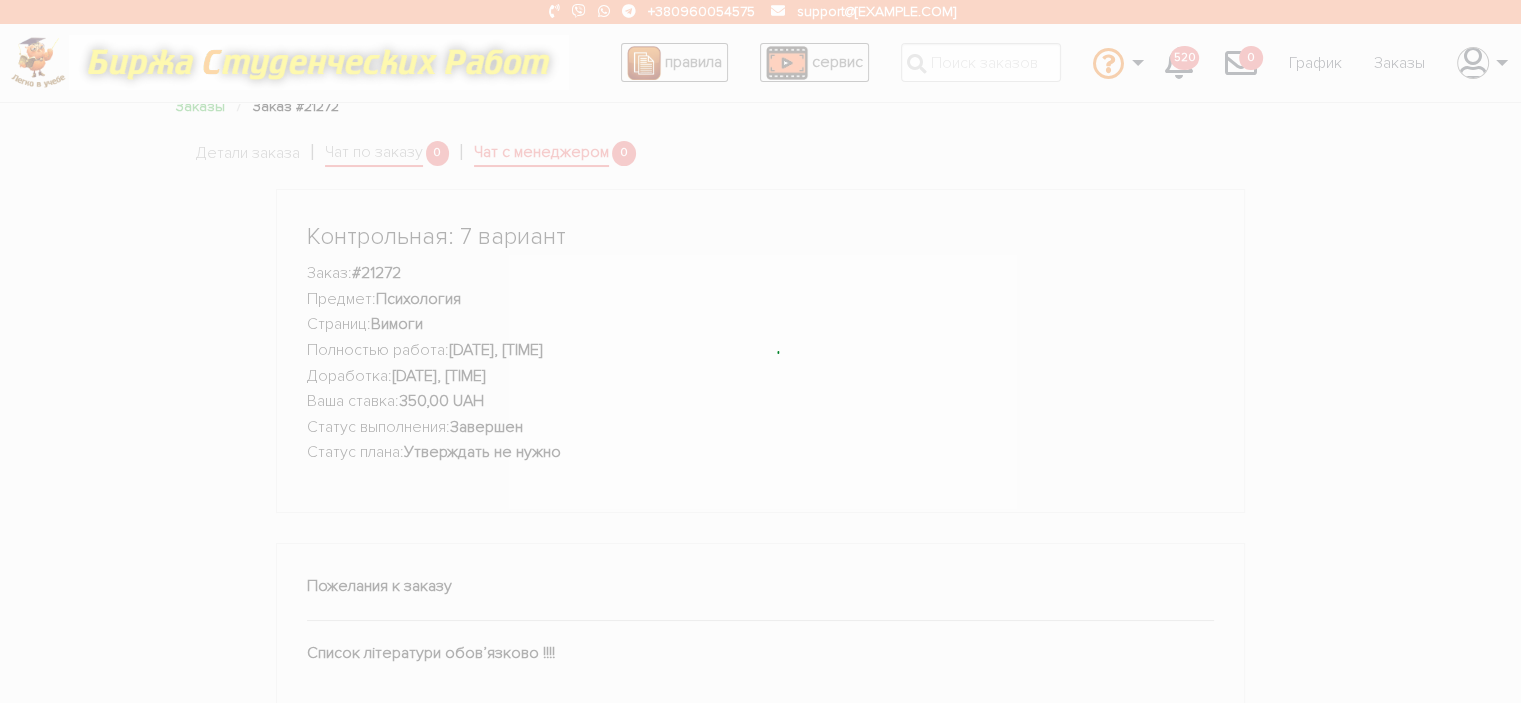 scroll, scrollTop: 11, scrollLeft: 0, axis: vertical 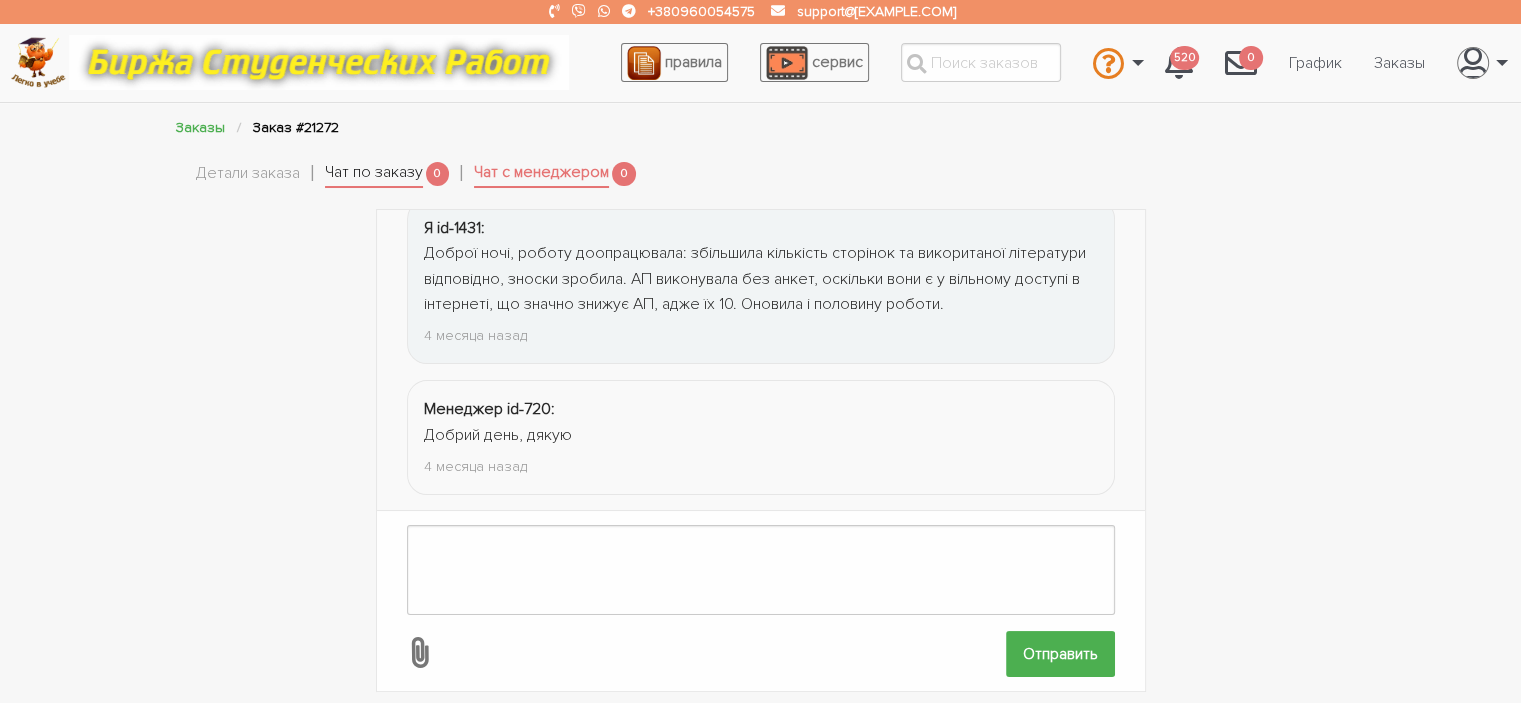 click on "Чат по заказу" at bounding box center (374, 174) 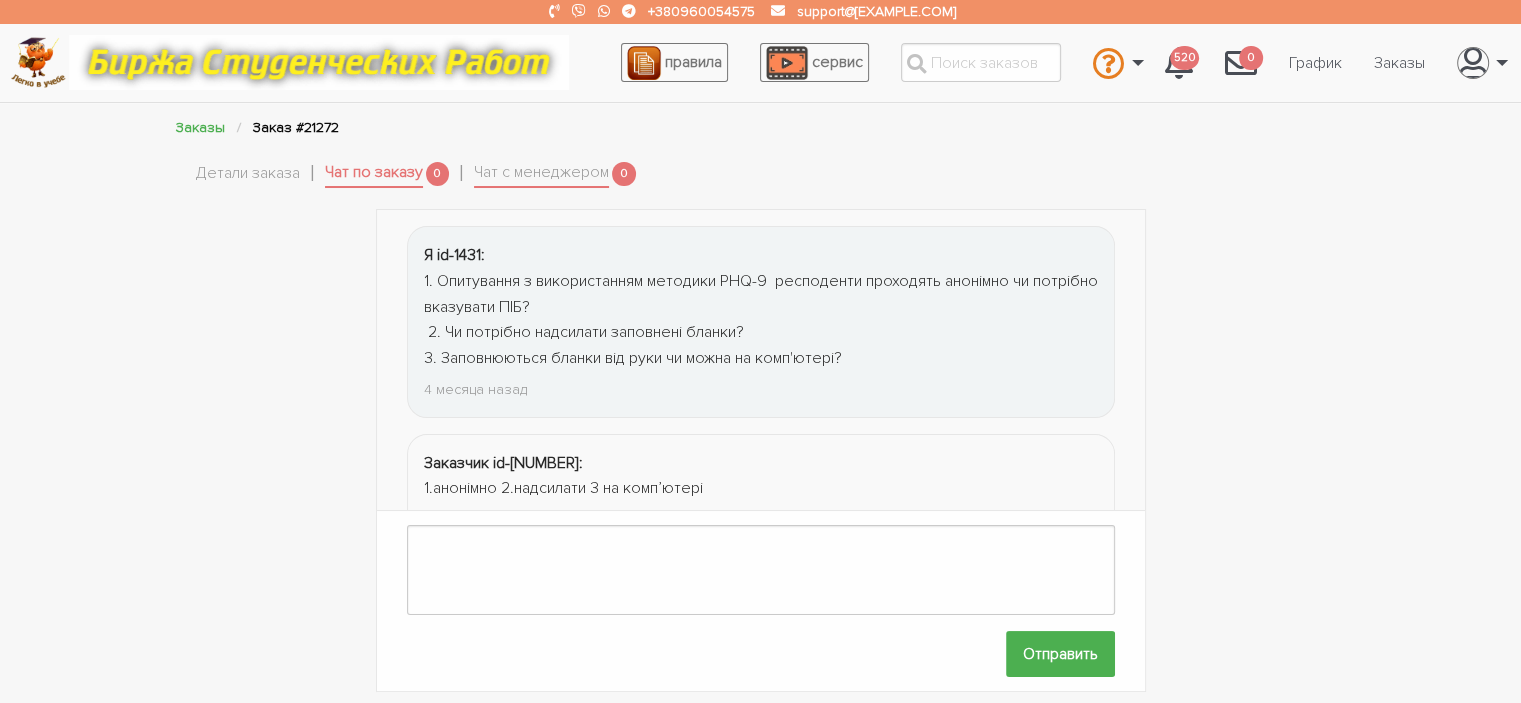 scroll, scrollTop: 1574, scrollLeft: 0, axis: vertical 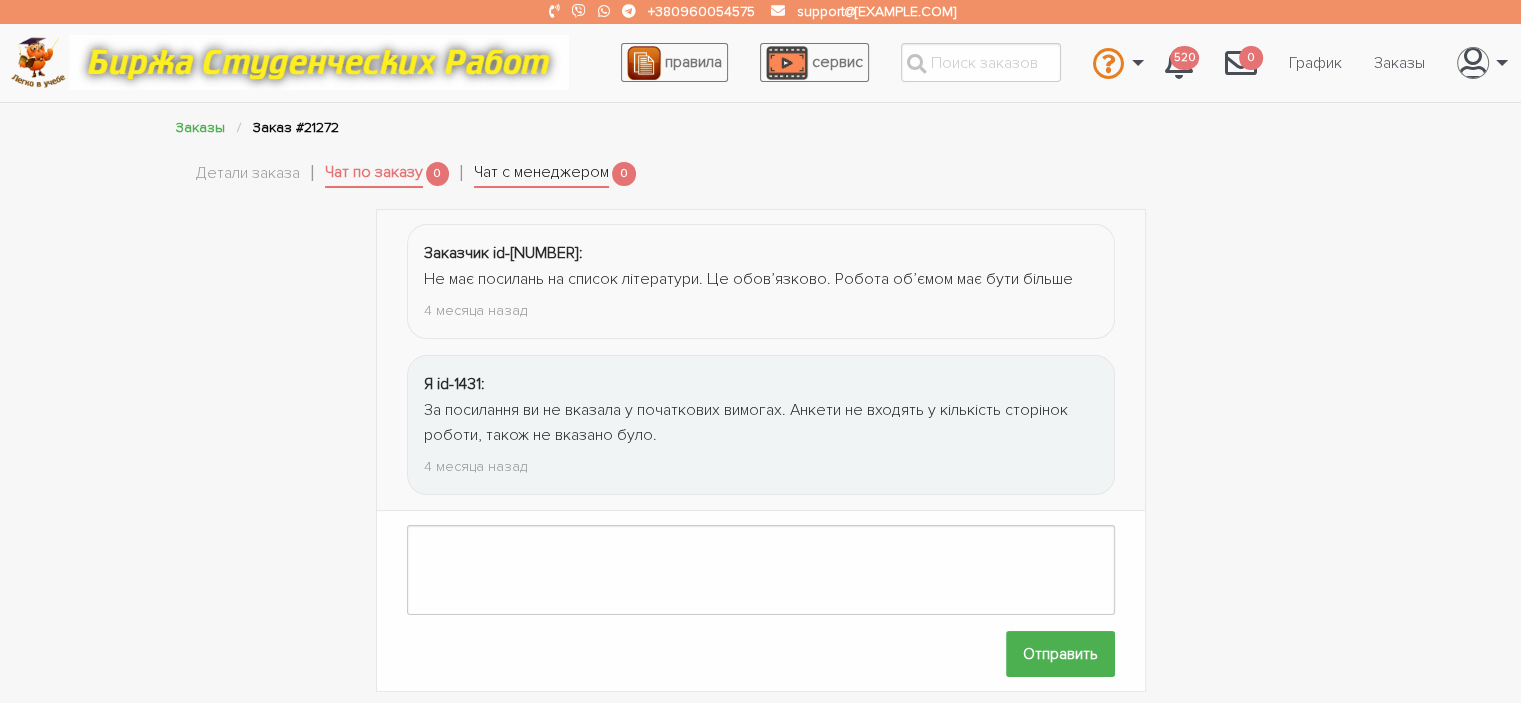 click on "Чат с менеджером" at bounding box center (541, 174) 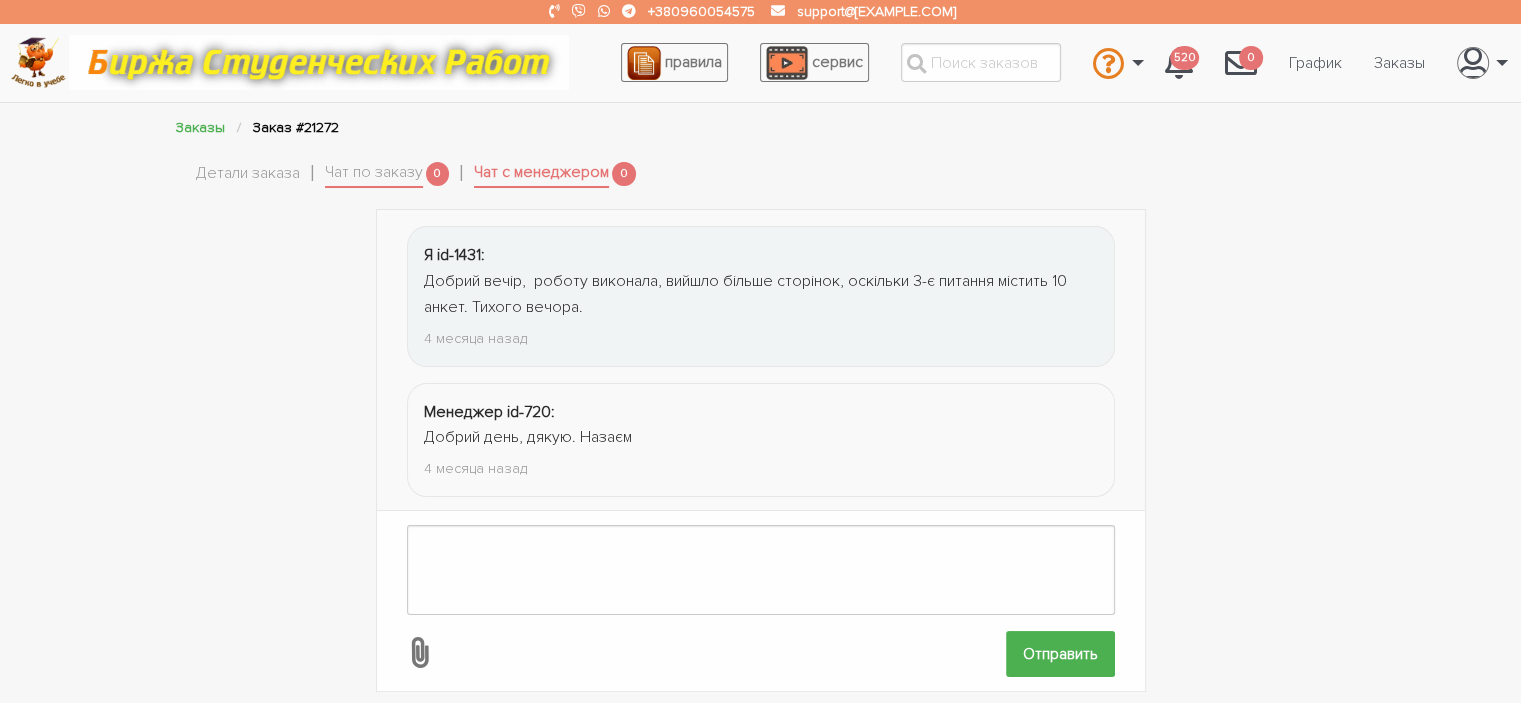 scroll, scrollTop: 744, scrollLeft: 0, axis: vertical 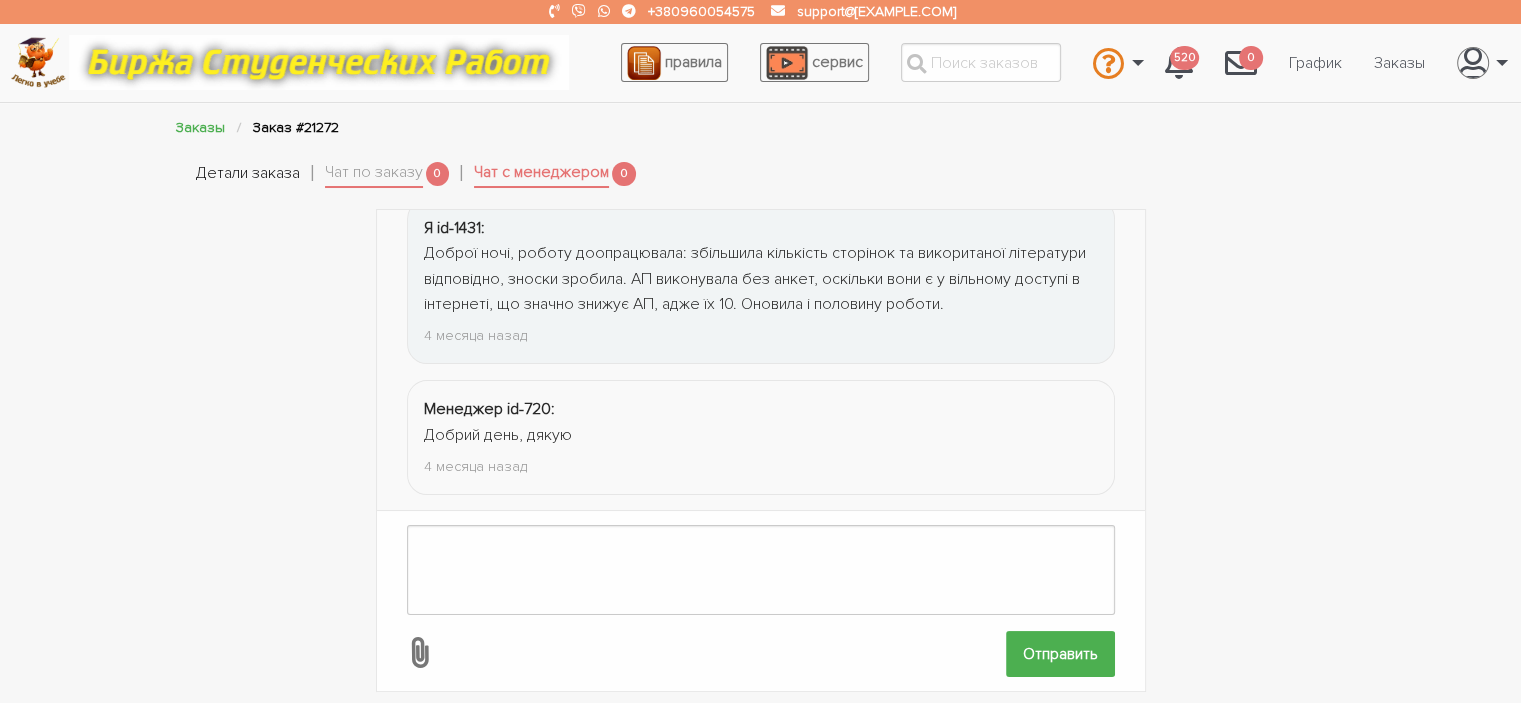click on "Детали заказа" at bounding box center [248, 174] 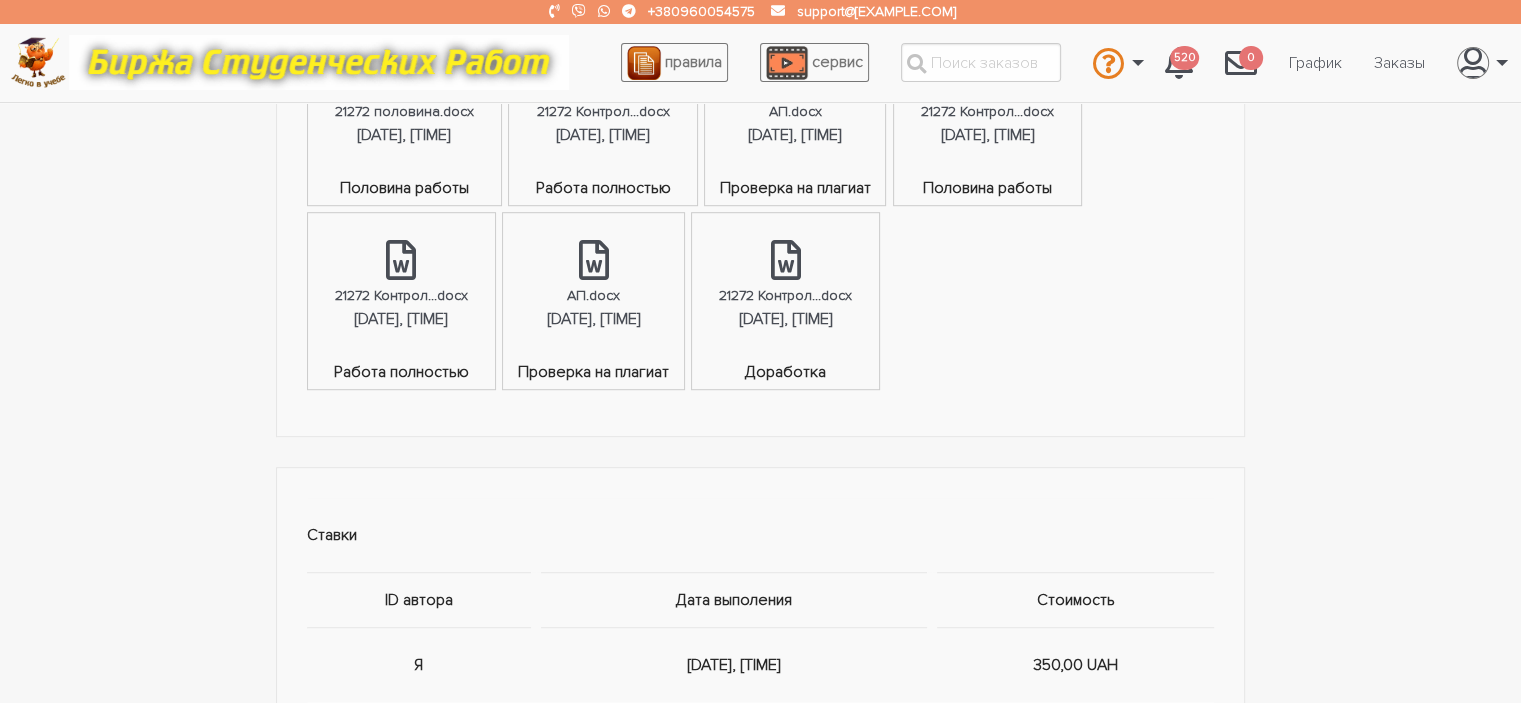 scroll, scrollTop: 1248, scrollLeft: 0, axis: vertical 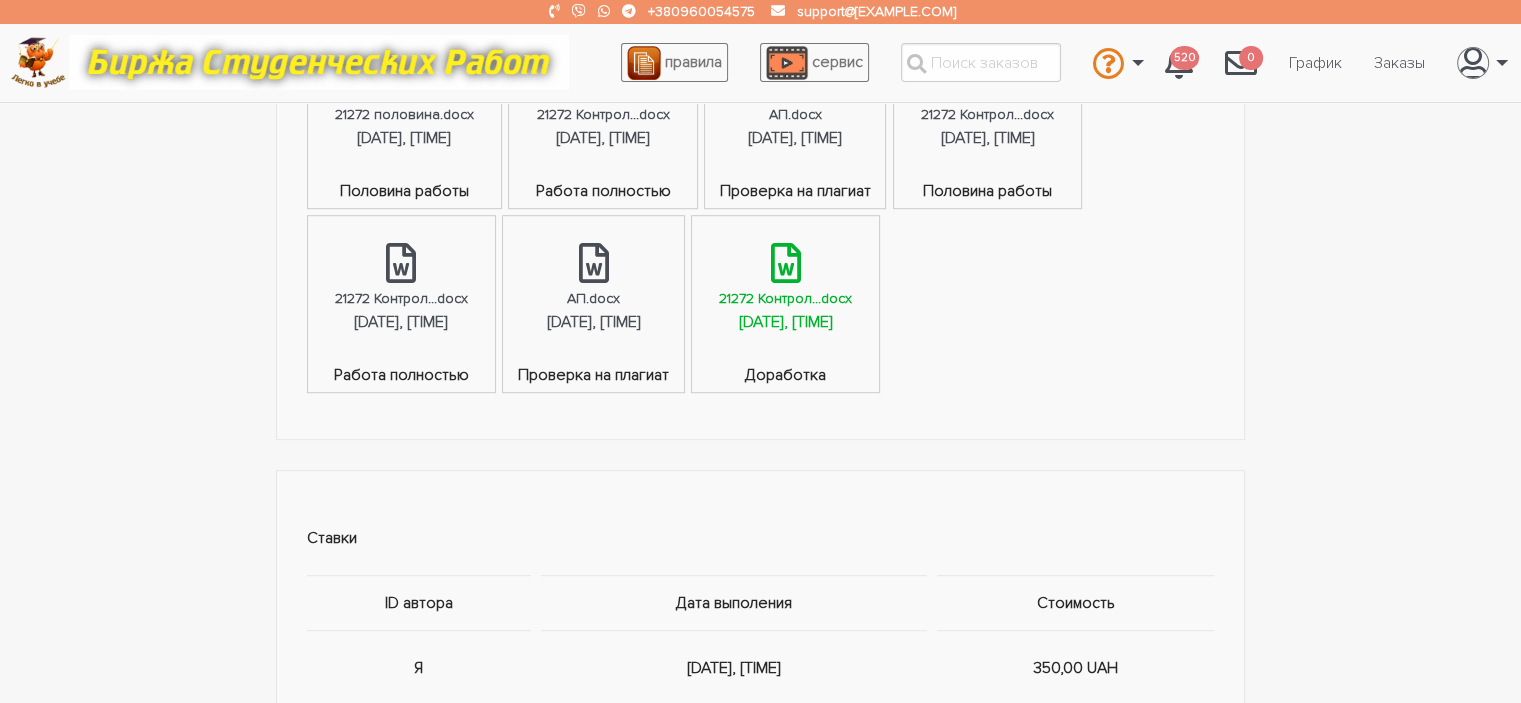 click at bounding box center [786, 263] 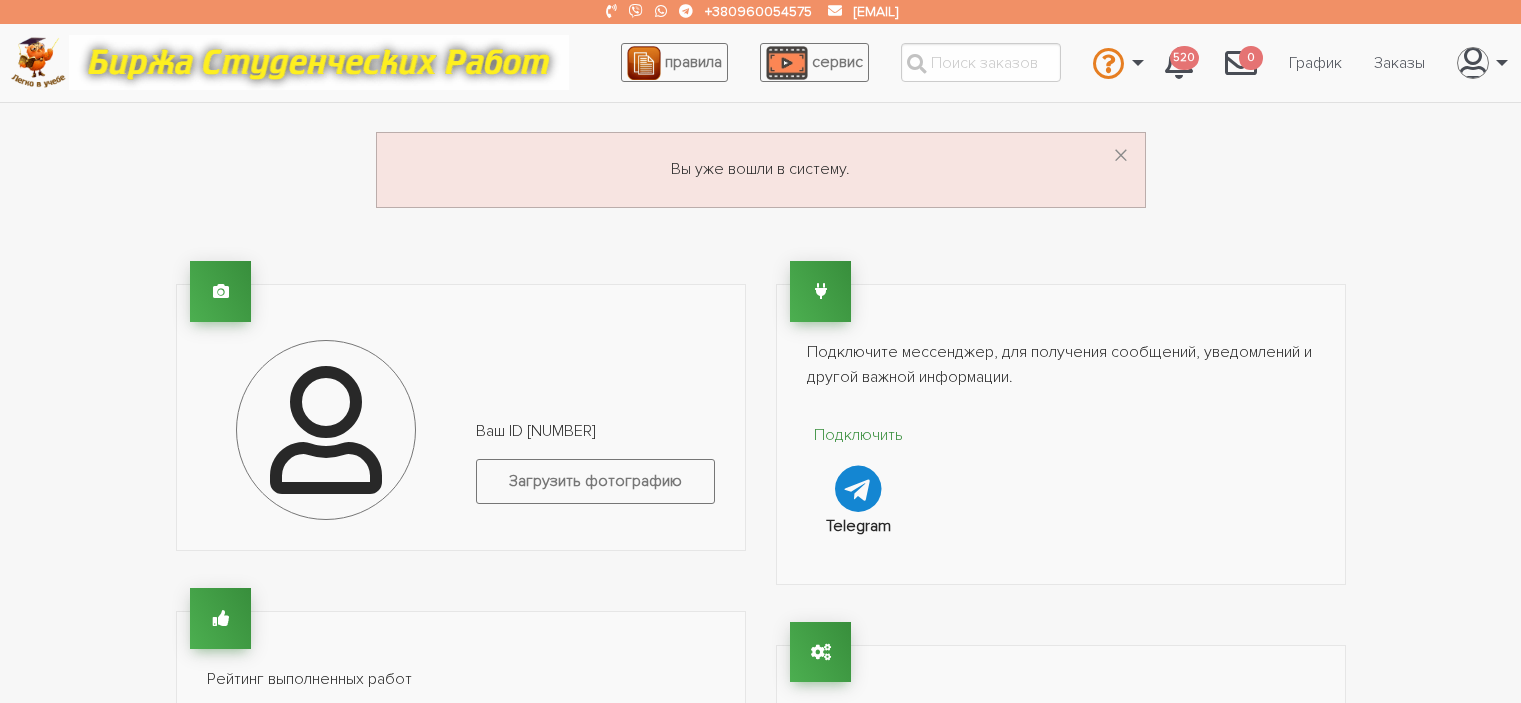 scroll, scrollTop: 0, scrollLeft: 0, axis: both 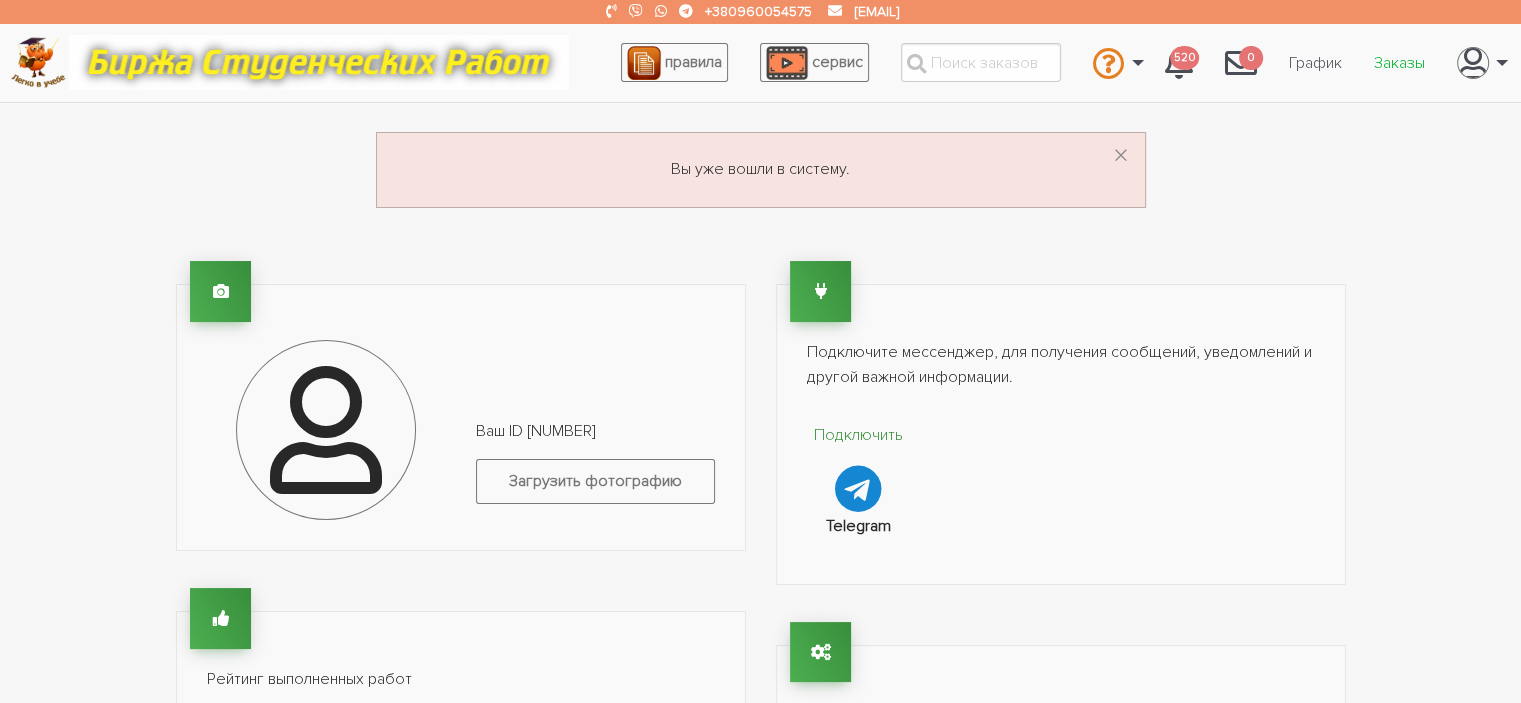 click on "Заказы" at bounding box center [1399, 63] 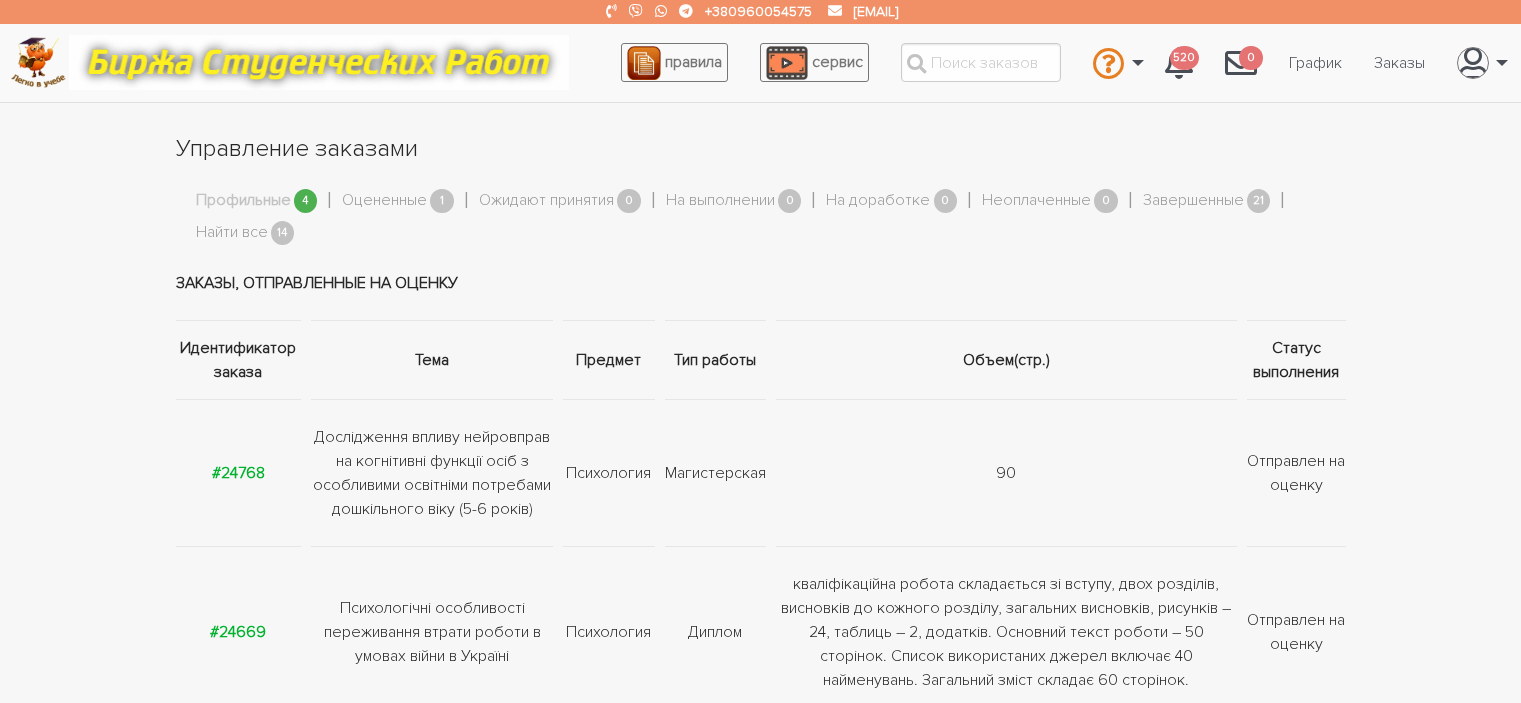 scroll, scrollTop: 0, scrollLeft: 0, axis: both 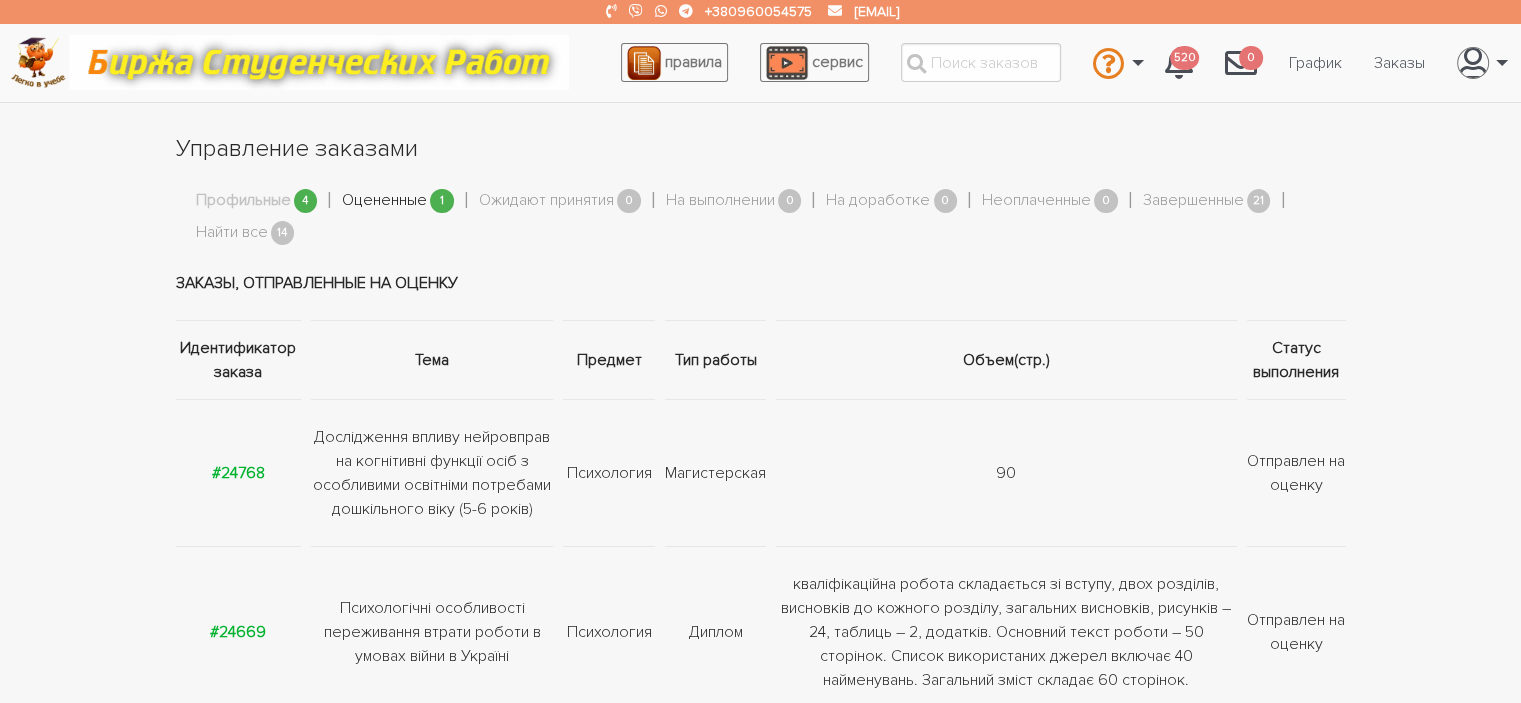 click on "Оцененные" at bounding box center [384, 201] 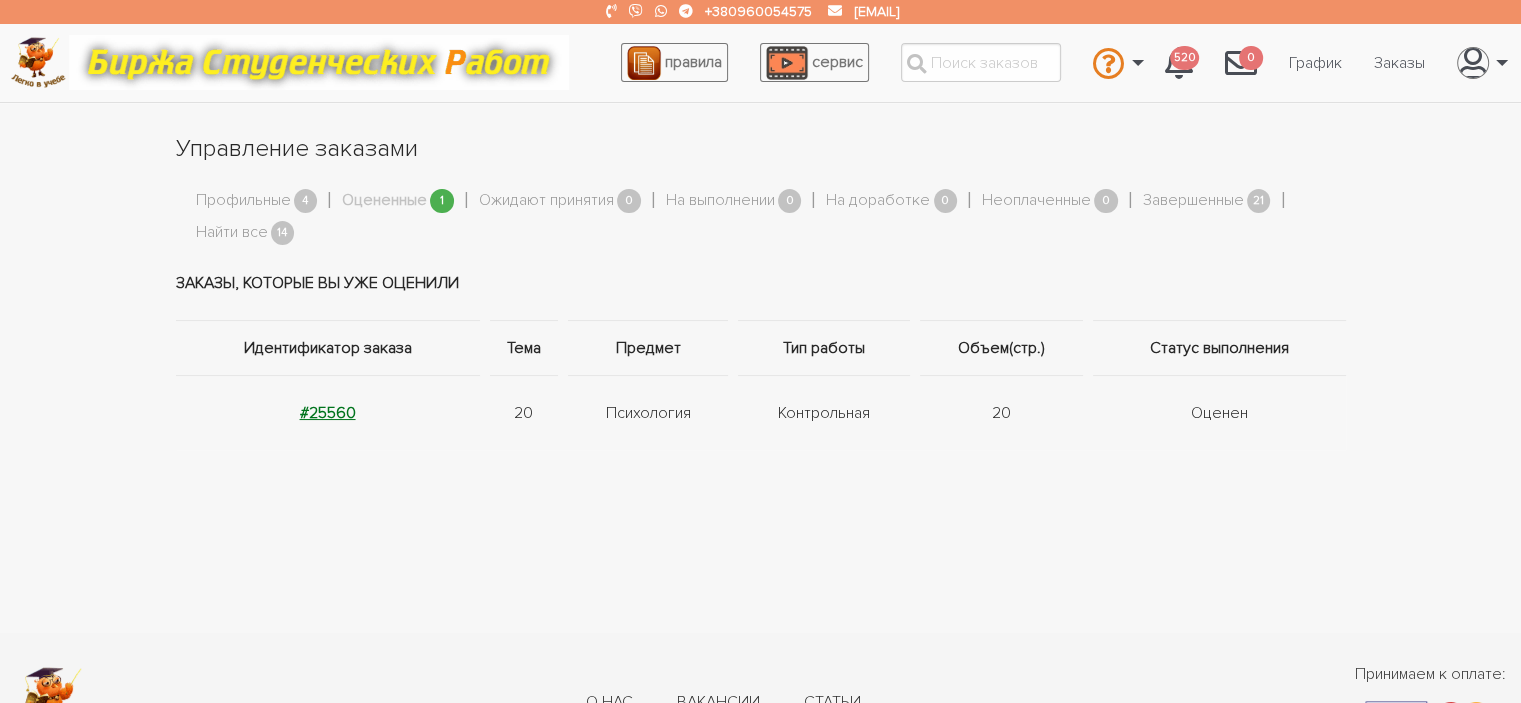 click on "#25560" at bounding box center [328, 413] 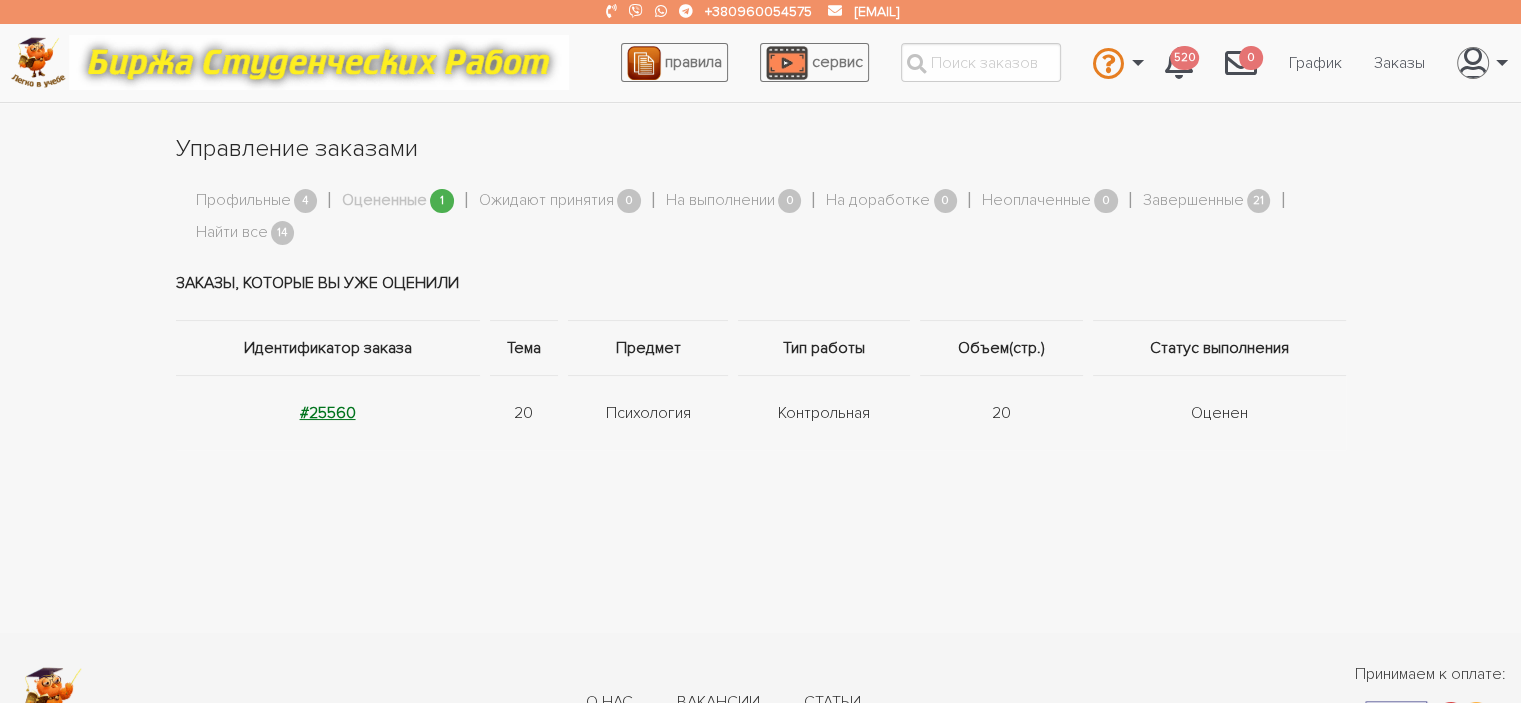 click on "#25560" at bounding box center (328, 413) 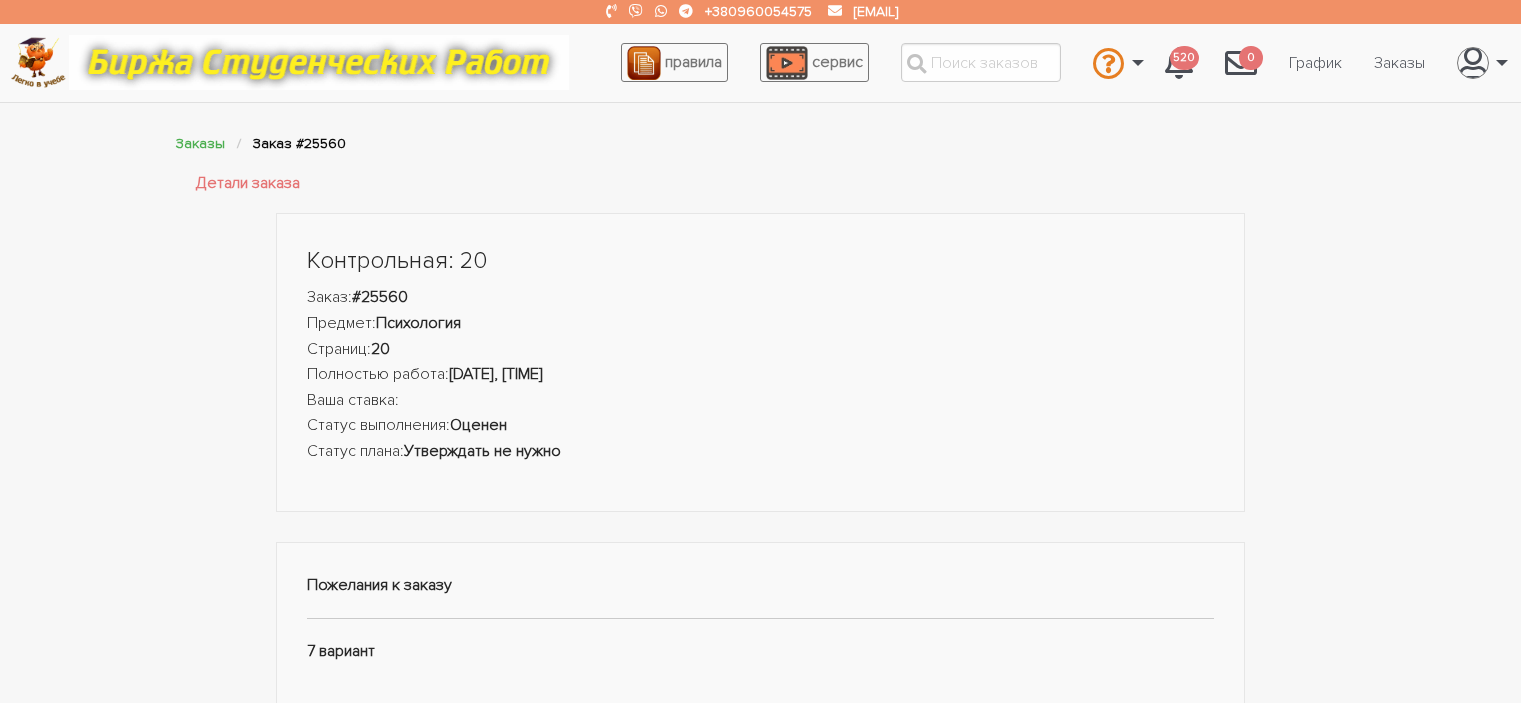 scroll, scrollTop: 0, scrollLeft: 0, axis: both 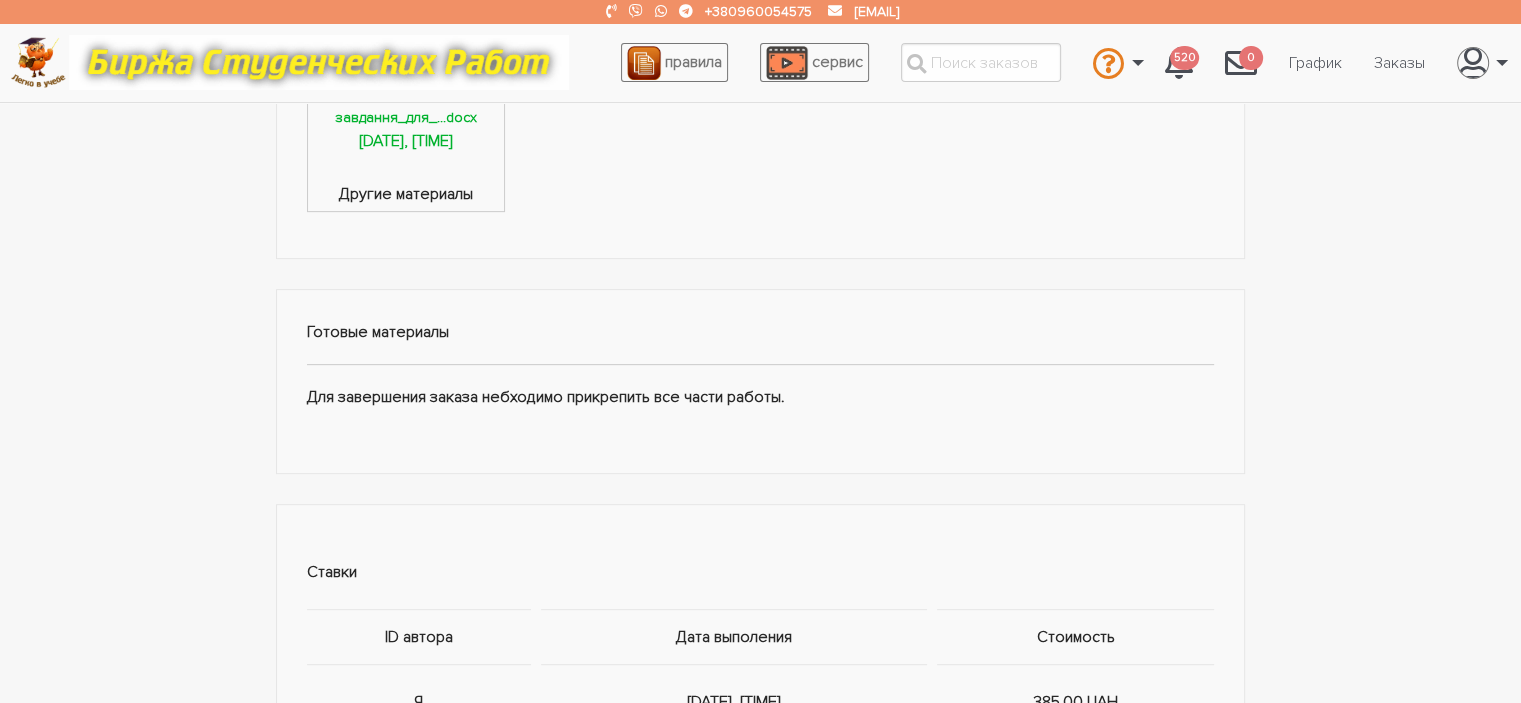 click on "завдання_для_...docx [DATE], [TIME]" at bounding box center (406, 109) 